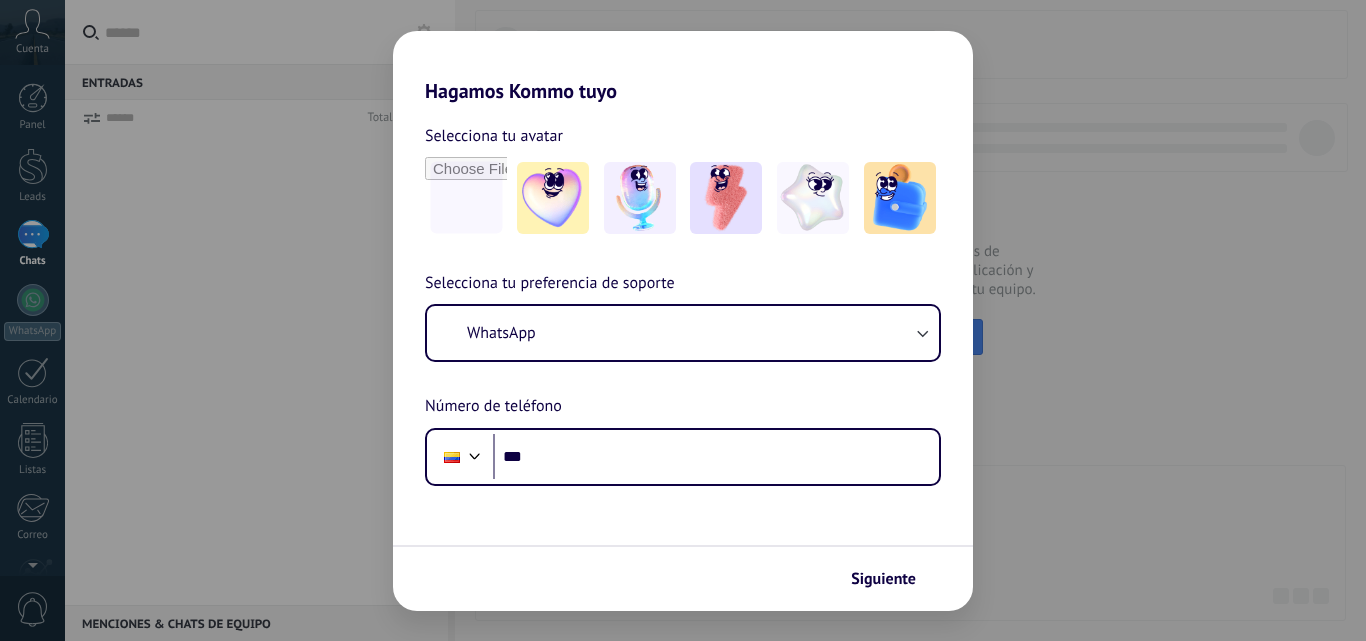 scroll, scrollTop: 0, scrollLeft: 0, axis: both 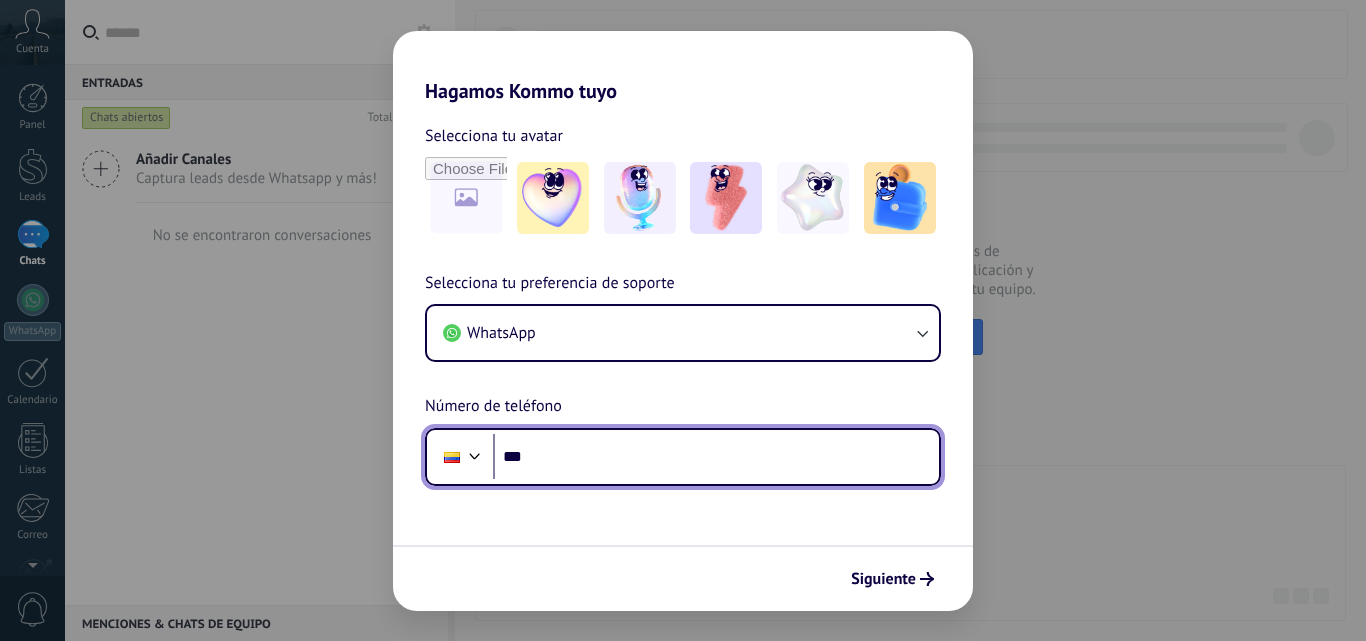 click on "***" at bounding box center [716, 457] 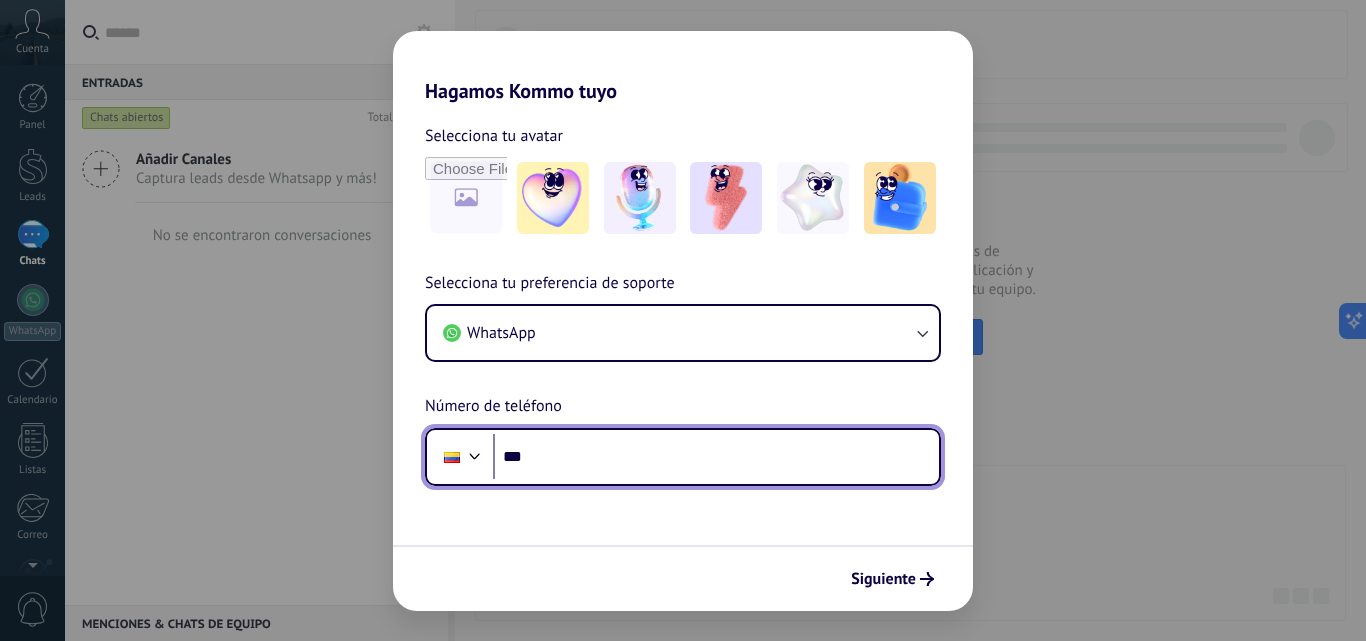 scroll, scrollTop: 0, scrollLeft: 0, axis: both 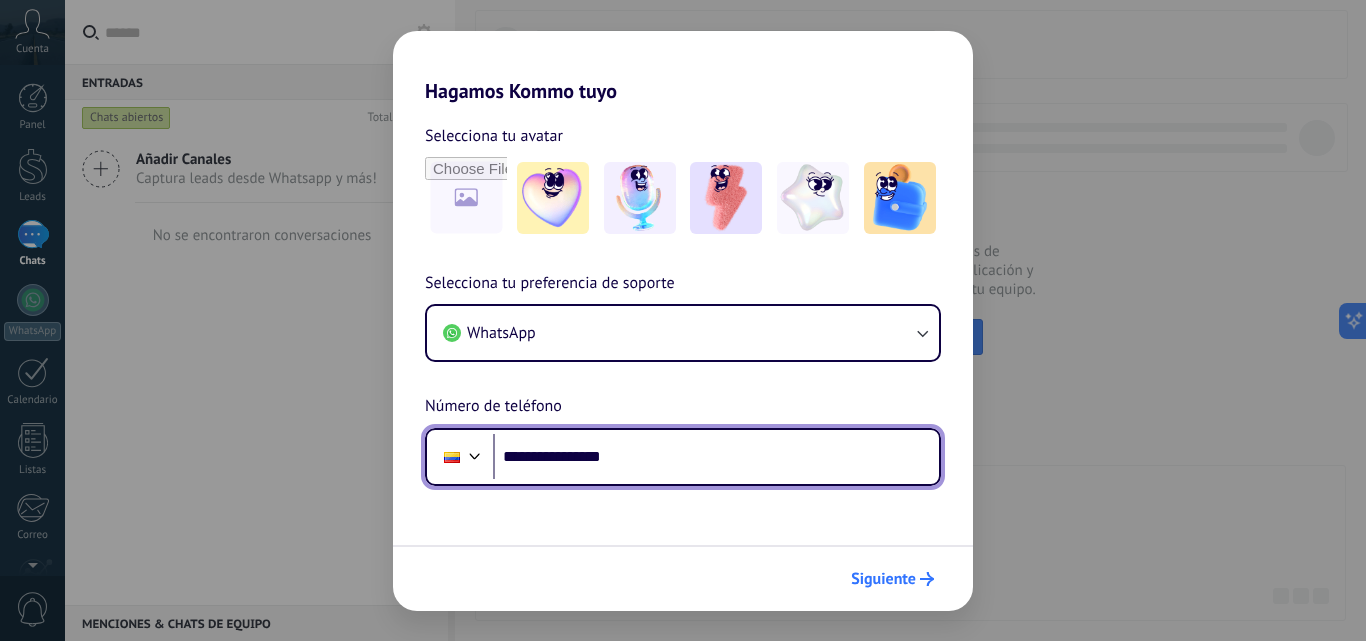 type on "**********" 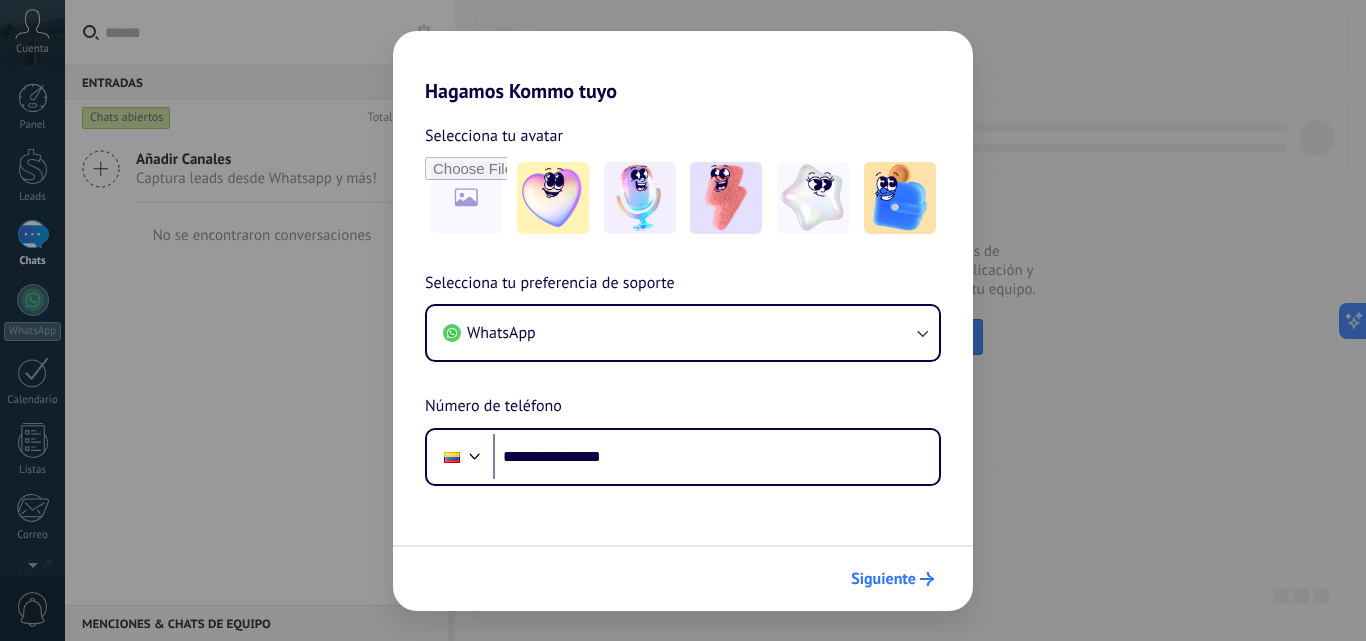 click on "Siguiente" at bounding box center (883, 579) 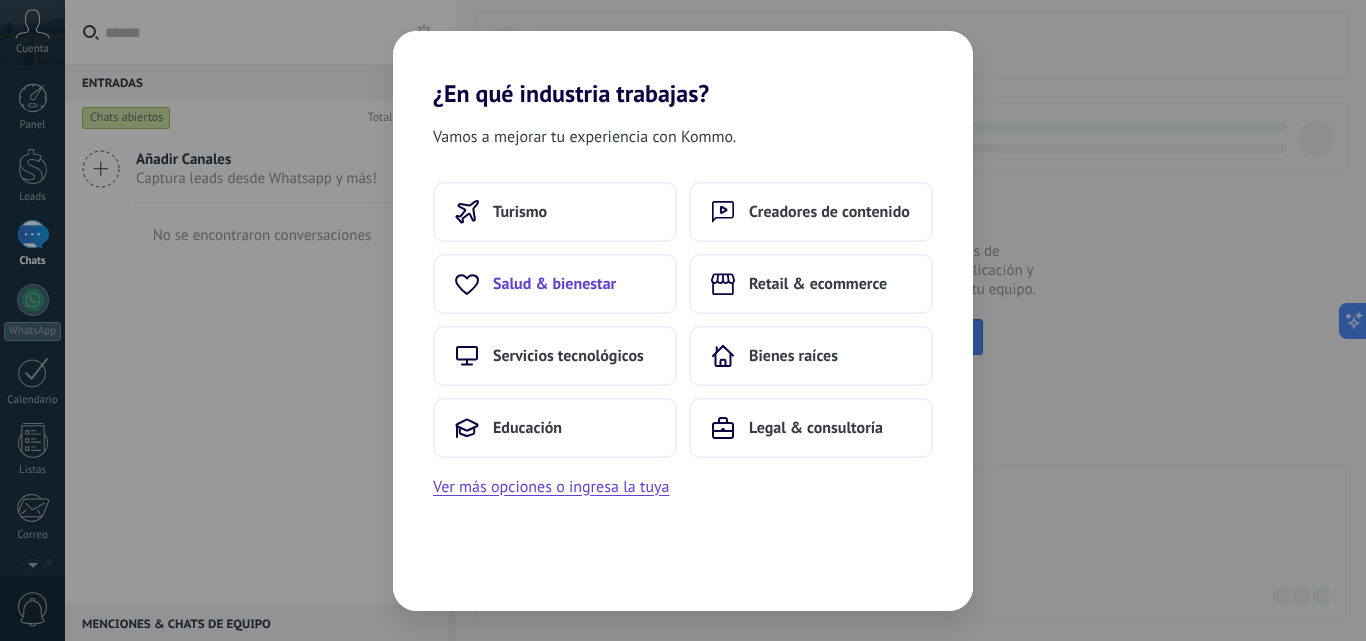 click on "Salud & bienestar" at bounding box center [554, 284] 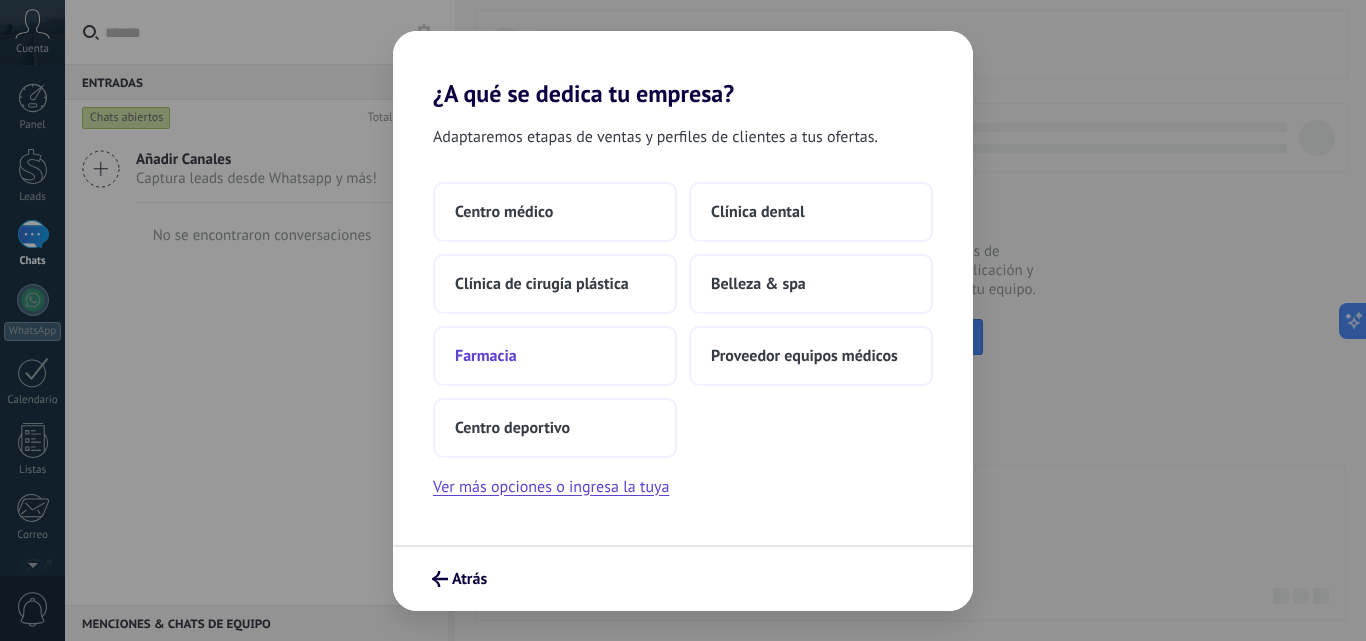 click on "Farmacia" at bounding box center [555, 356] 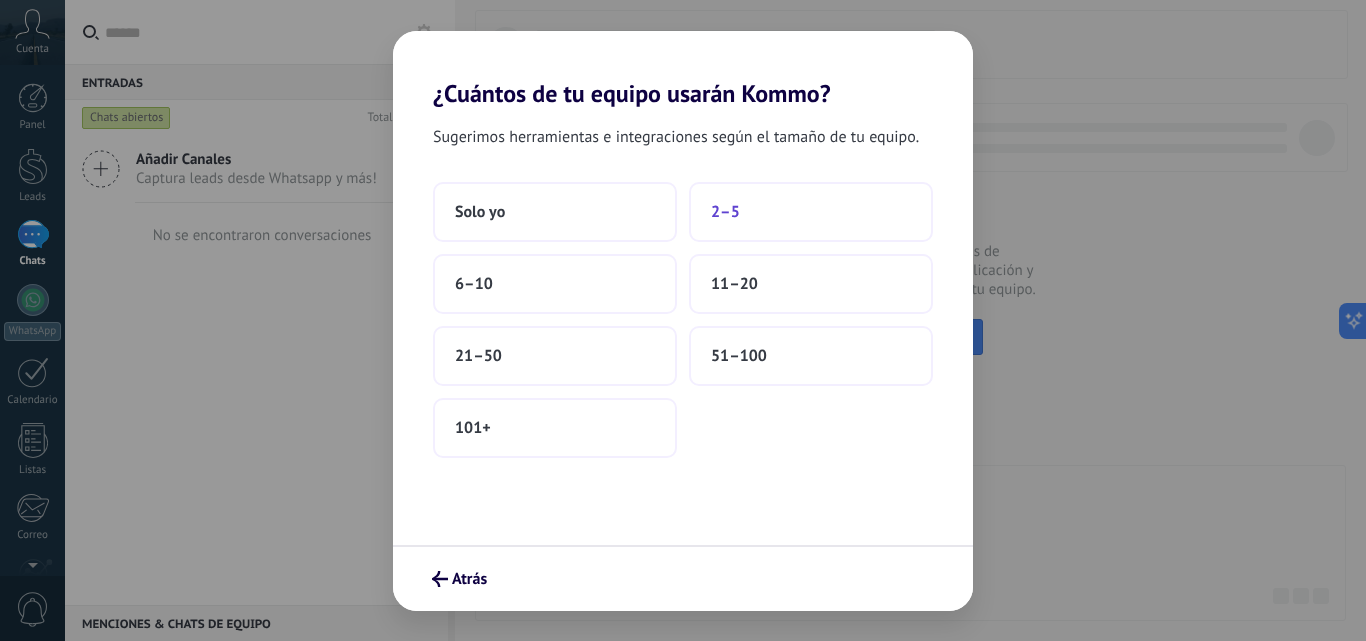 click on "2–5" at bounding box center [811, 212] 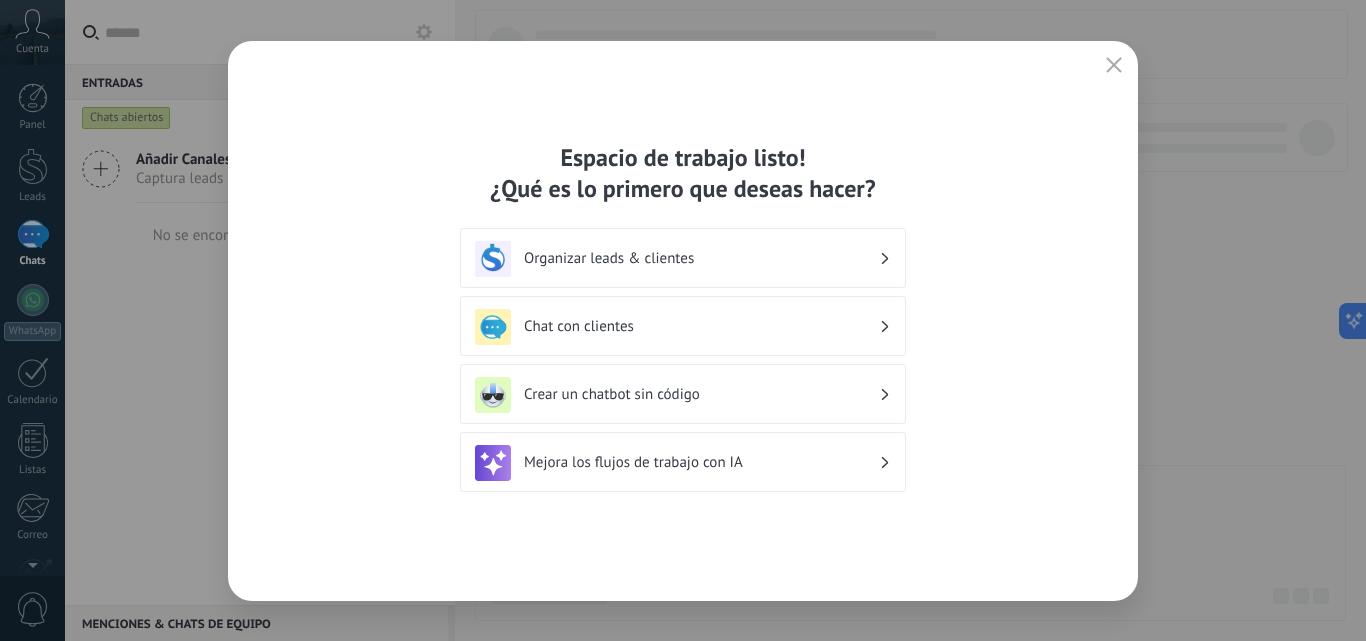 click 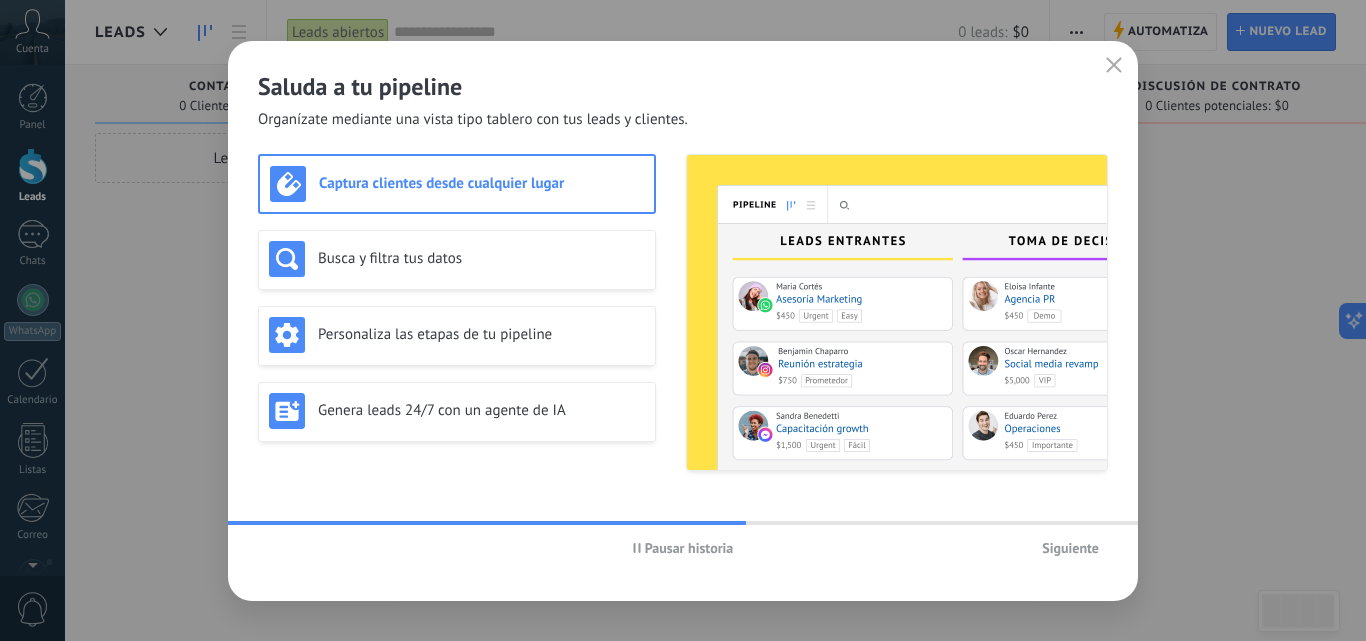 click on "Siguiente" at bounding box center (1070, 548) 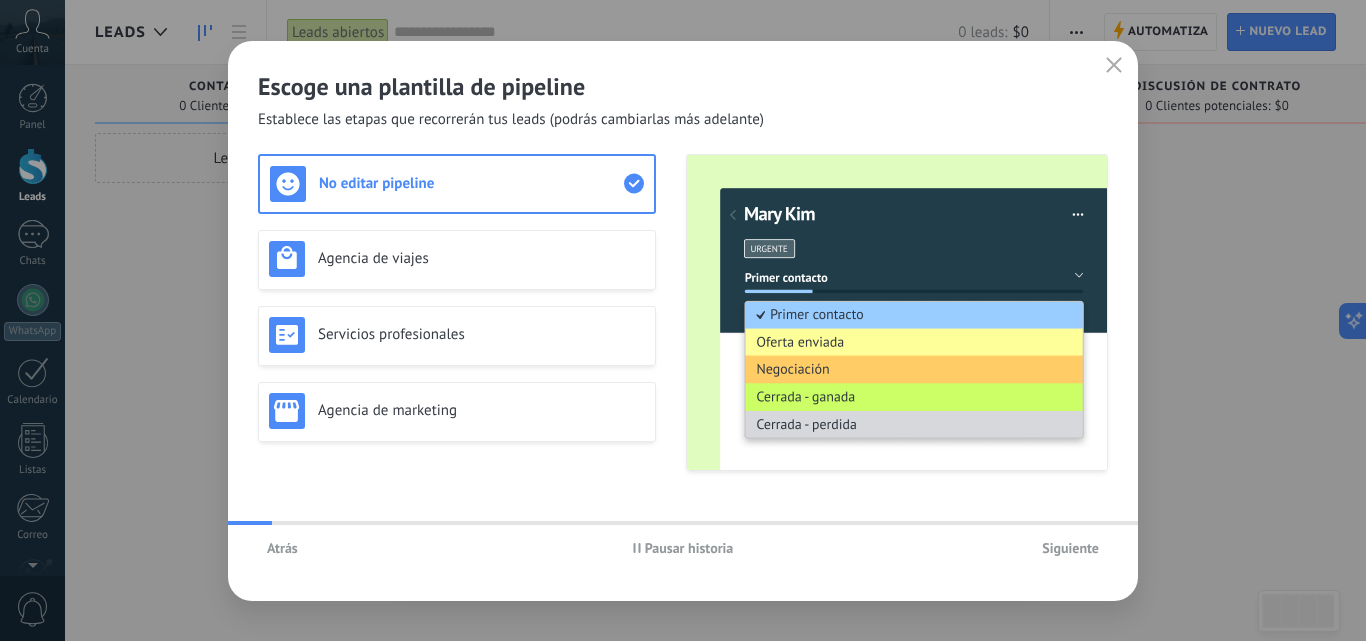 click on "Siguiente" at bounding box center (1070, 548) 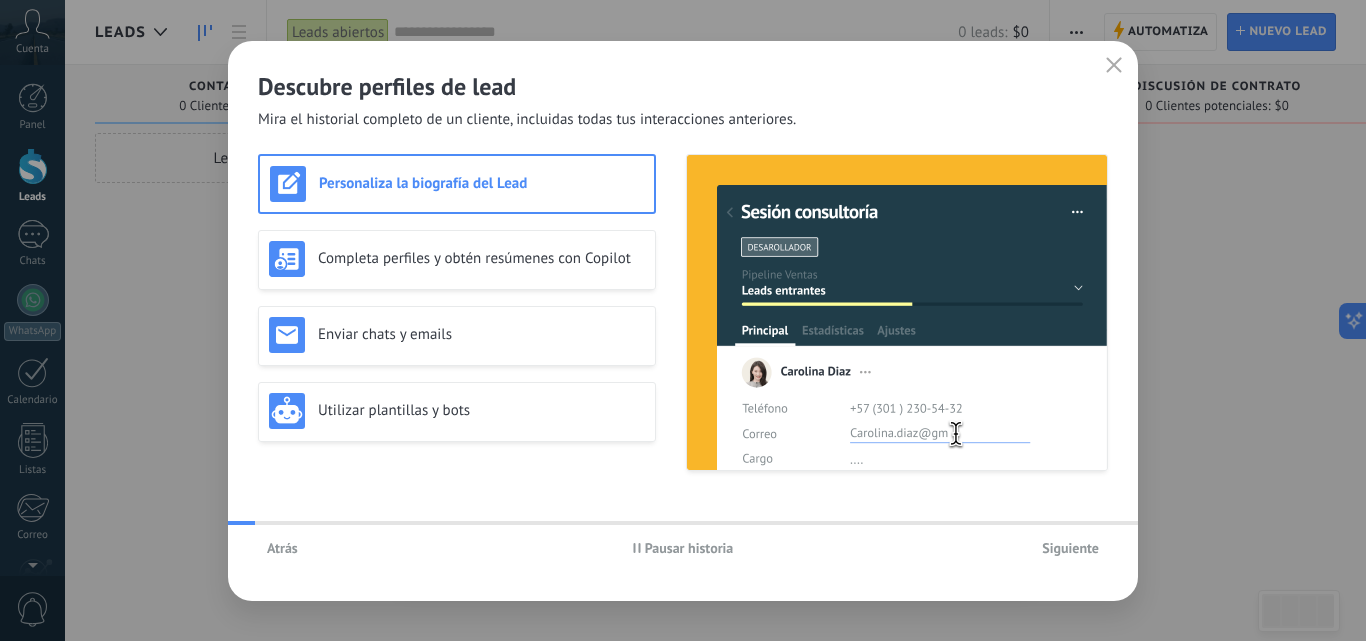 click on "Siguiente" at bounding box center (1070, 548) 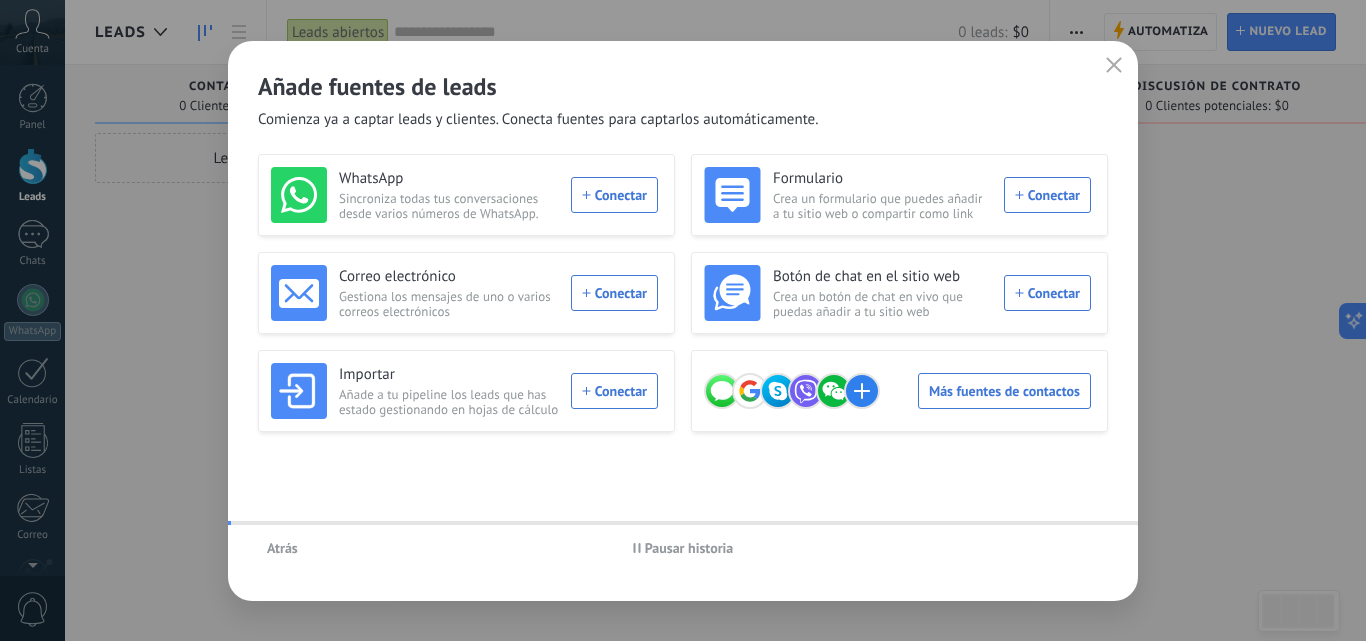 click on "Atrás Pausar historia" at bounding box center [683, 548] 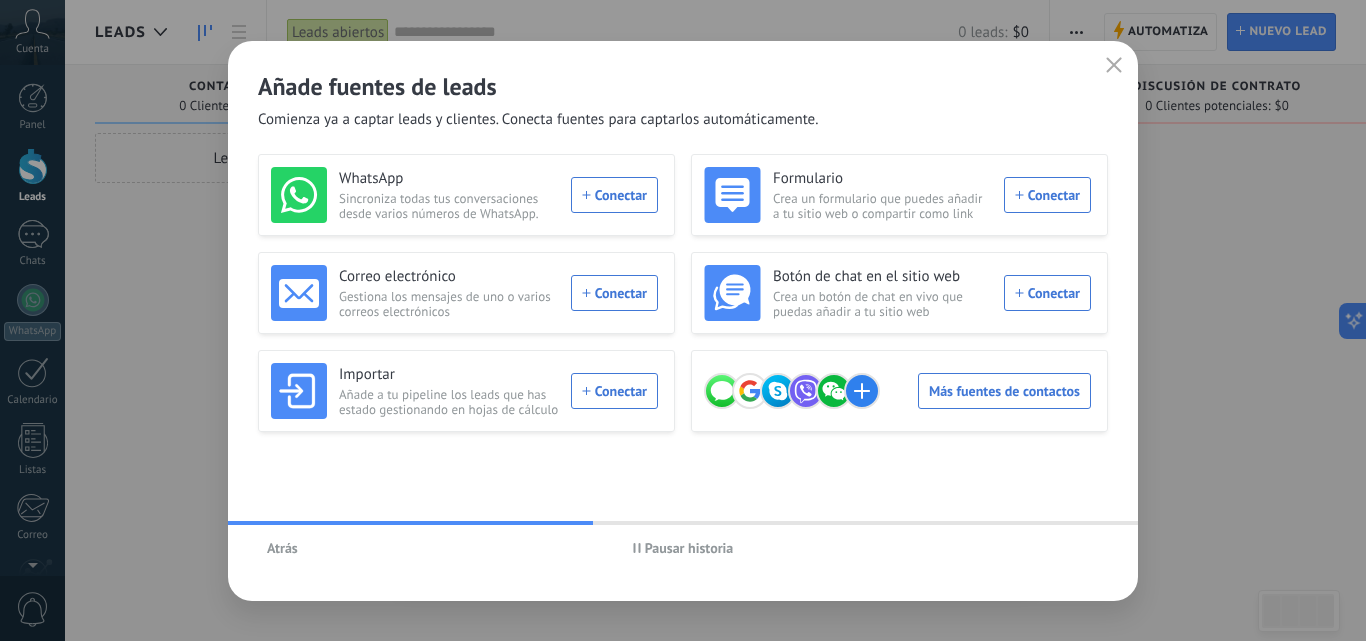 click 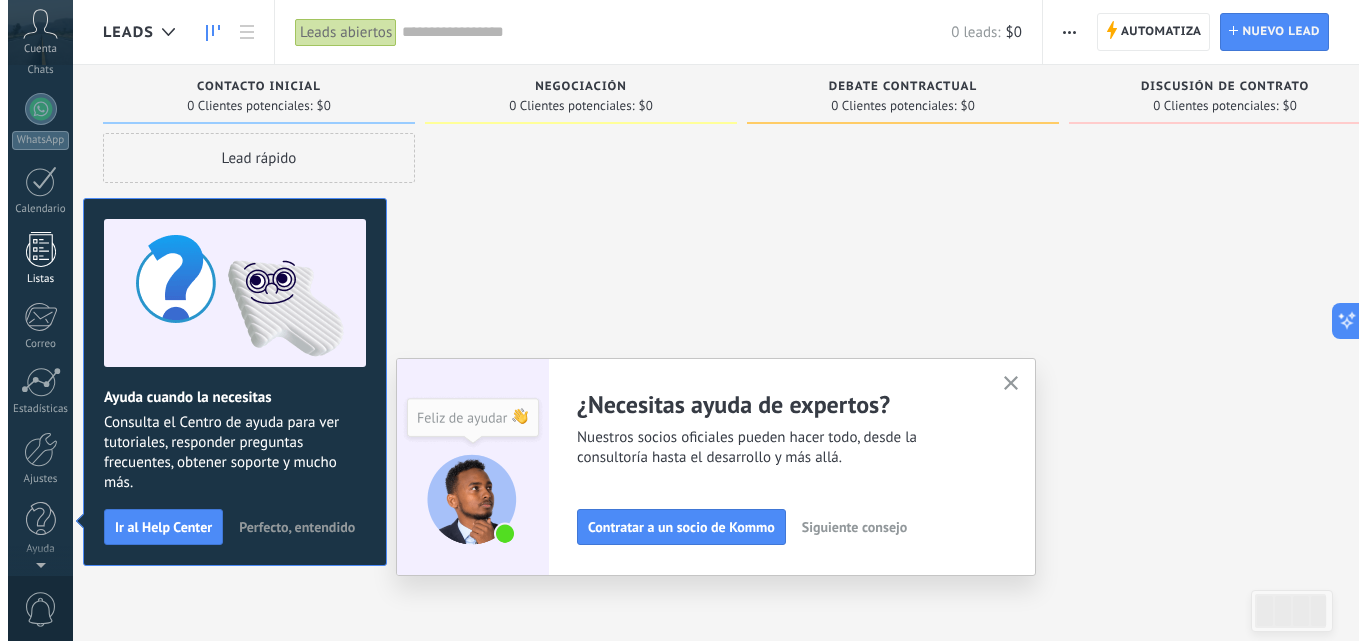 scroll, scrollTop: 0, scrollLeft: 0, axis: both 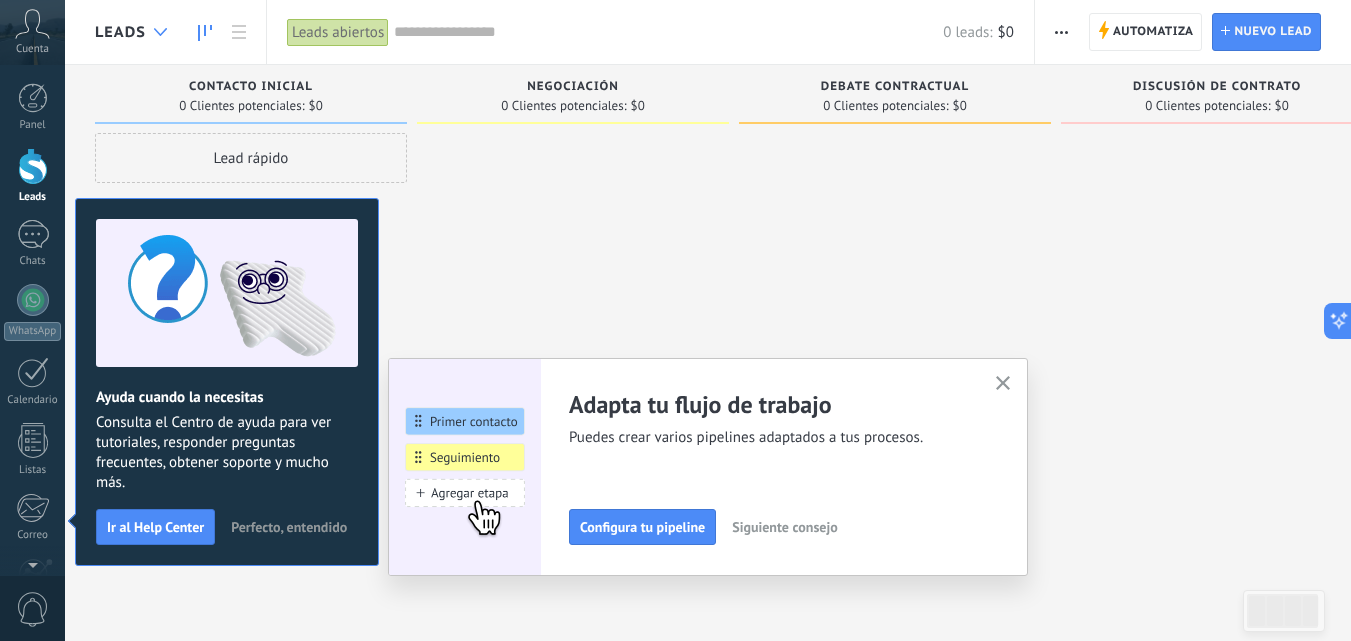 click at bounding box center [160, 32] 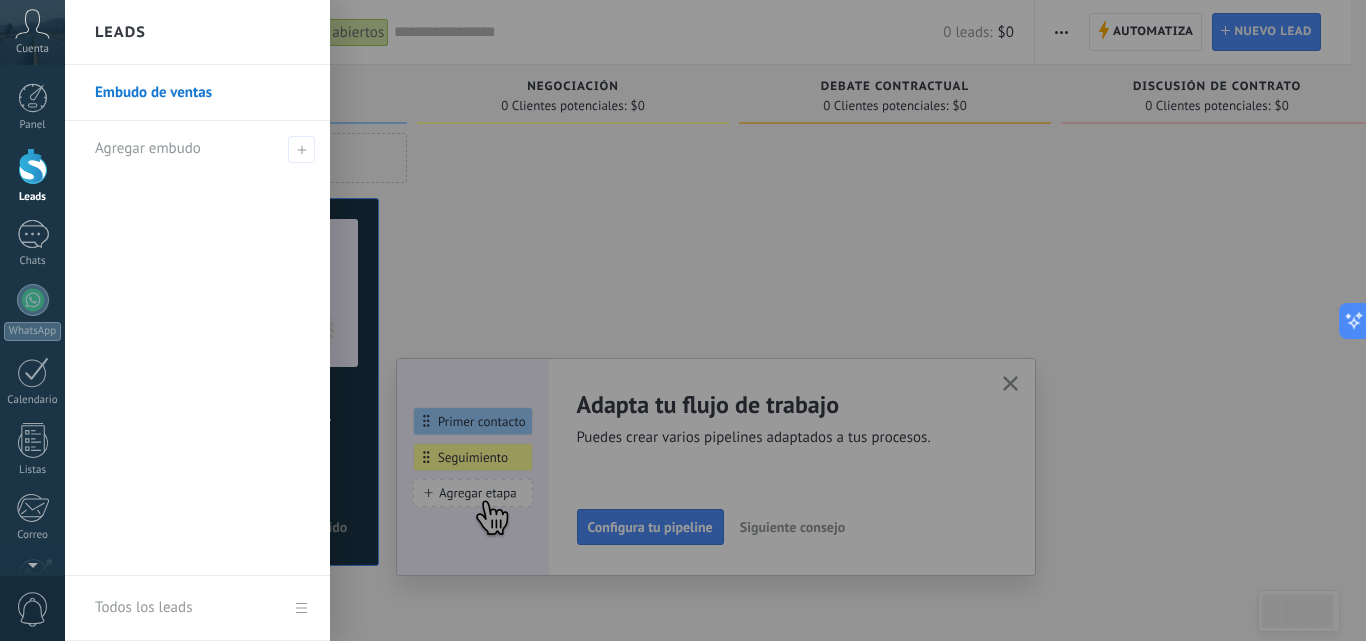 click at bounding box center [748, 320] 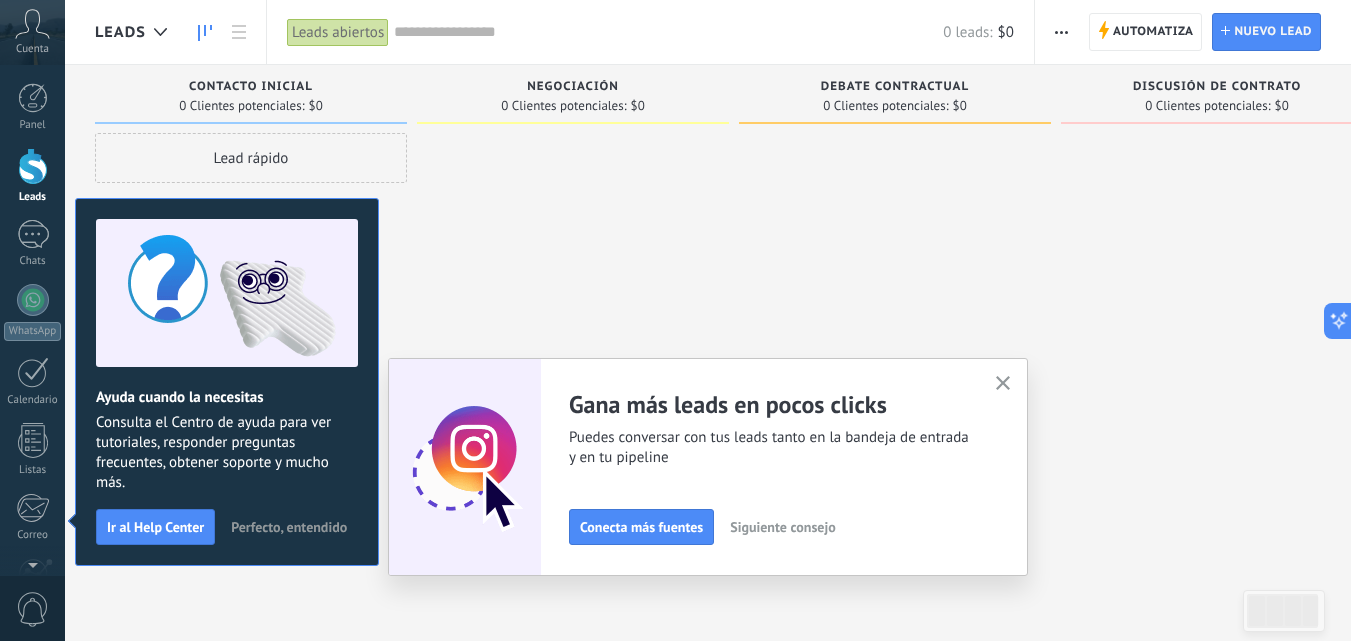 click 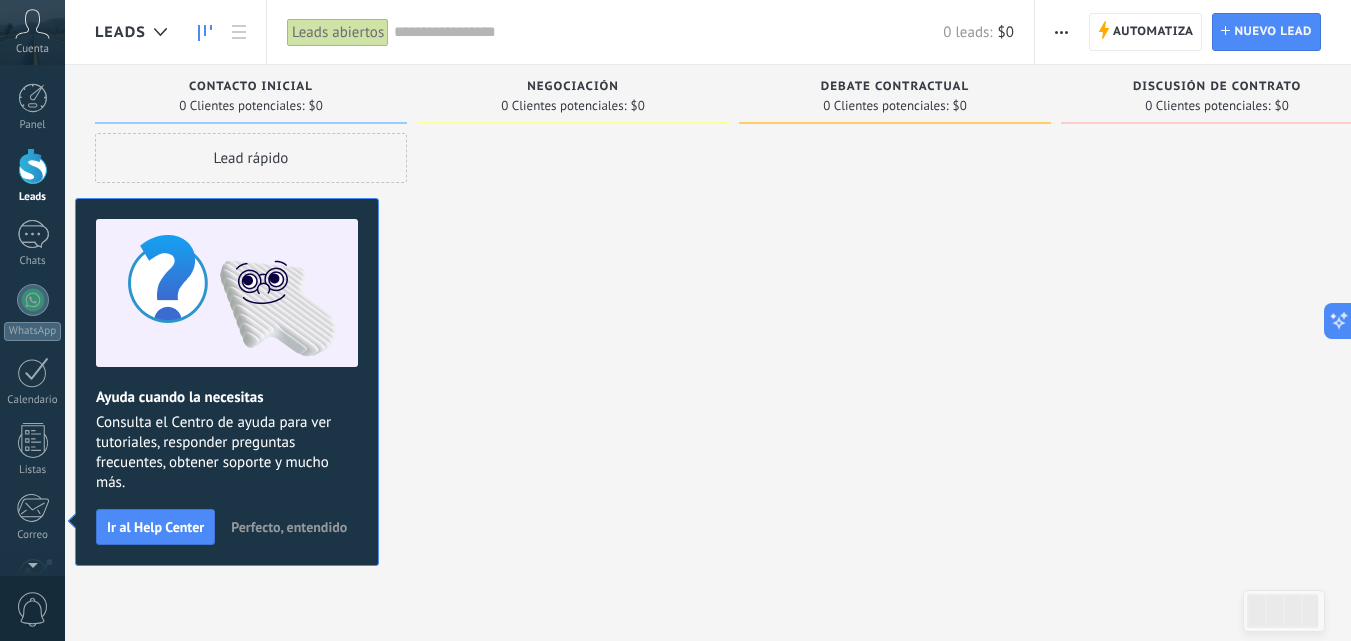click on "Perfecto, entendido" at bounding box center (289, 527) 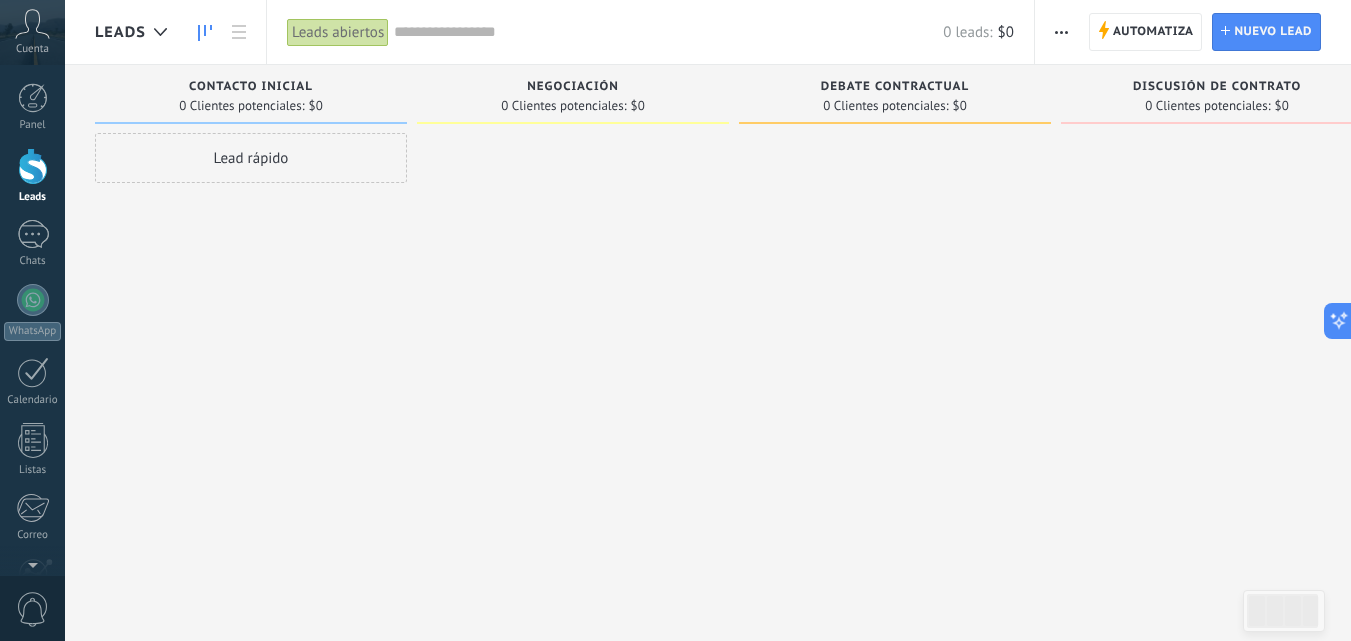 click at bounding box center (1061, 32) 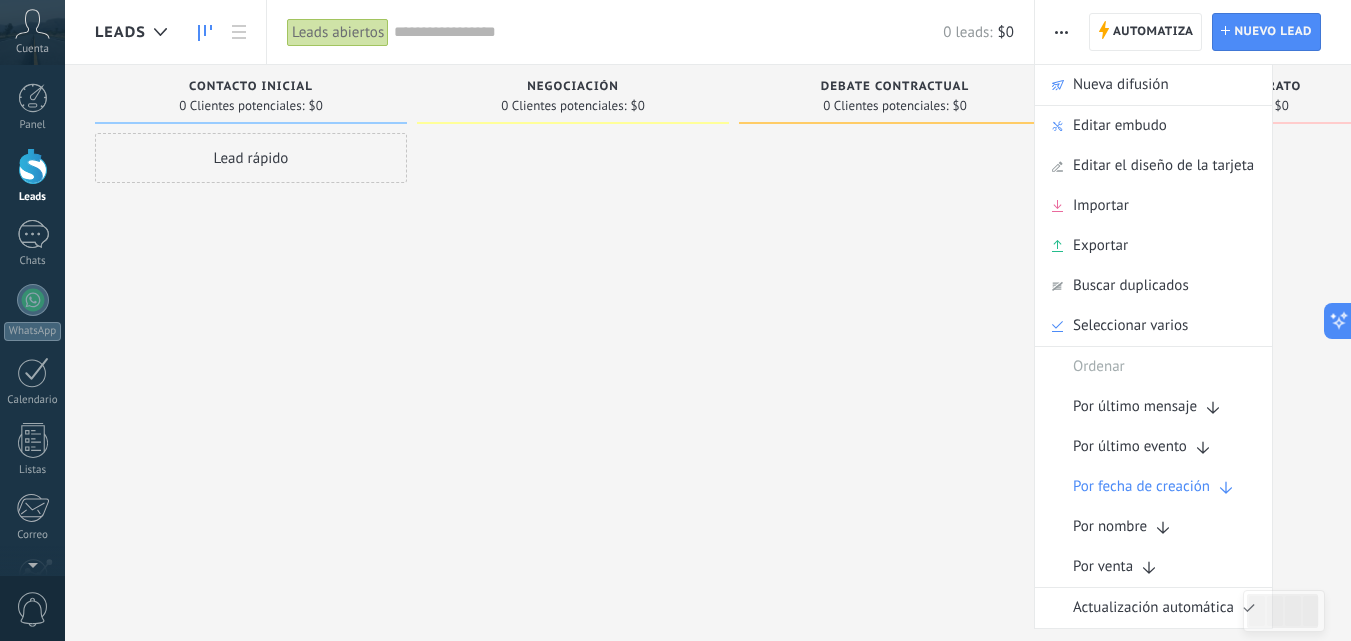 type 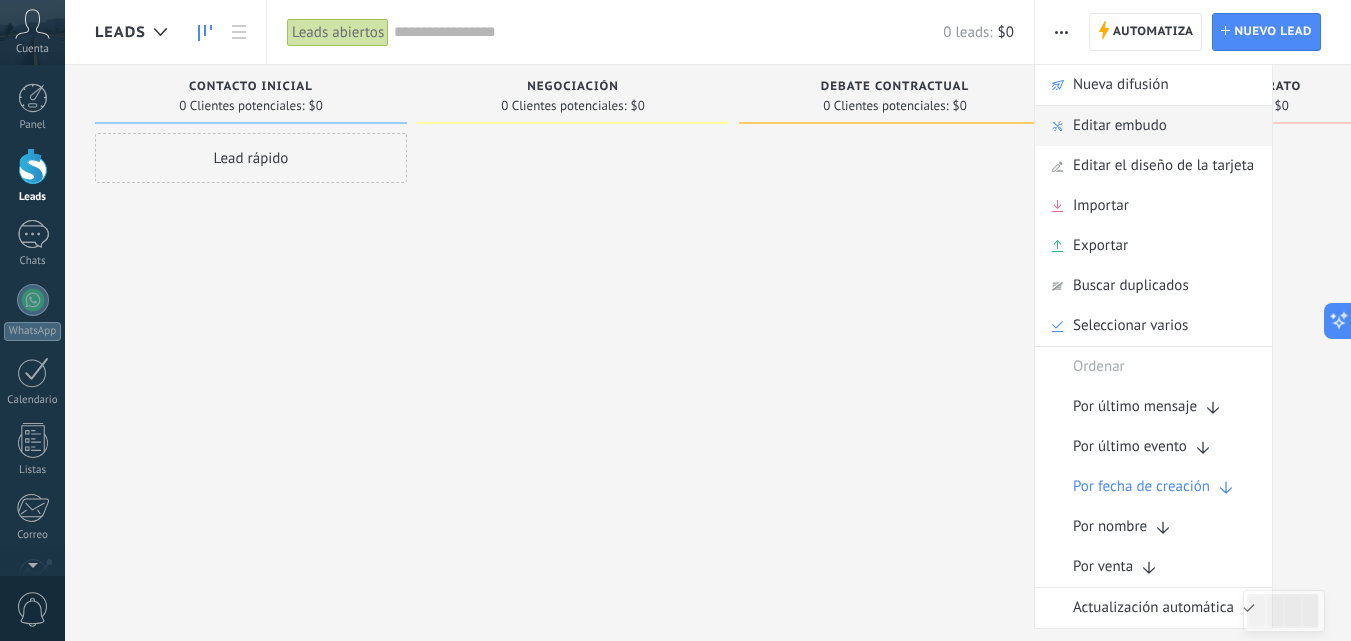 click on "Editar embudo" at bounding box center [1120, 126] 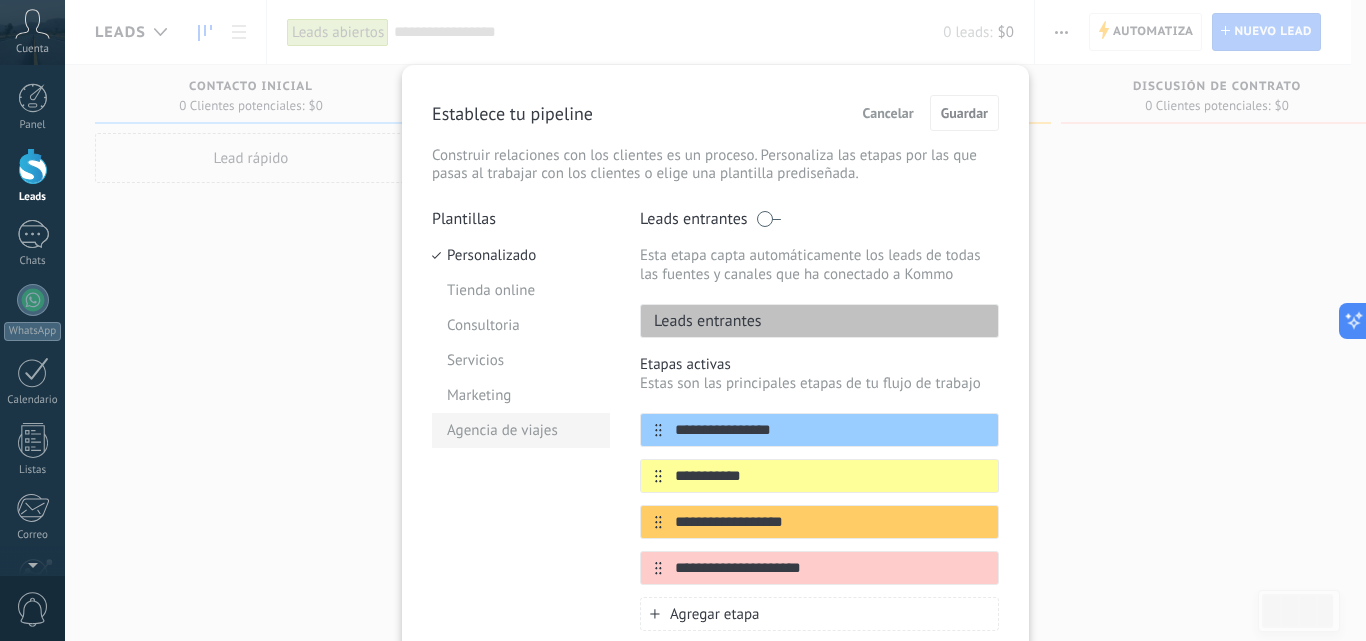 drag, startPoint x: 805, startPoint y: 431, endPoint x: 530, endPoint y: 440, distance: 275.14725 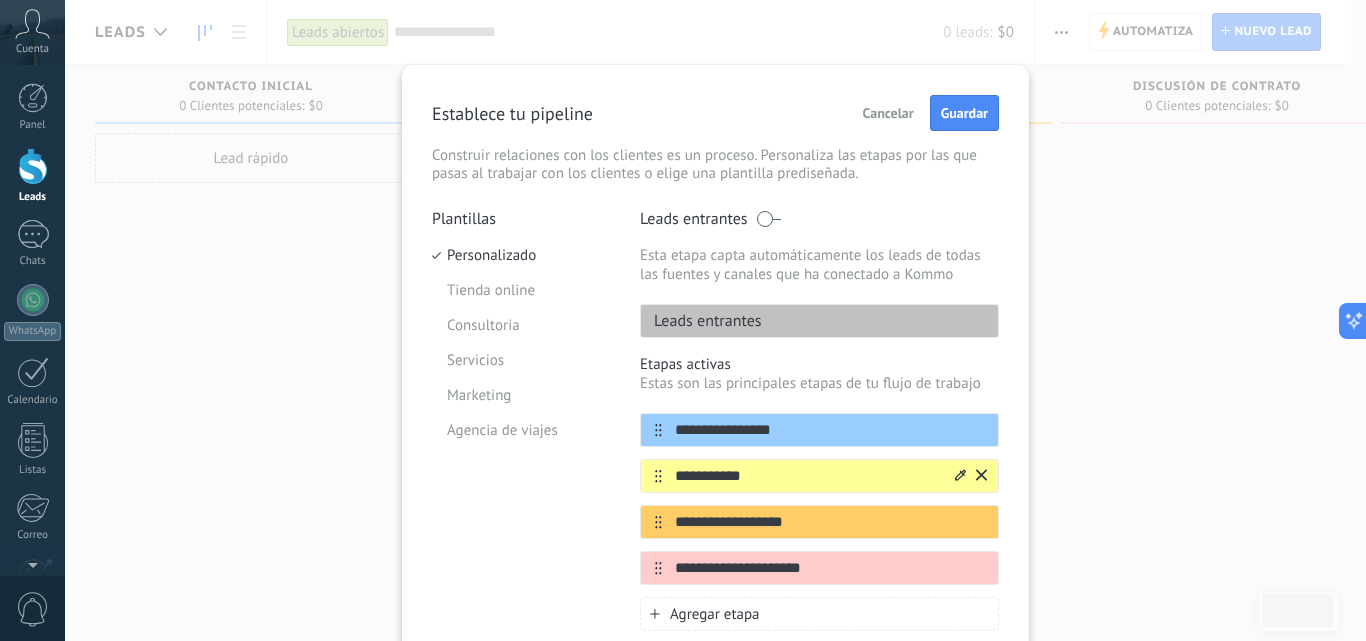 type on "**********" 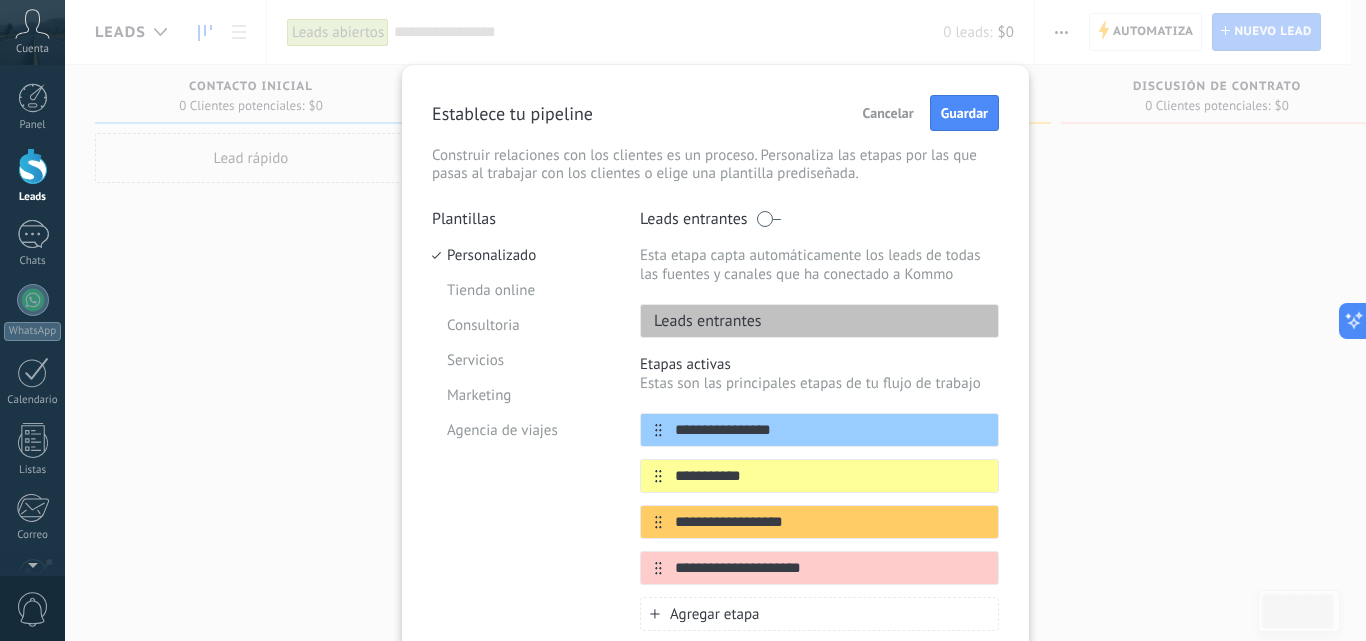 drag, startPoint x: 769, startPoint y: 478, endPoint x: 528, endPoint y: 455, distance: 242.09502 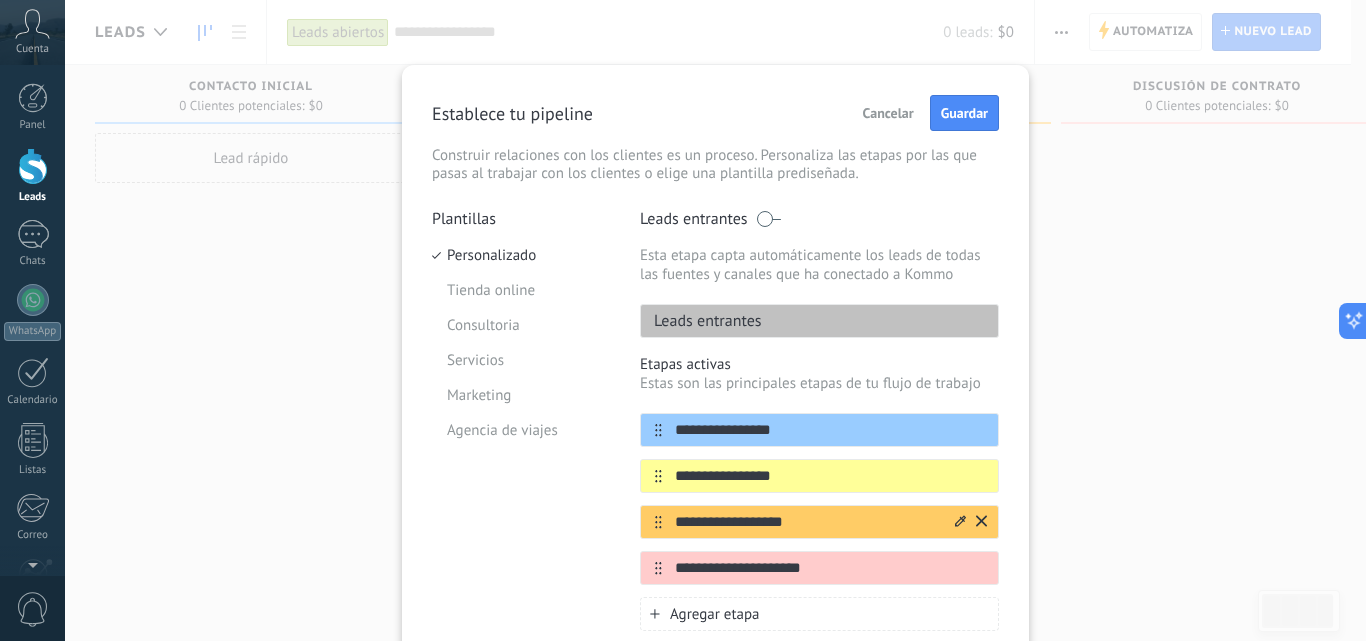 type on "**********" 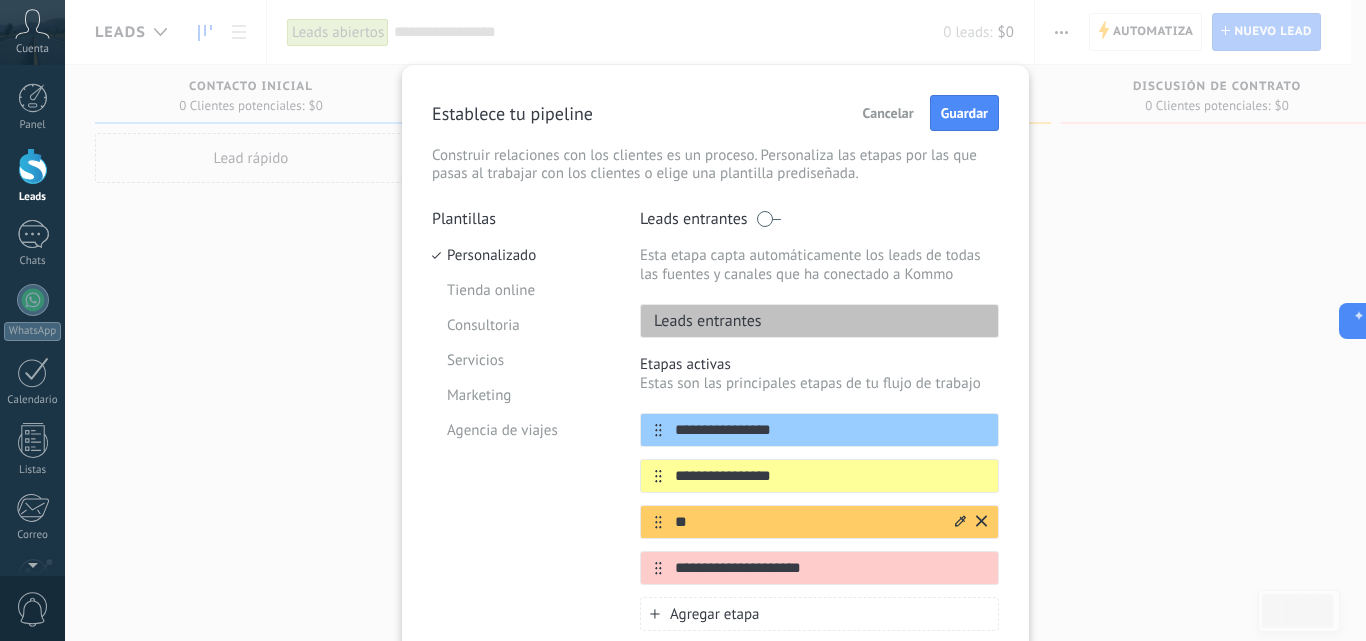 type on "*" 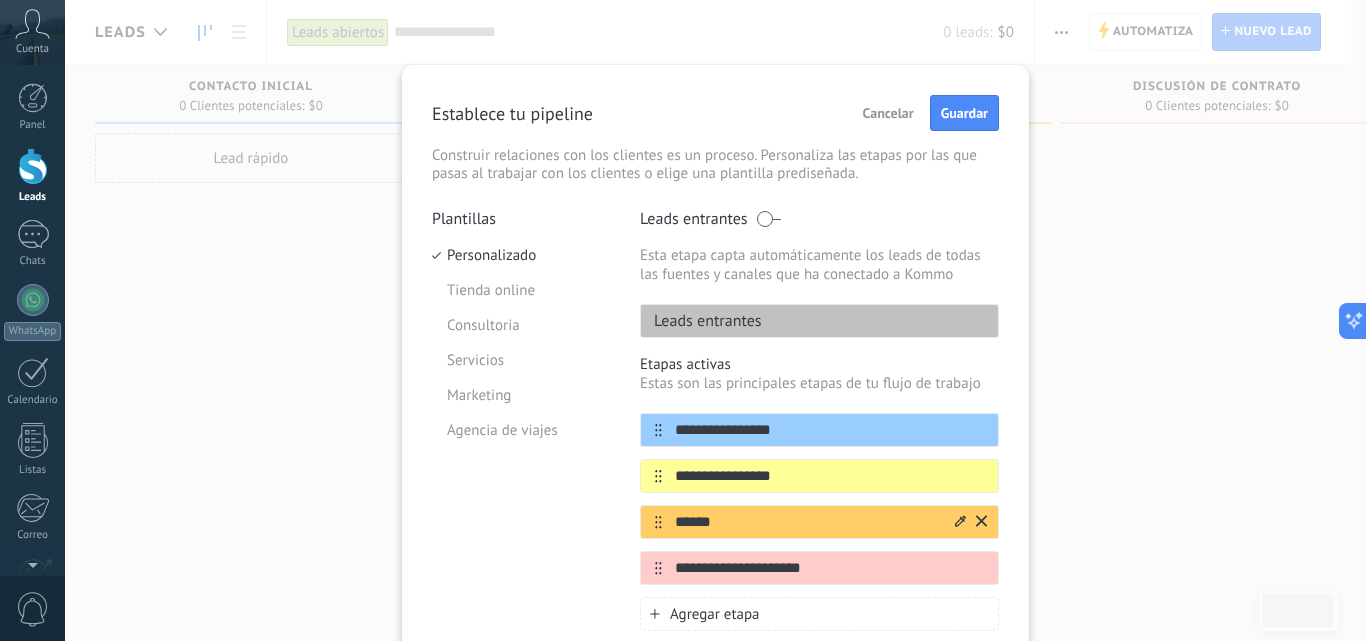 type on "******" 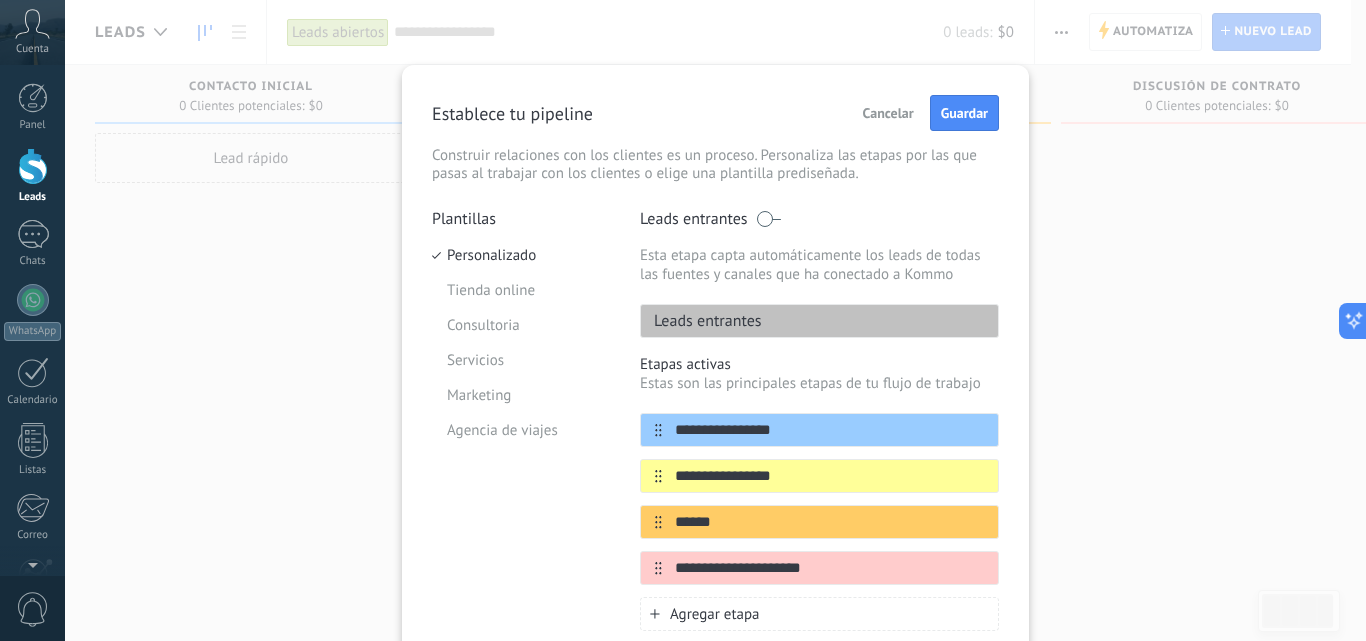 drag, startPoint x: 834, startPoint y: 574, endPoint x: 530, endPoint y: 558, distance: 304.42078 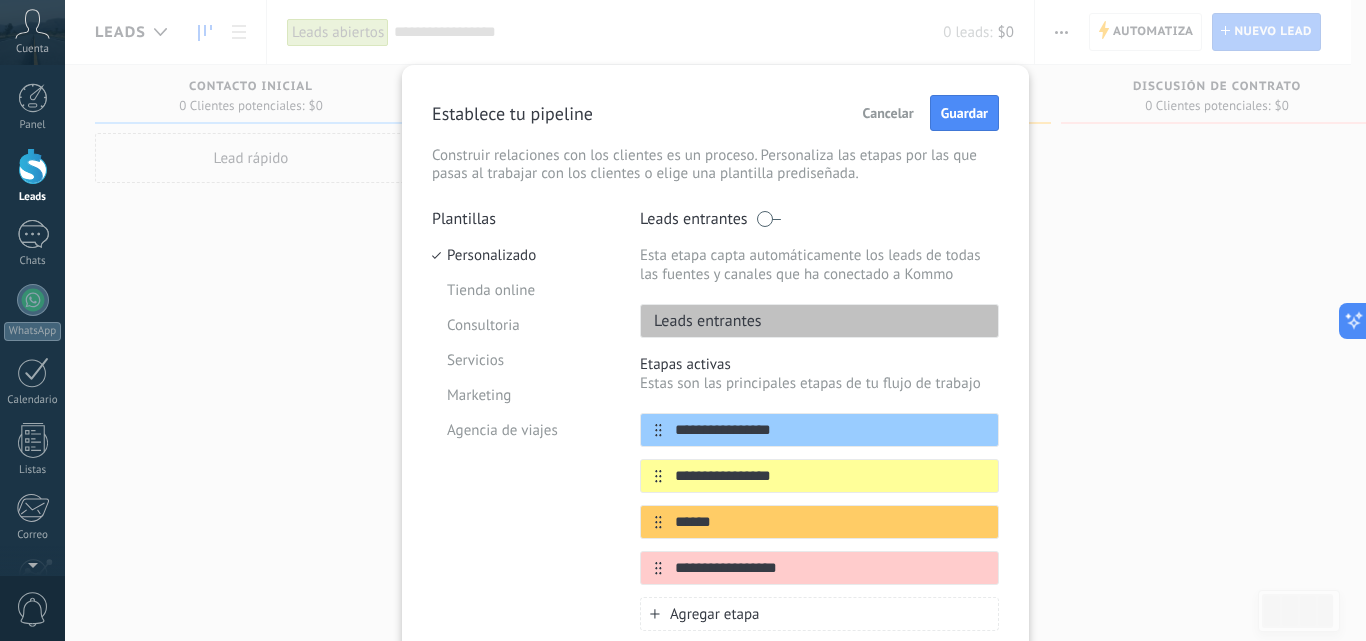 type on "**********" 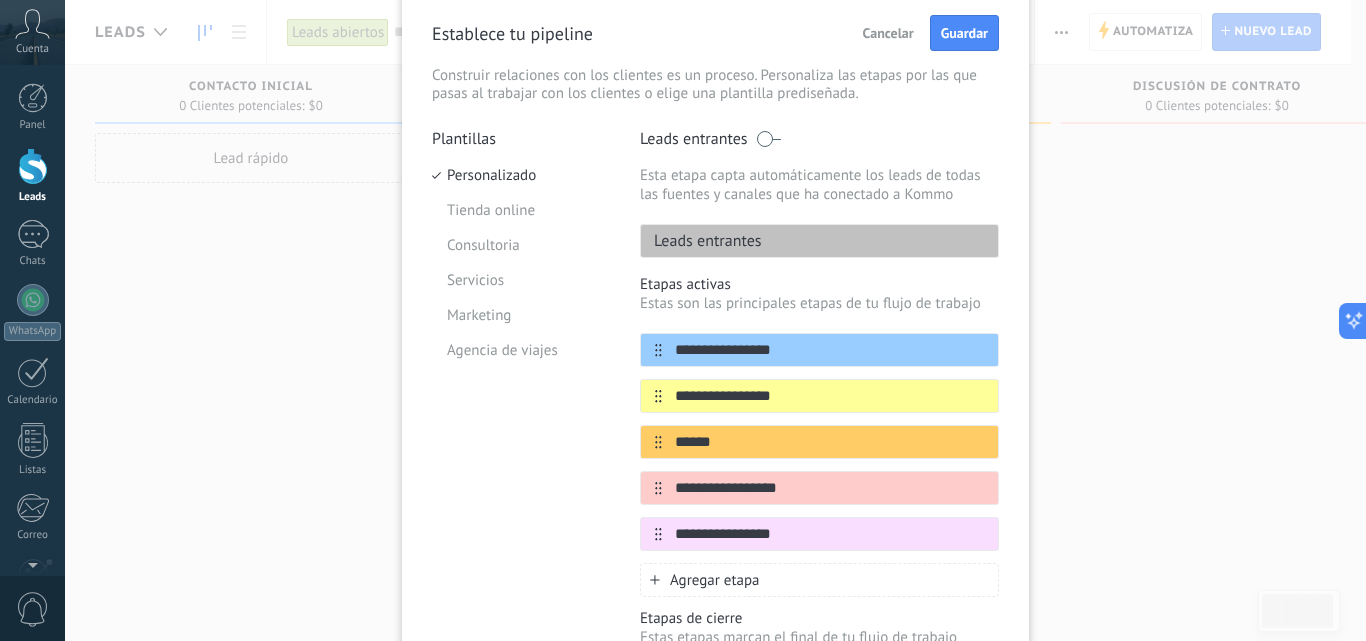 scroll, scrollTop: 90, scrollLeft: 0, axis: vertical 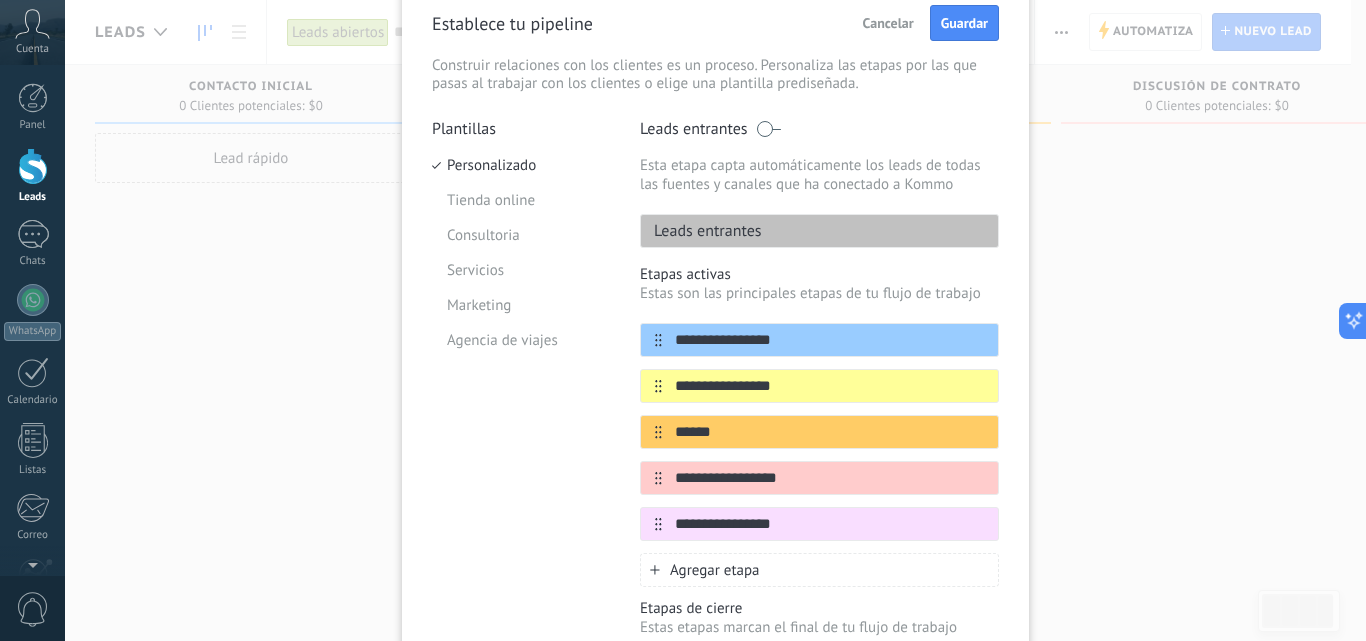 type on "**********" 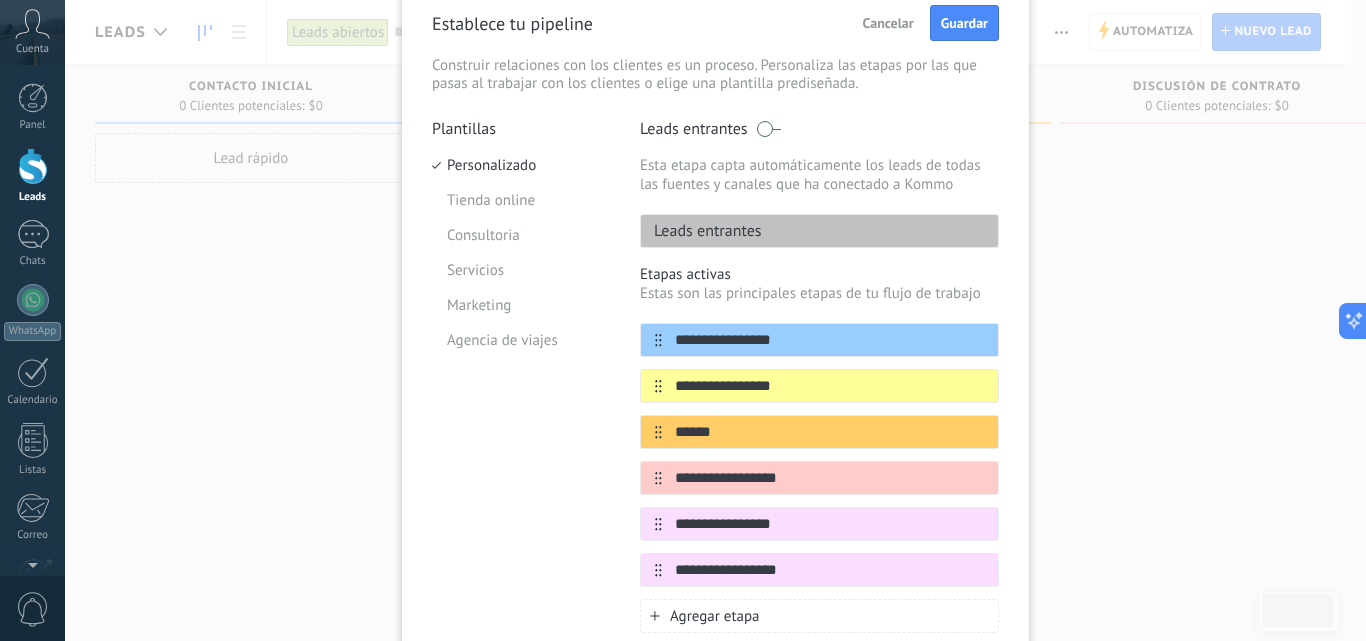 type on "**********" 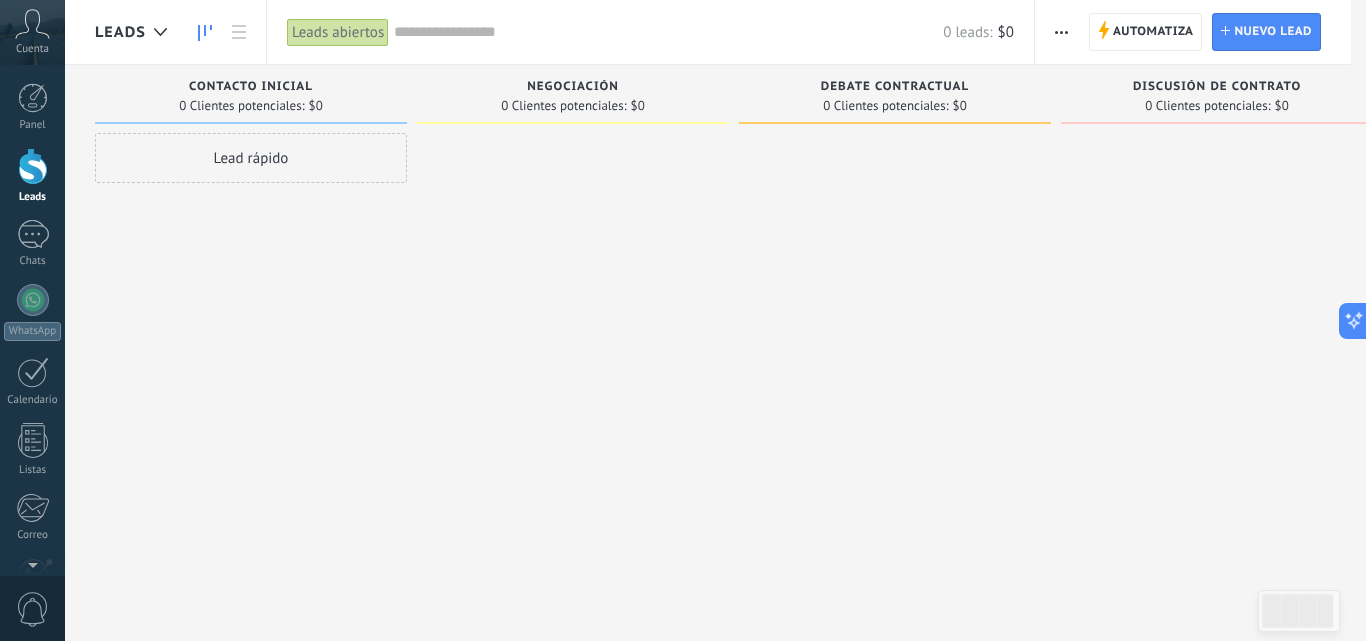 scroll, scrollTop: 0, scrollLeft: 0, axis: both 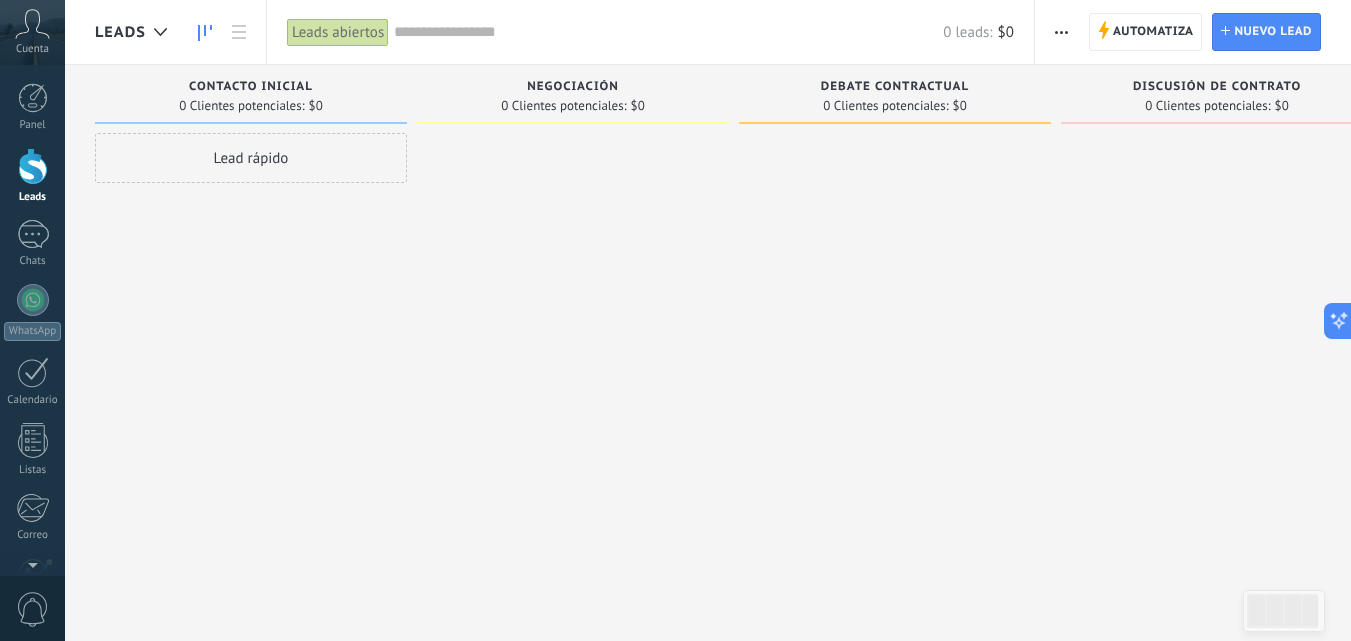 click at bounding box center (1061, 32) 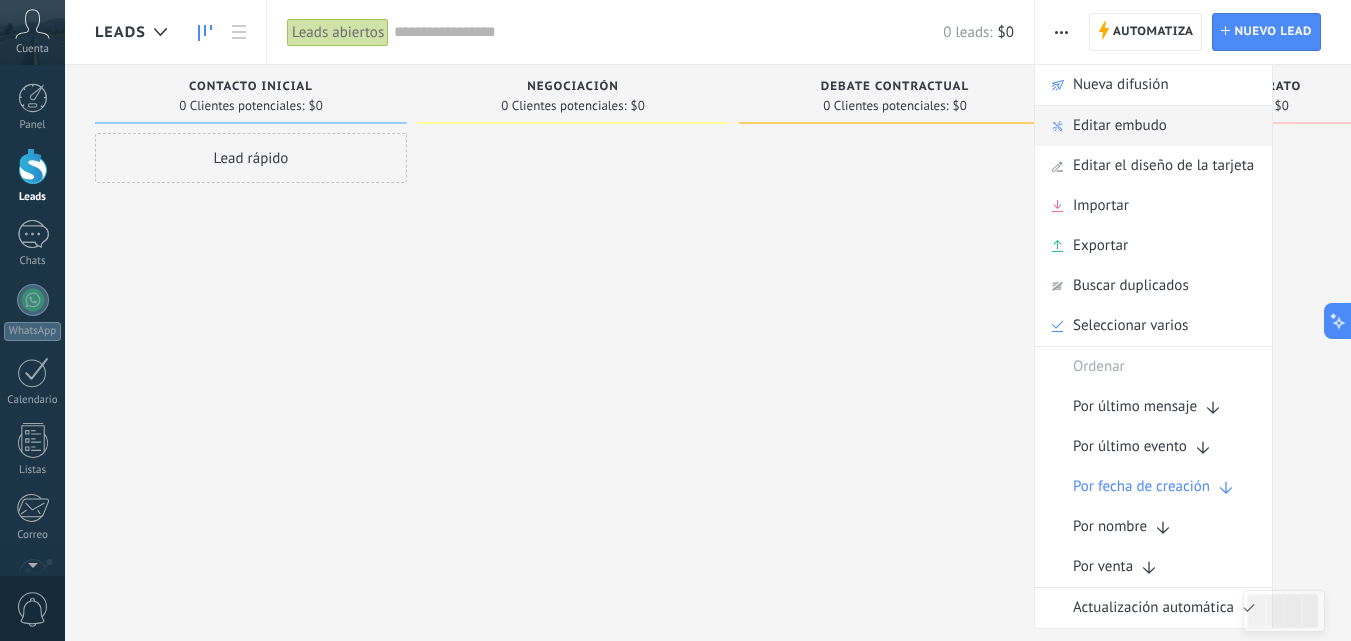 click on "Editar embudo" at bounding box center (1120, 126) 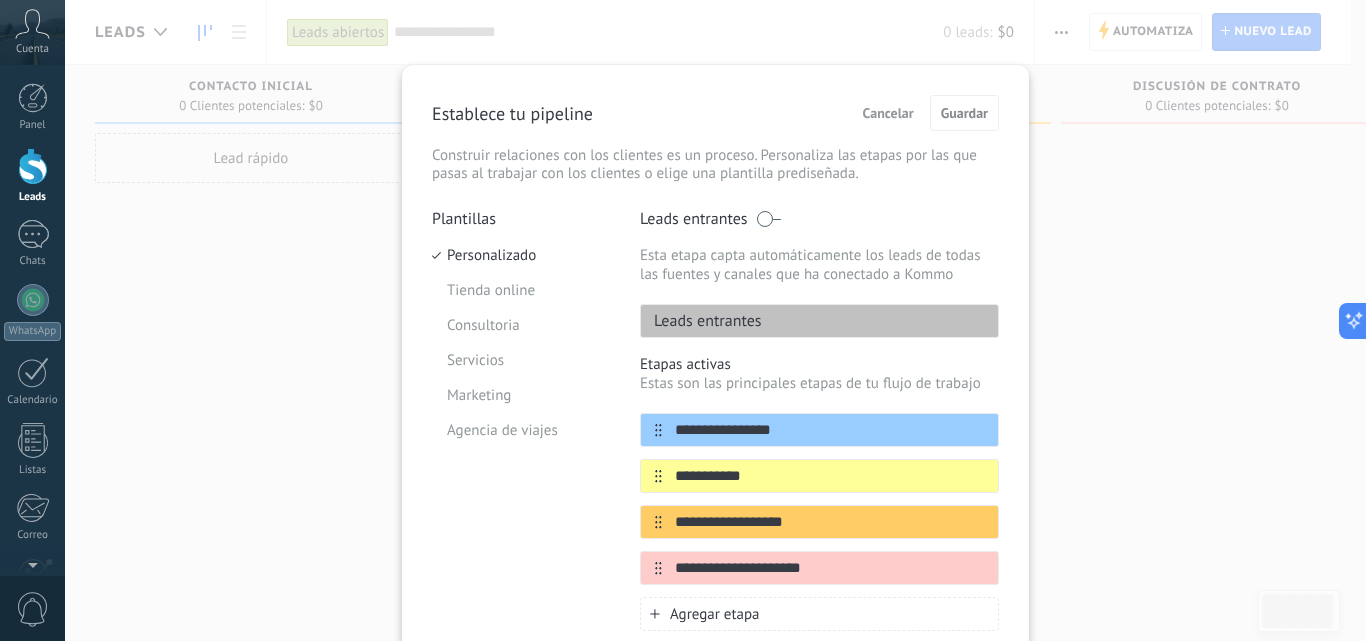 click on "**********" at bounding box center (715, 320) 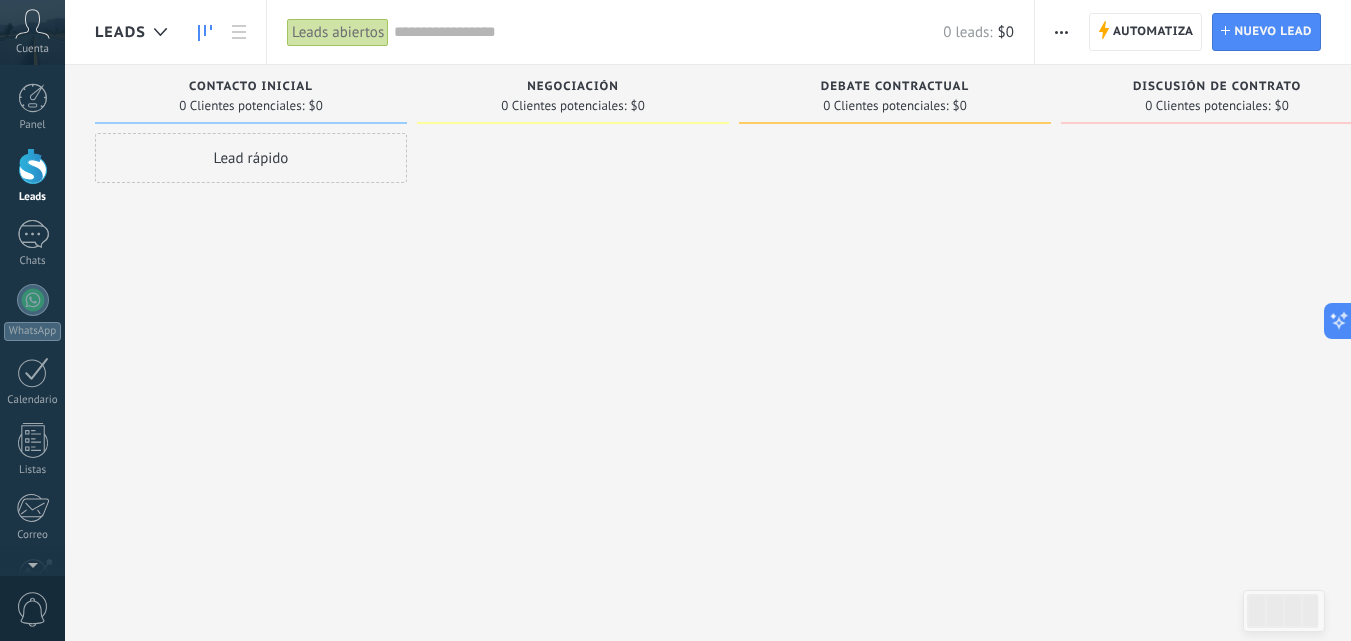click at bounding box center (1061, 32) 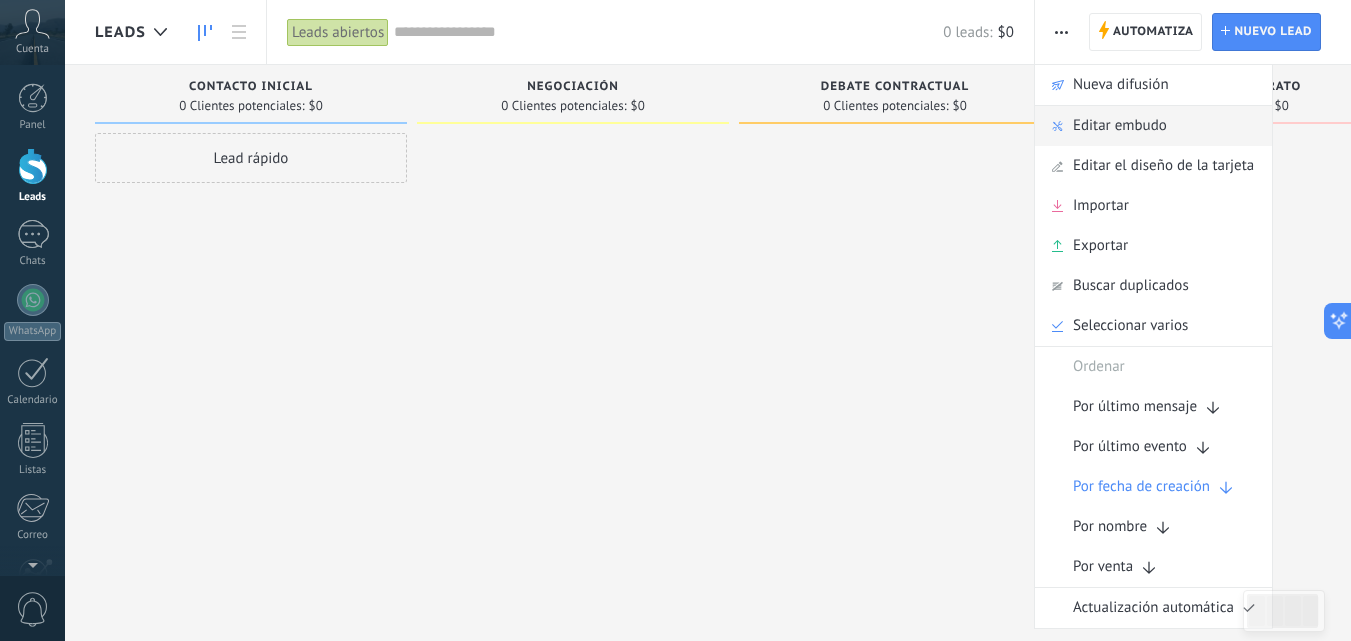click on "Editar embudo" at bounding box center [1120, 126] 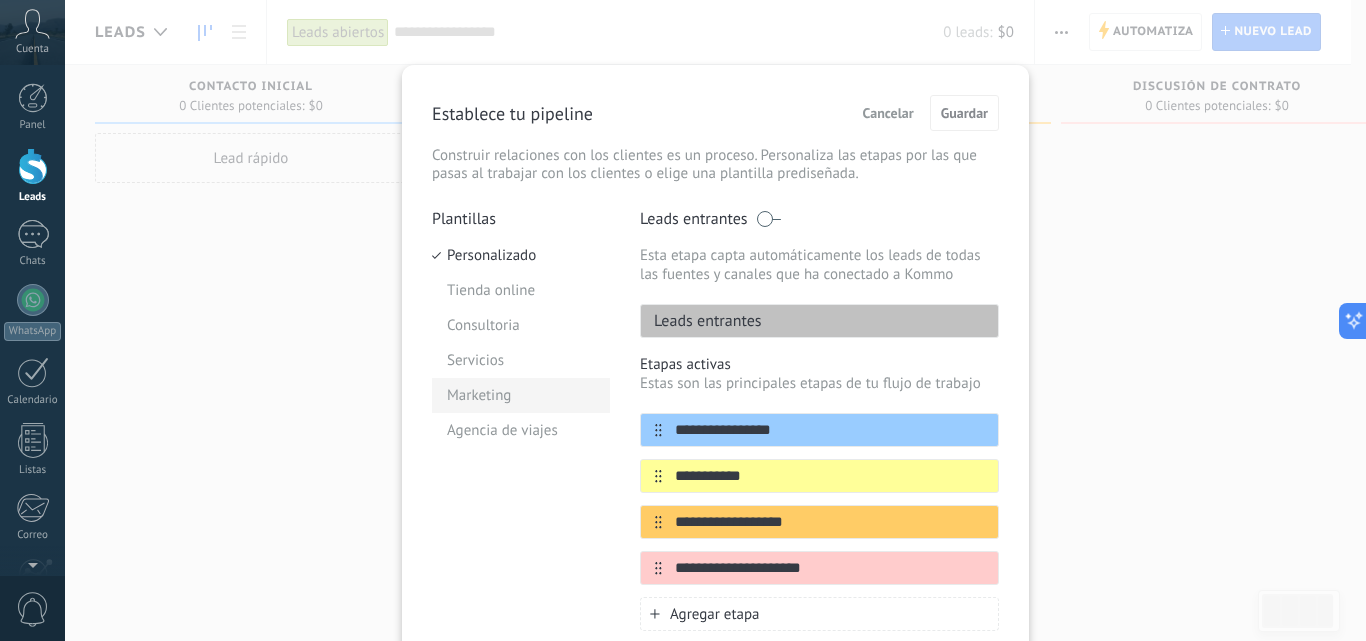 drag, startPoint x: 794, startPoint y: 437, endPoint x: 584, endPoint y: 409, distance: 211.85844 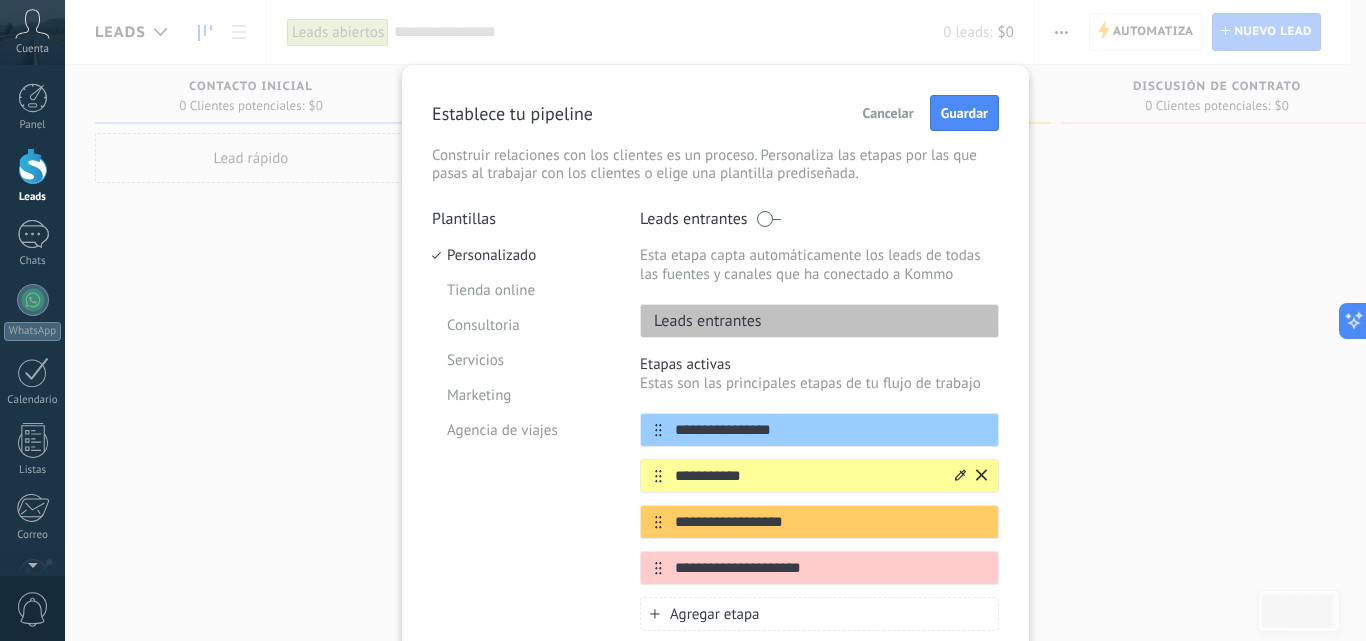 type on "**********" 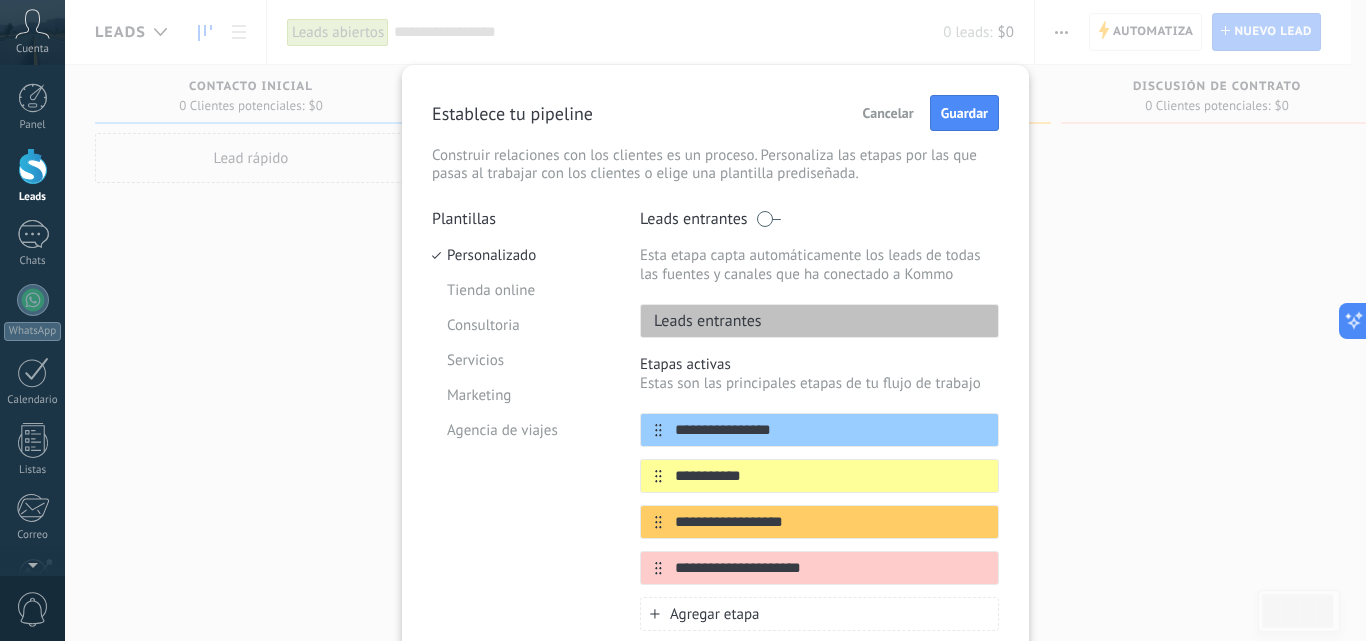 drag, startPoint x: 773, startPoint y: 474, endPoint x: 570, endPoint y: 461, distance: 203.41583 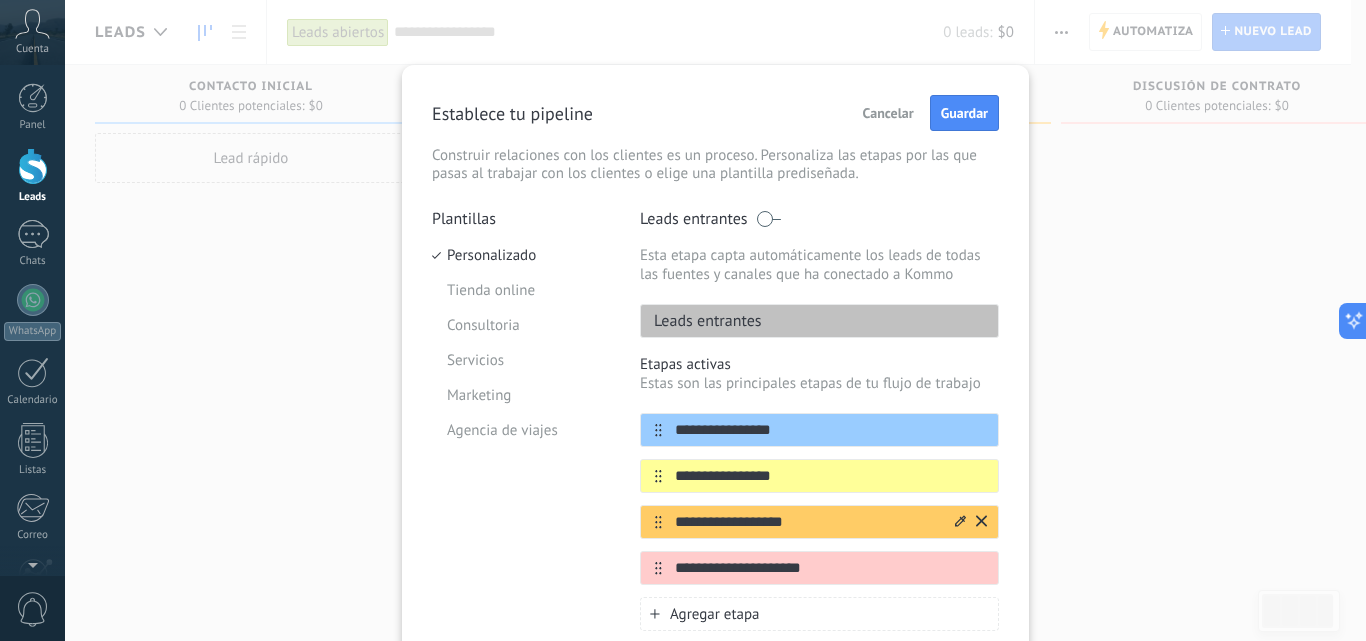 type on "**********" 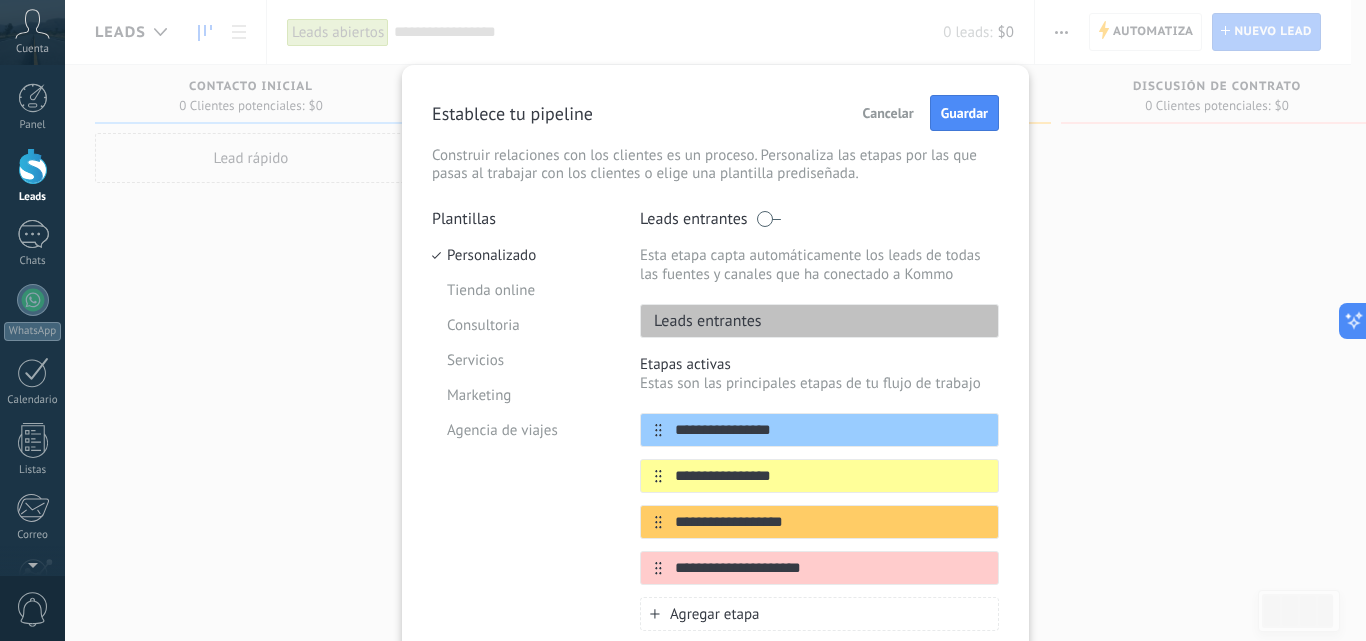 drag, startPoint x: 806, startPoint y: 528, endPoint x: 589, endPoint y: 469, distance: 224.87775 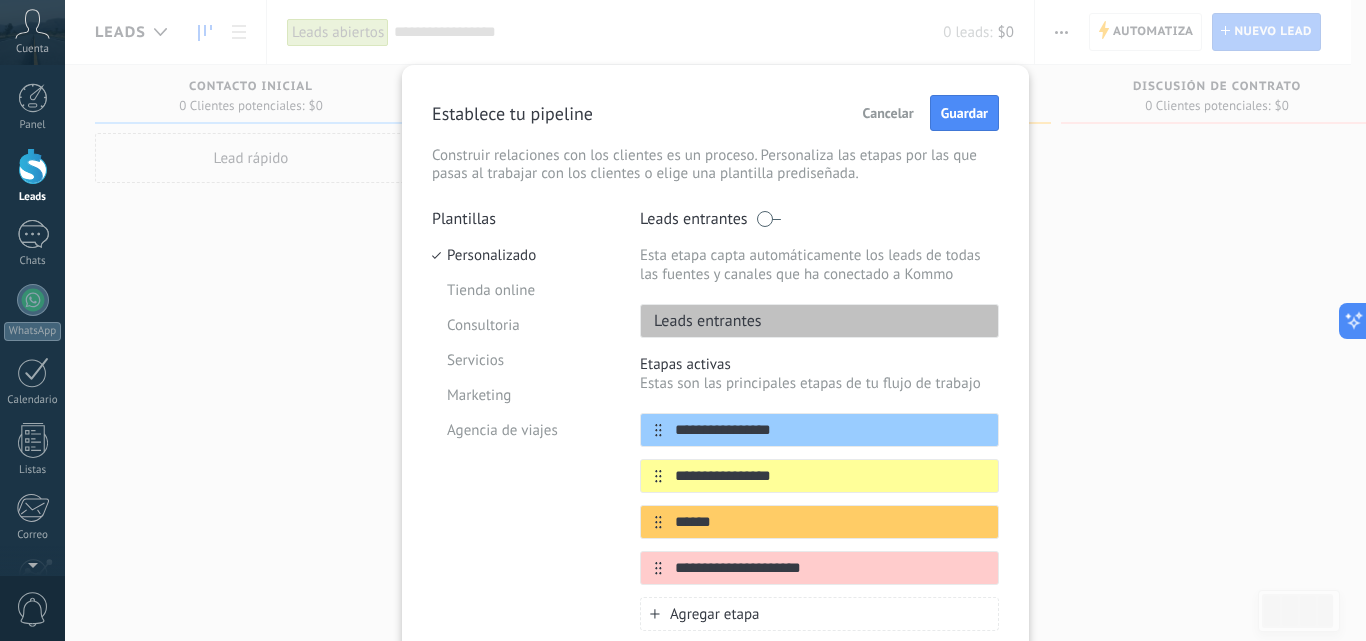 type on "******" 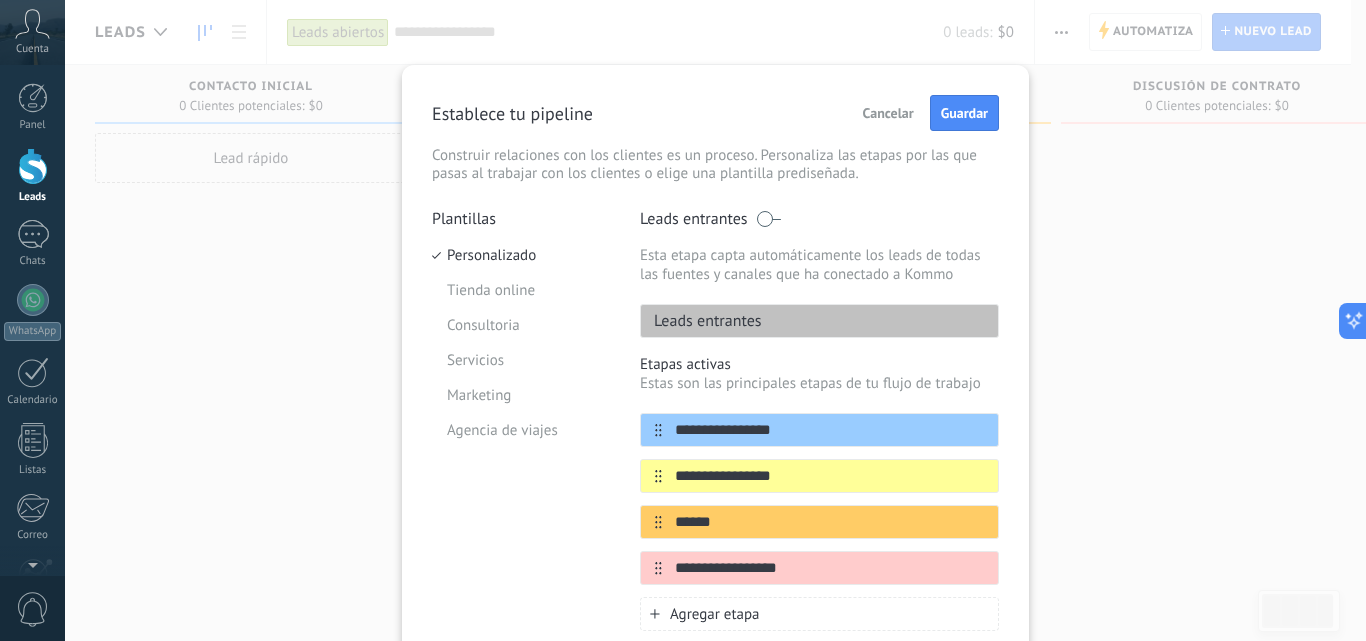 type on "**********" 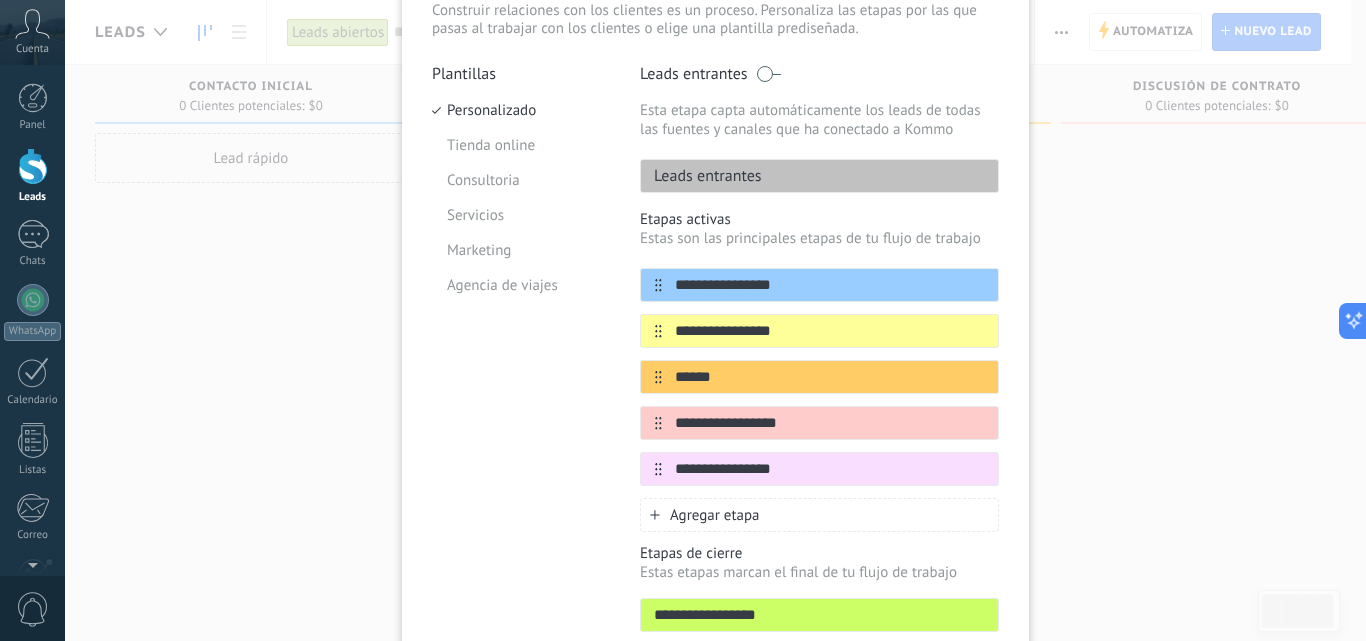 scroll, scrollTop: 187, scrollLeft: 0, axis: vertical 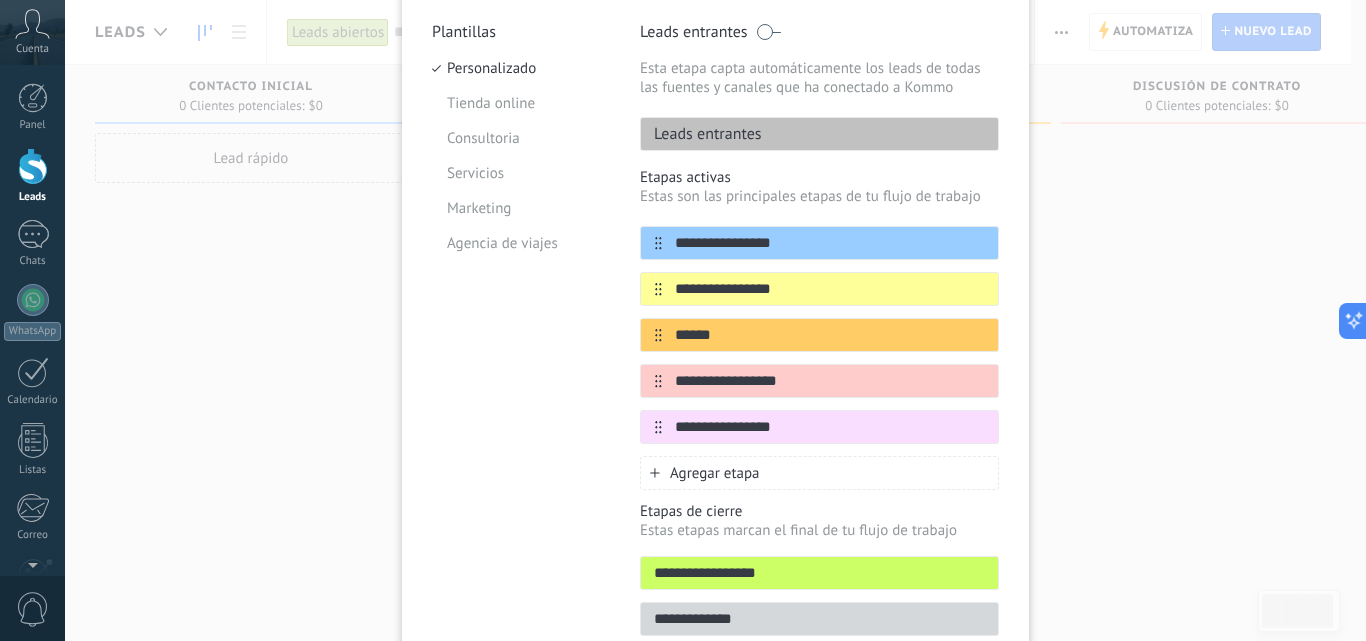 type on "**********" 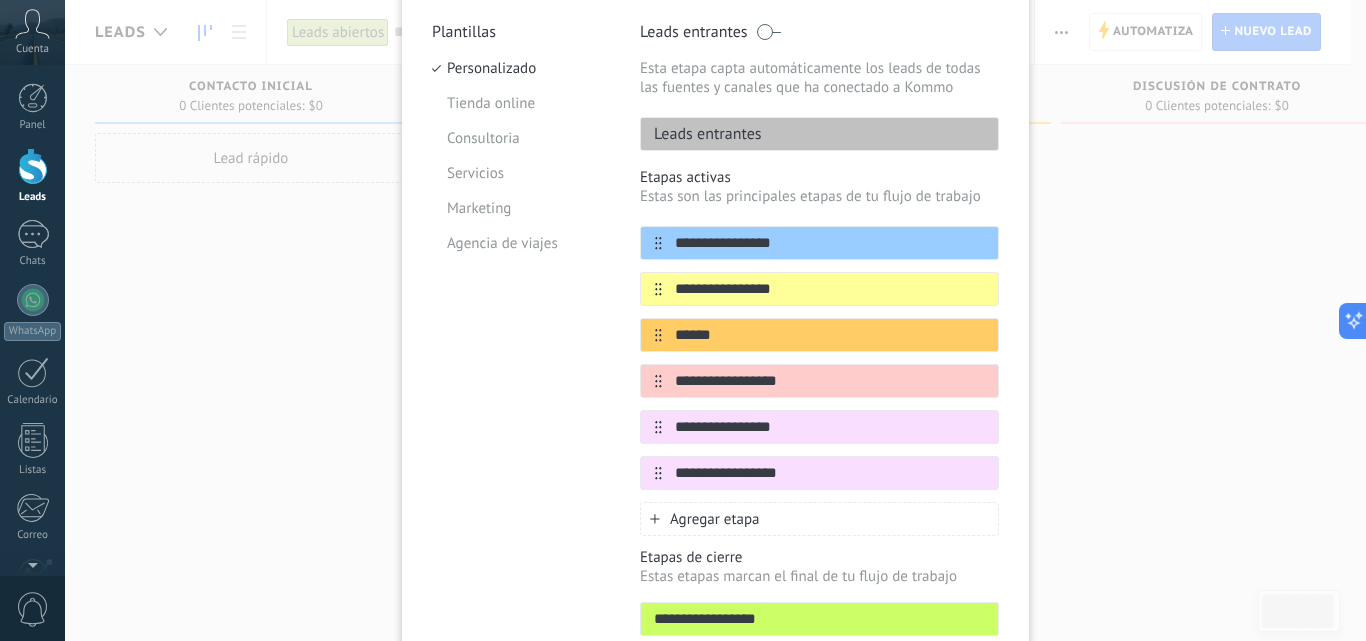 type on "**********" 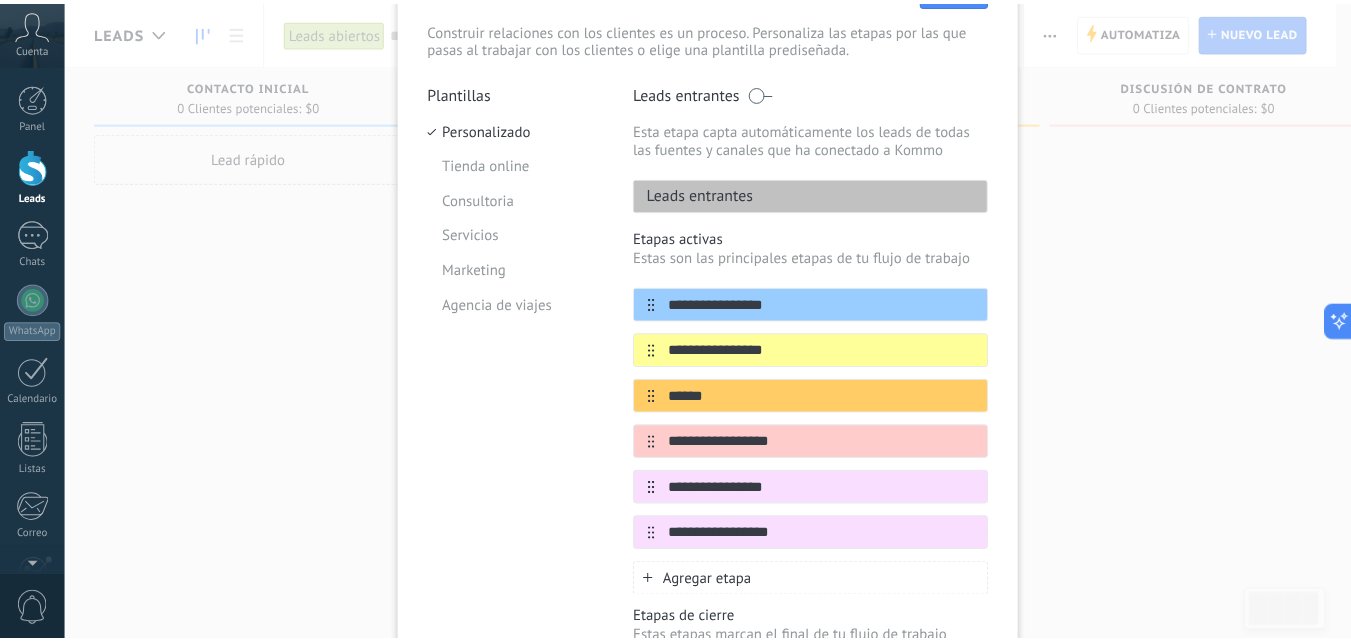 scroll, scrollTop: 0, scrollLeft: 0, axis: both 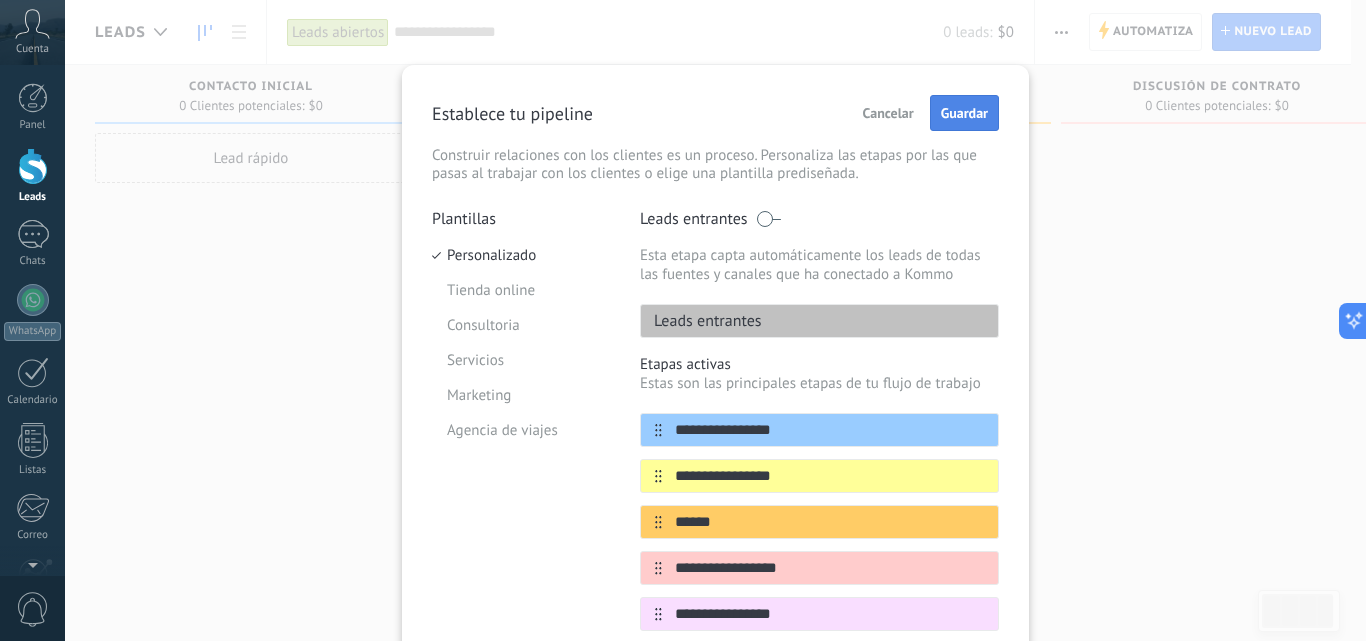 click on "Guardar" at bounding box center [964, 113] 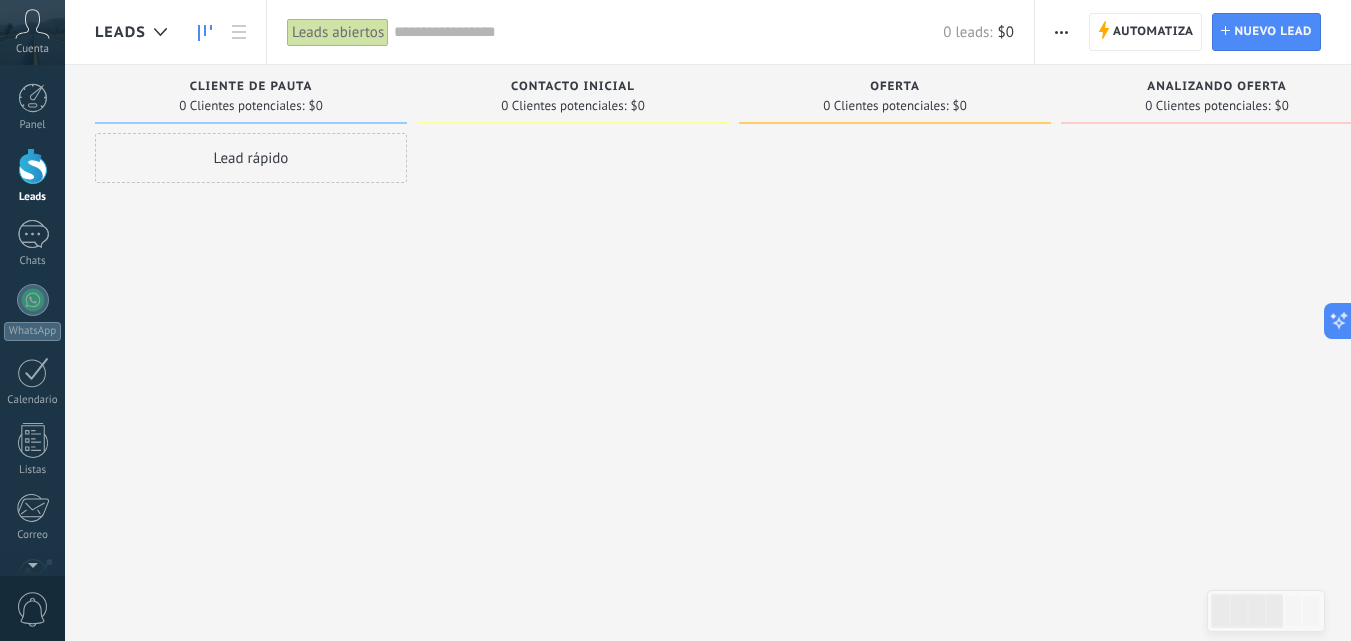 click at bounding box center (1061, 32) 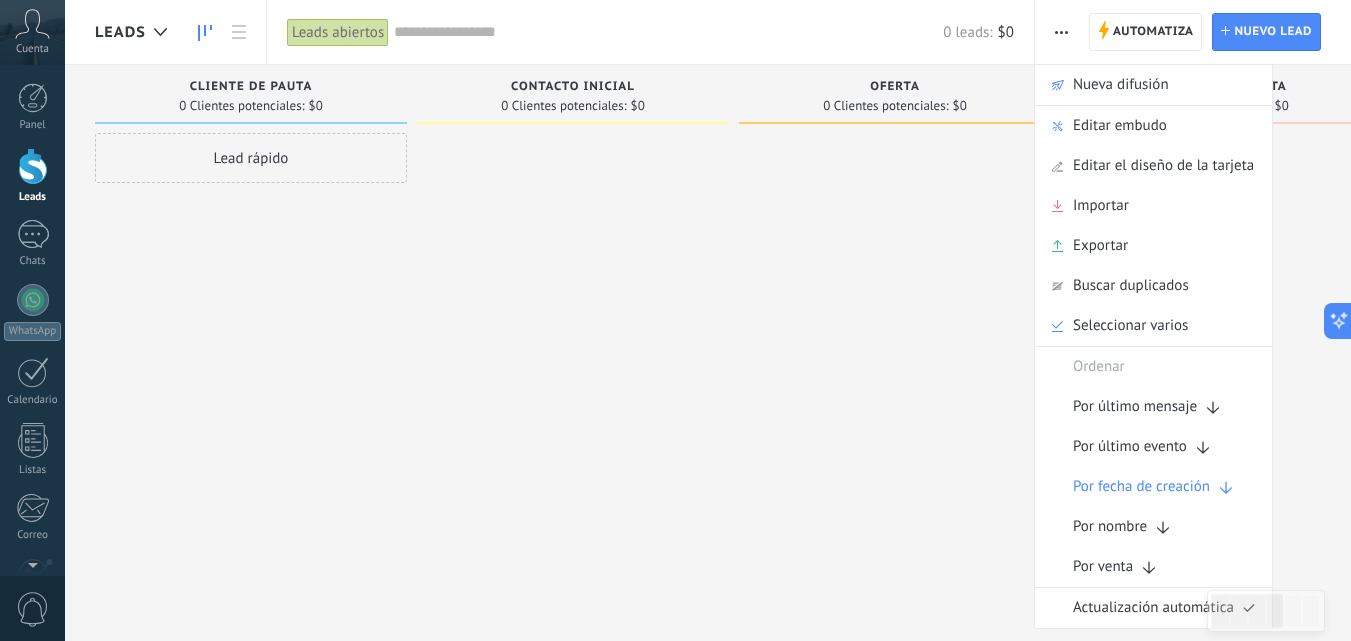 click at bounding box center (573, 323) 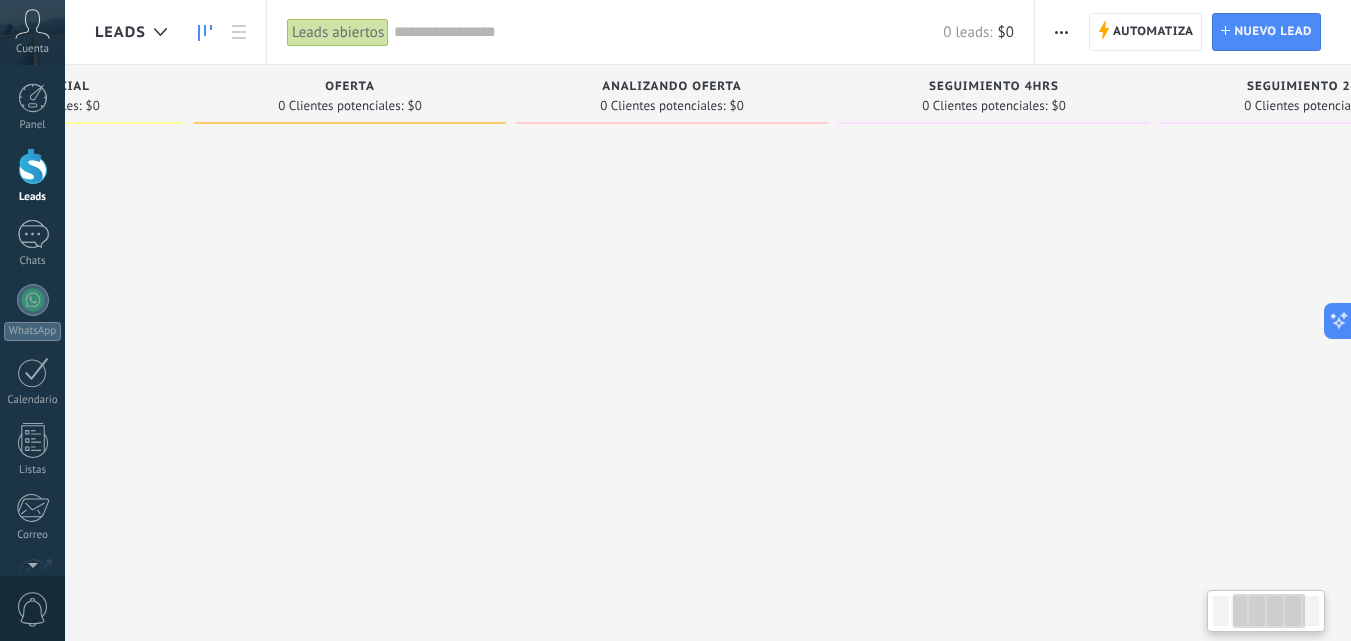 drag, startPoint x: 946, startPoint y: 442, endPoint x: 401, endPoint y: 444, distance: 545.00366 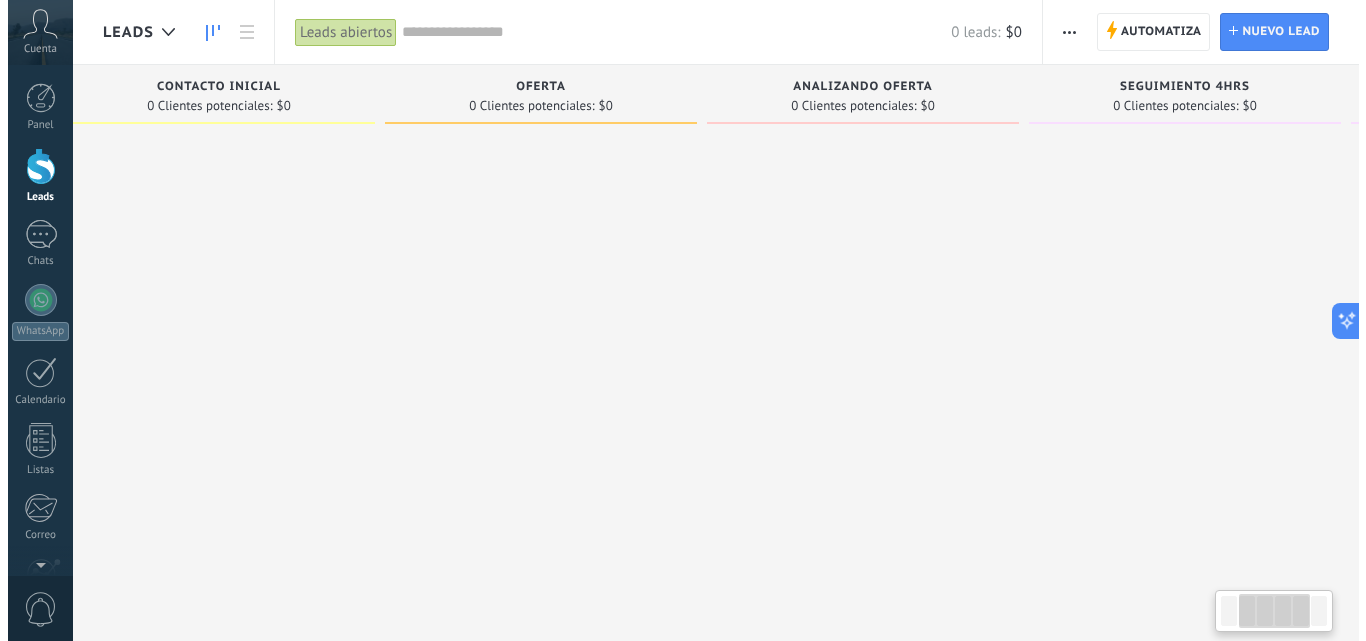 scroll, scrollTop: 0, scrollLeft: 118, axis: horizontal 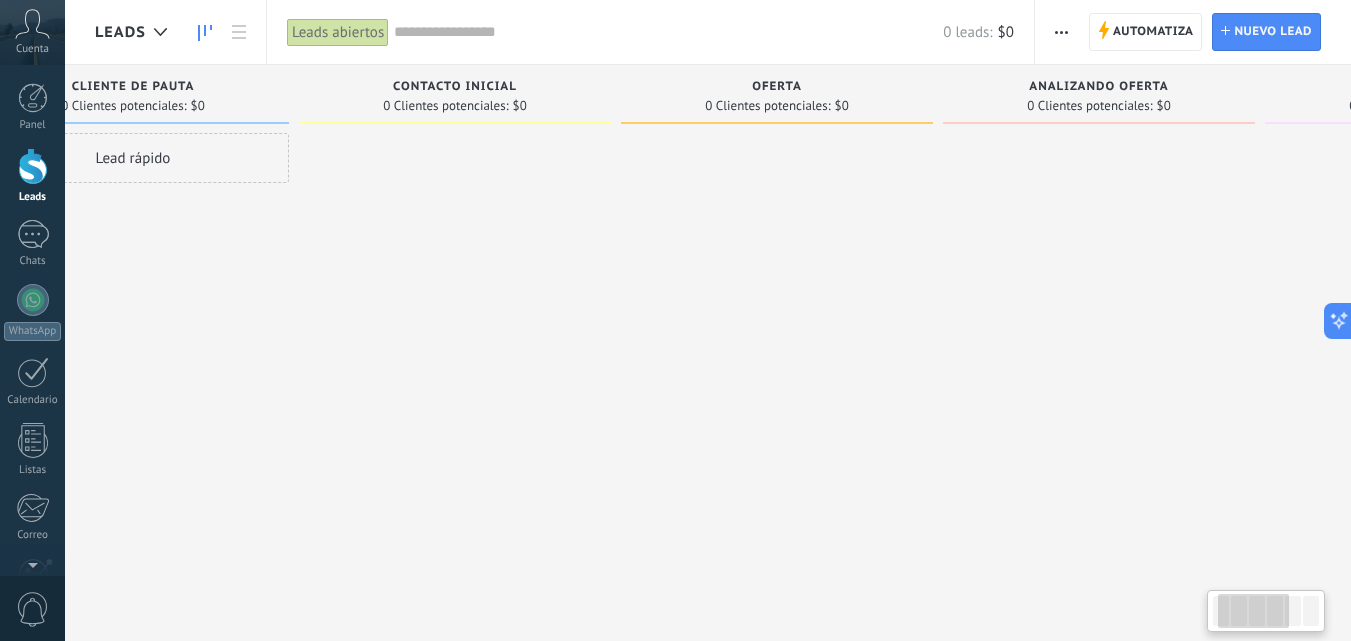 drag, startPoint x: 1034, startPoint y: 328, endPoint x: 1365, endPoint y: 251, distance: 339.8382 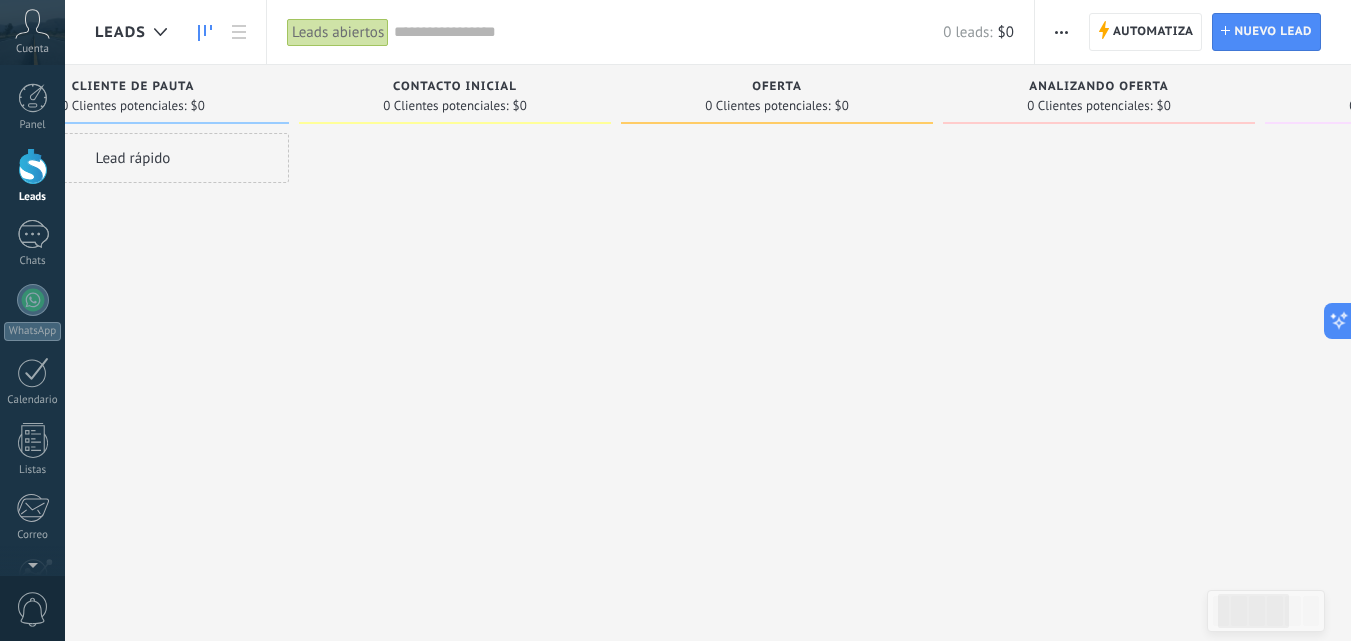click on "Leads abiertos" at bounding box center [338, 32] 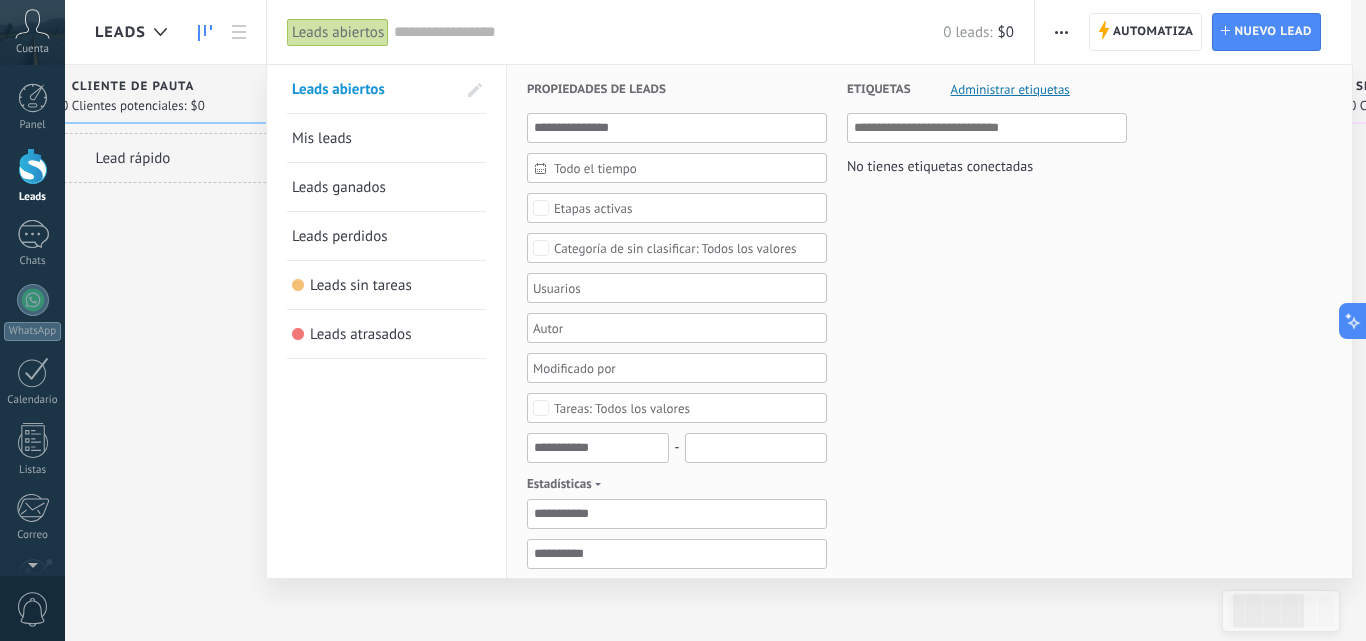 click on "0  leads: $0" at bounding box center (704, 32) 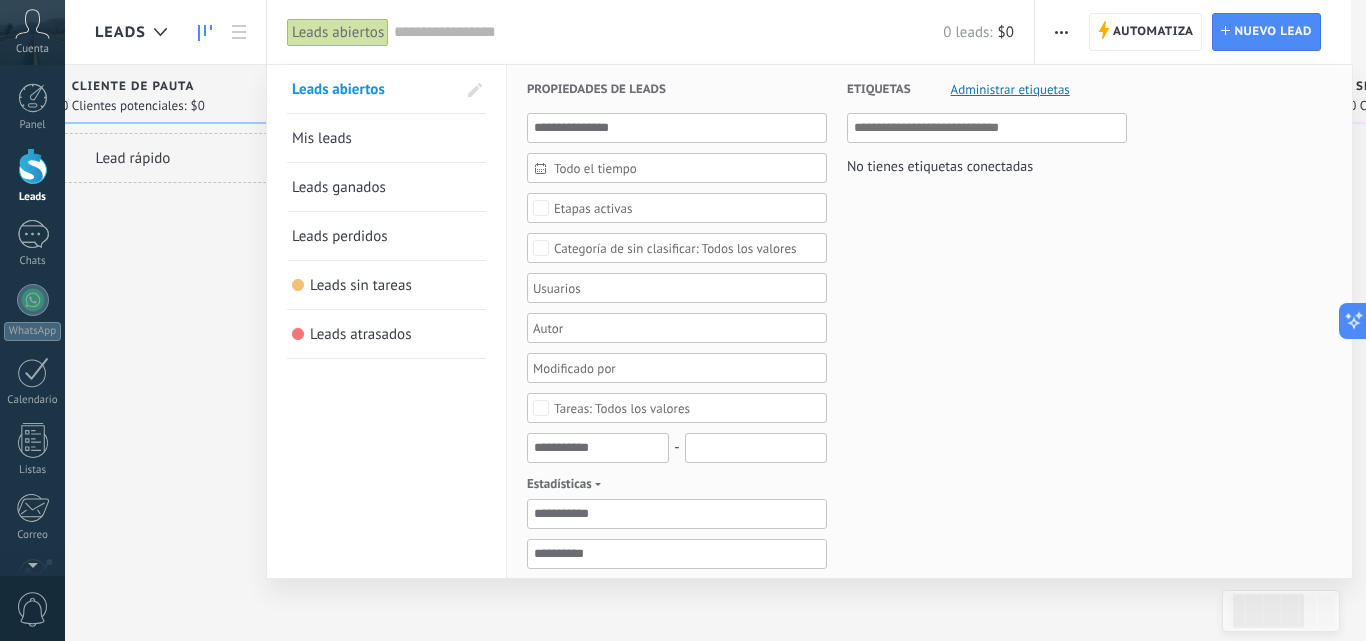 click on "Leads abiertos" at bounding box center (338, 32) 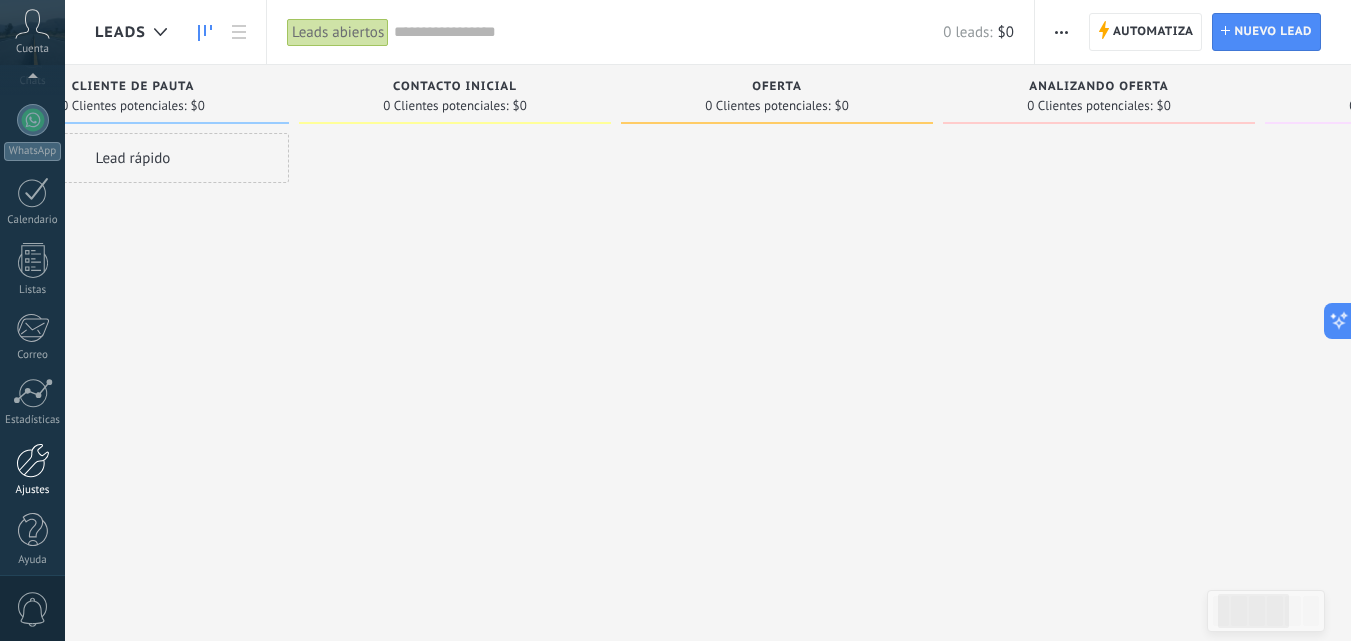 scroll, scrollTop: 191, scrollLeft: 0, axis: vertical 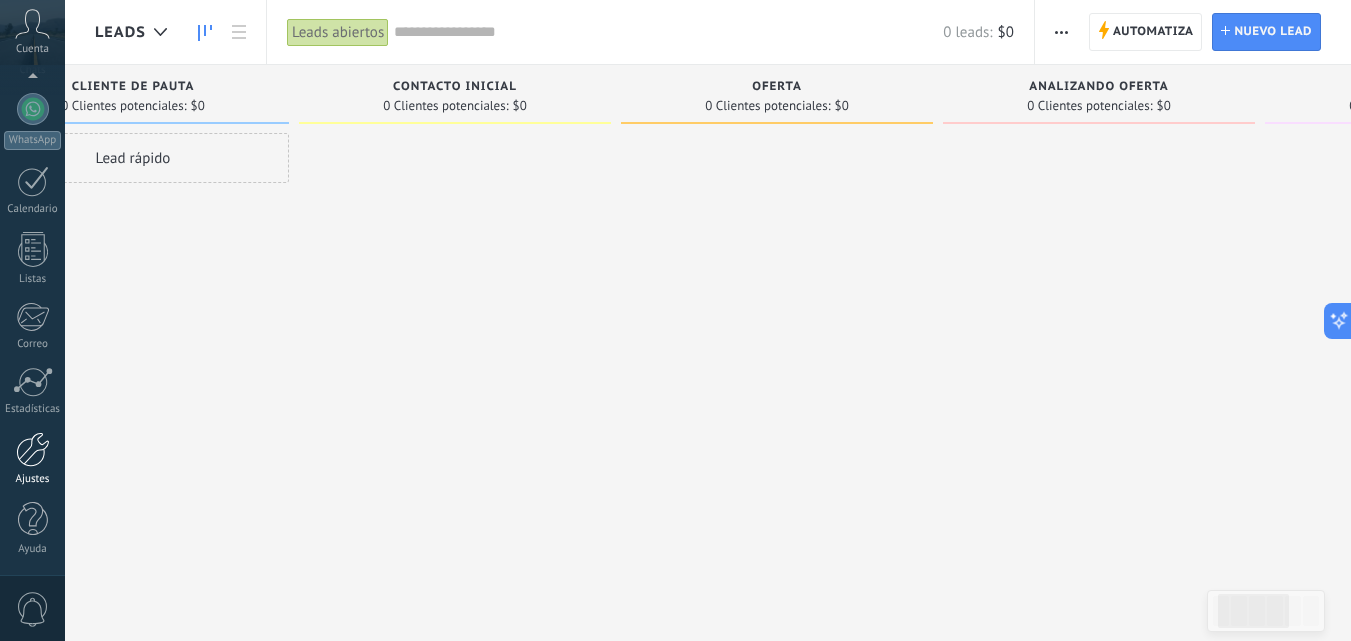 click at bounding box center (33, 449) 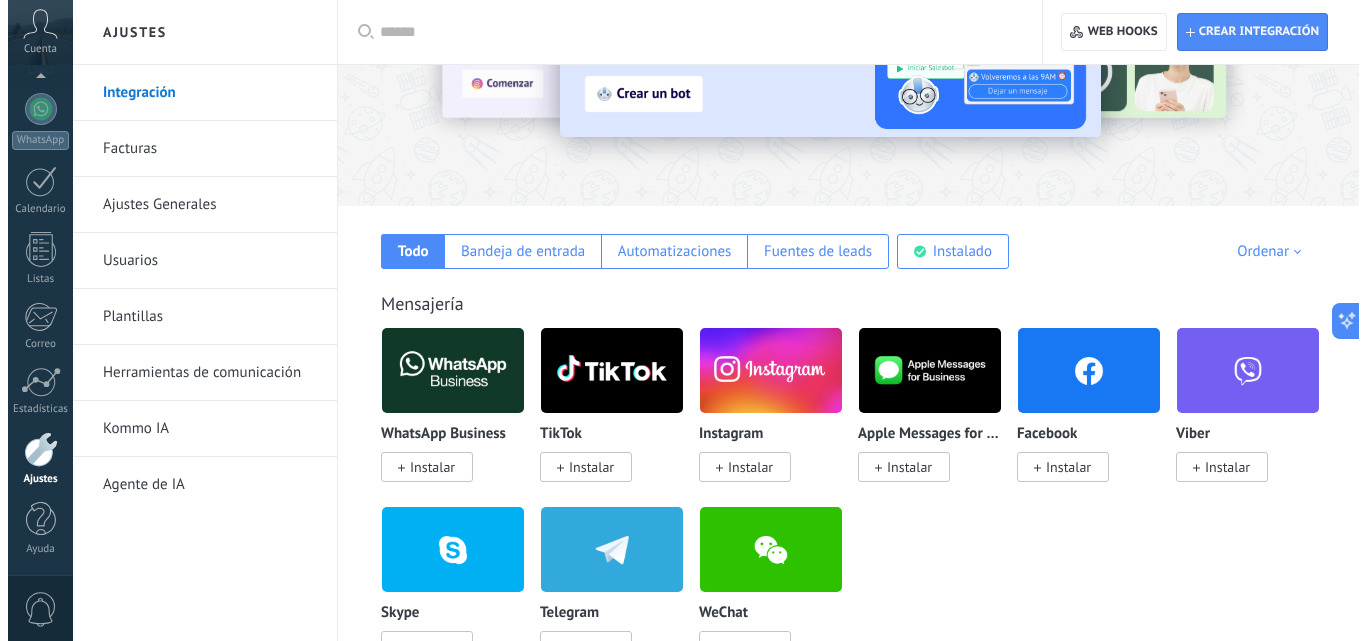 scroll, scrollTop: 270, scrollLeft: 0, axis: vertical 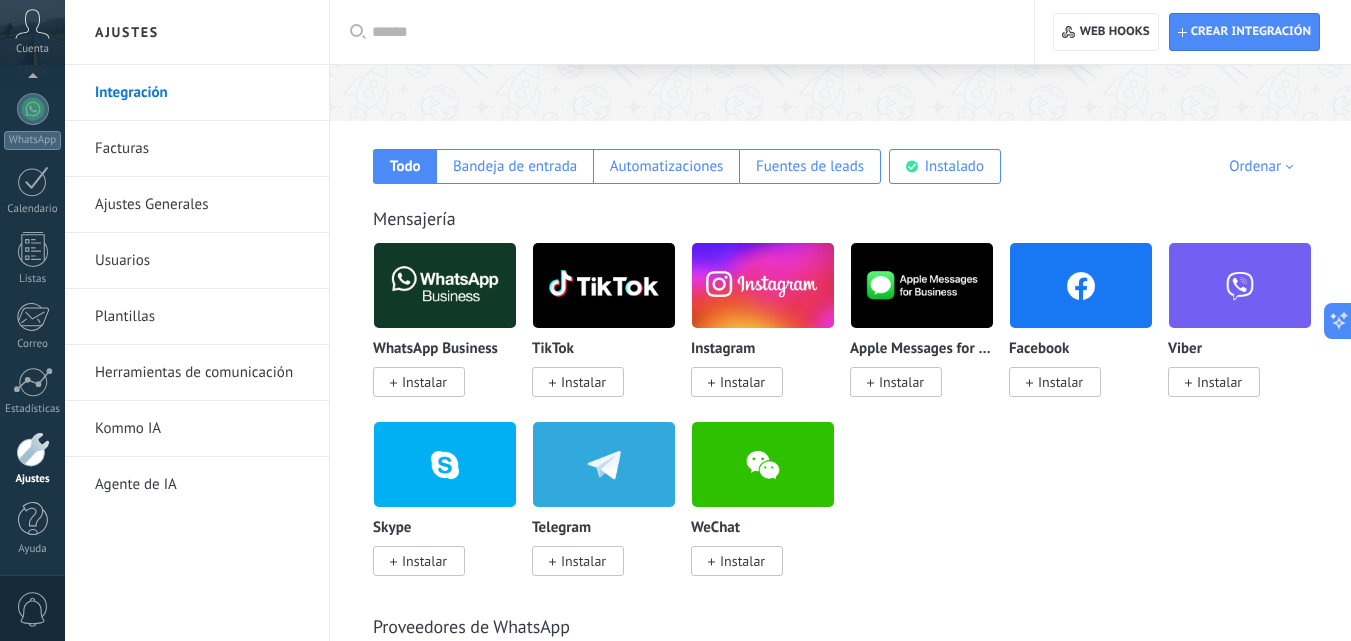click on "Instalar" at bounding box center (419, 382) 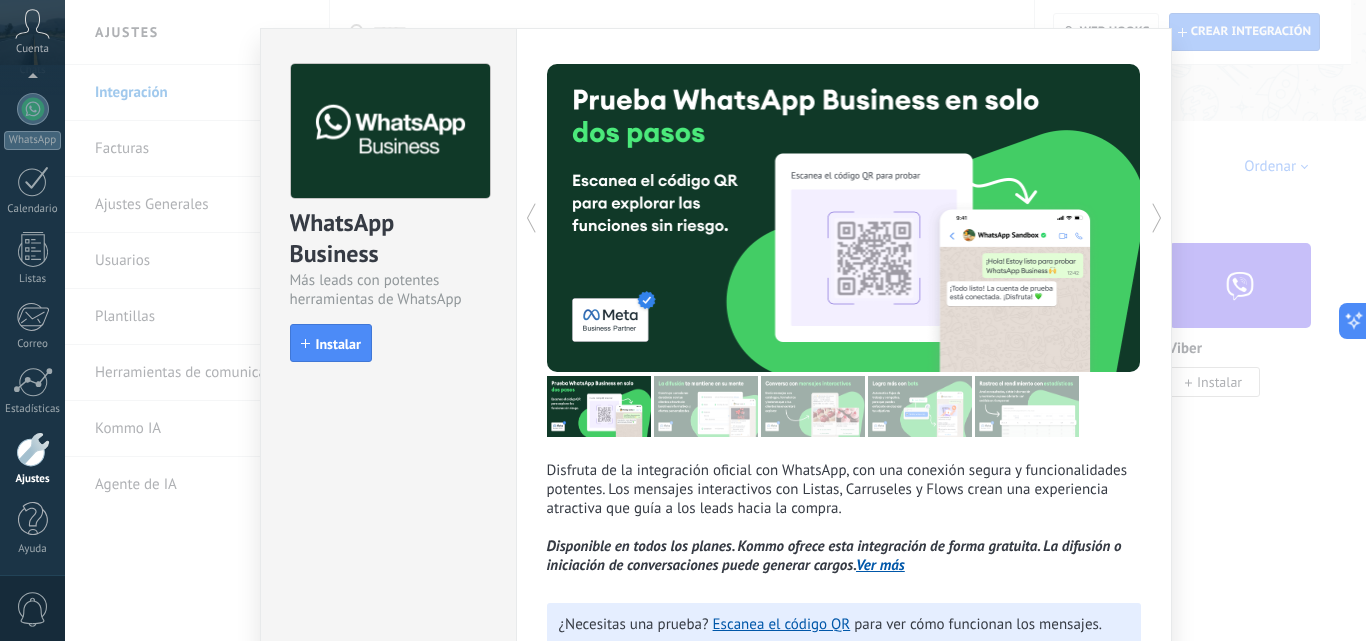 scroll, scrollTop: 0, scrollLeft: 0, axis: both 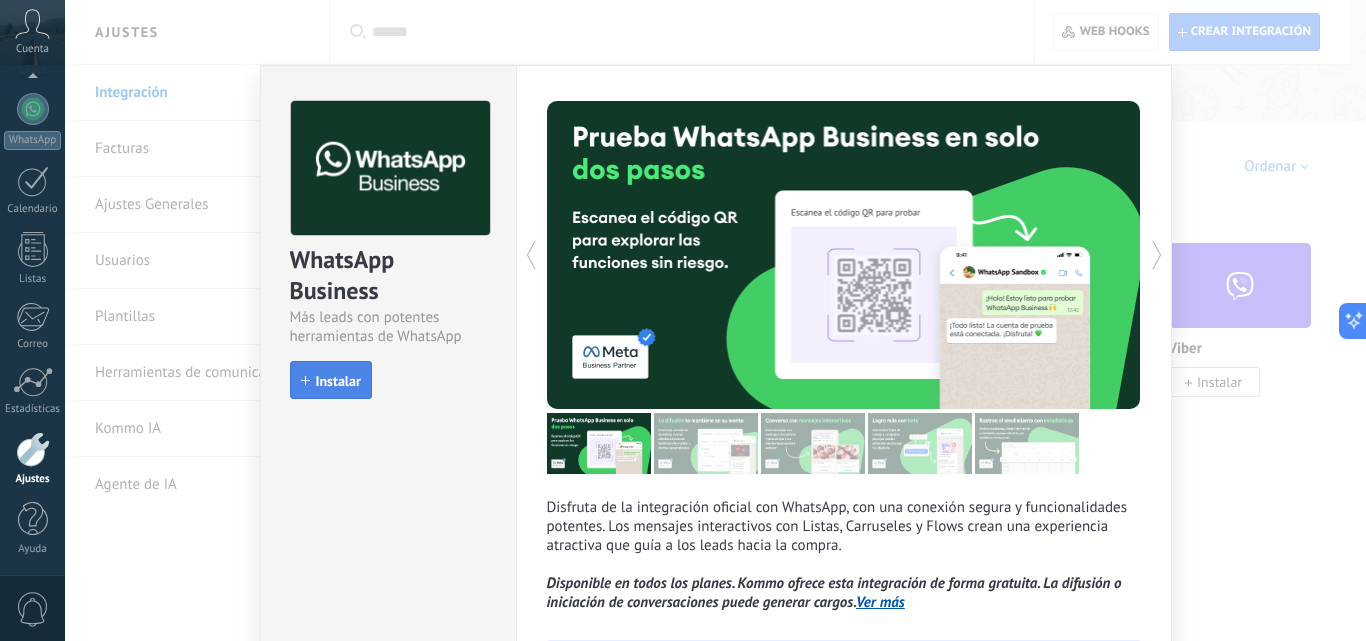 click on "Instalar" at bounding box center (338, 381) 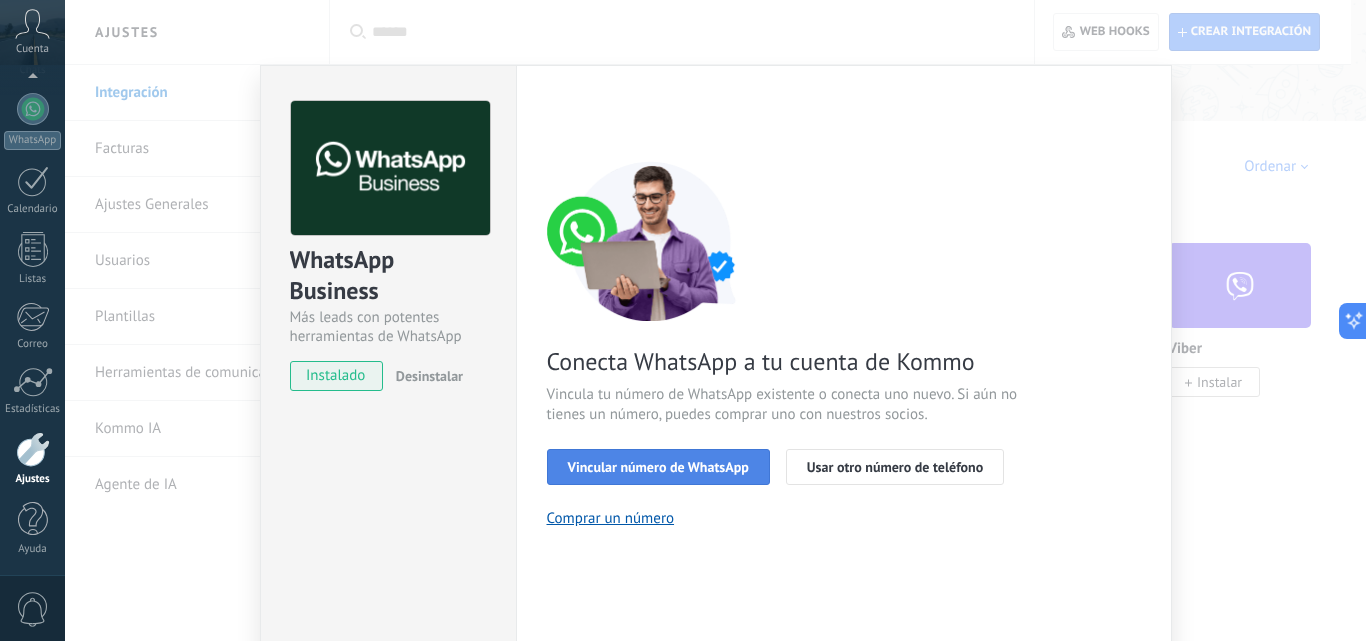click on "Vincular número de WhatsApp" at bounding box center (658, 467) 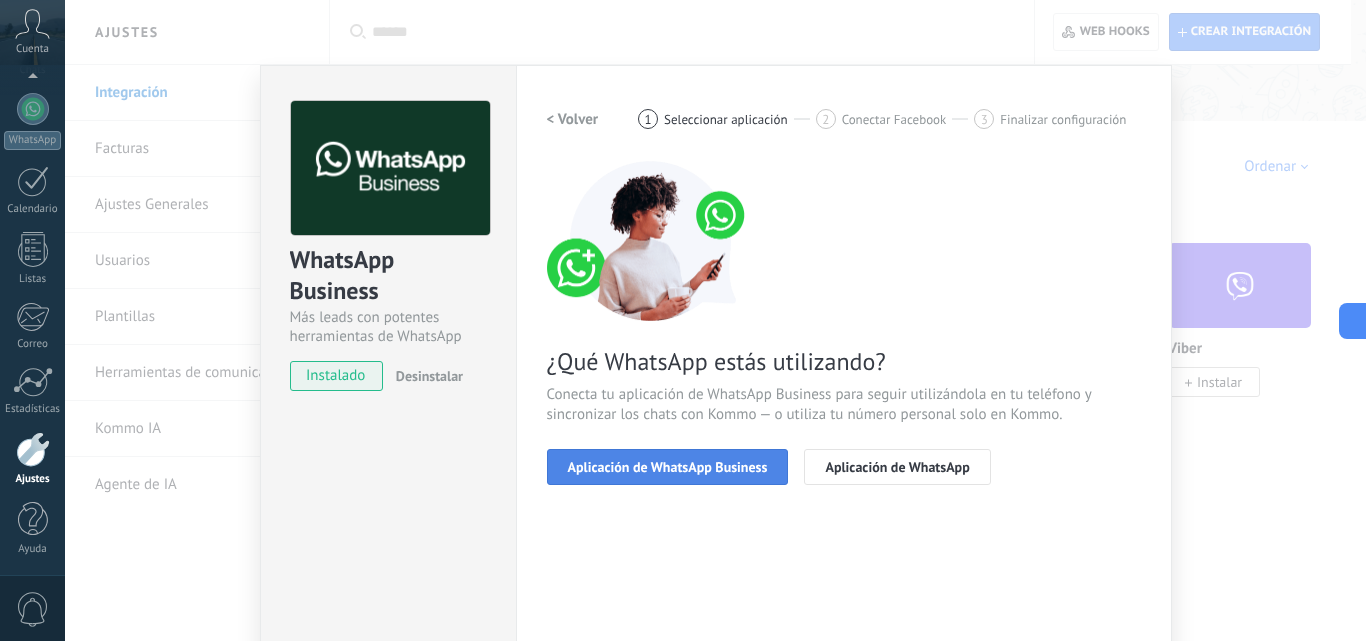 click on "Aplicación de WhatsApp Business" at bounding box center (668, 467) 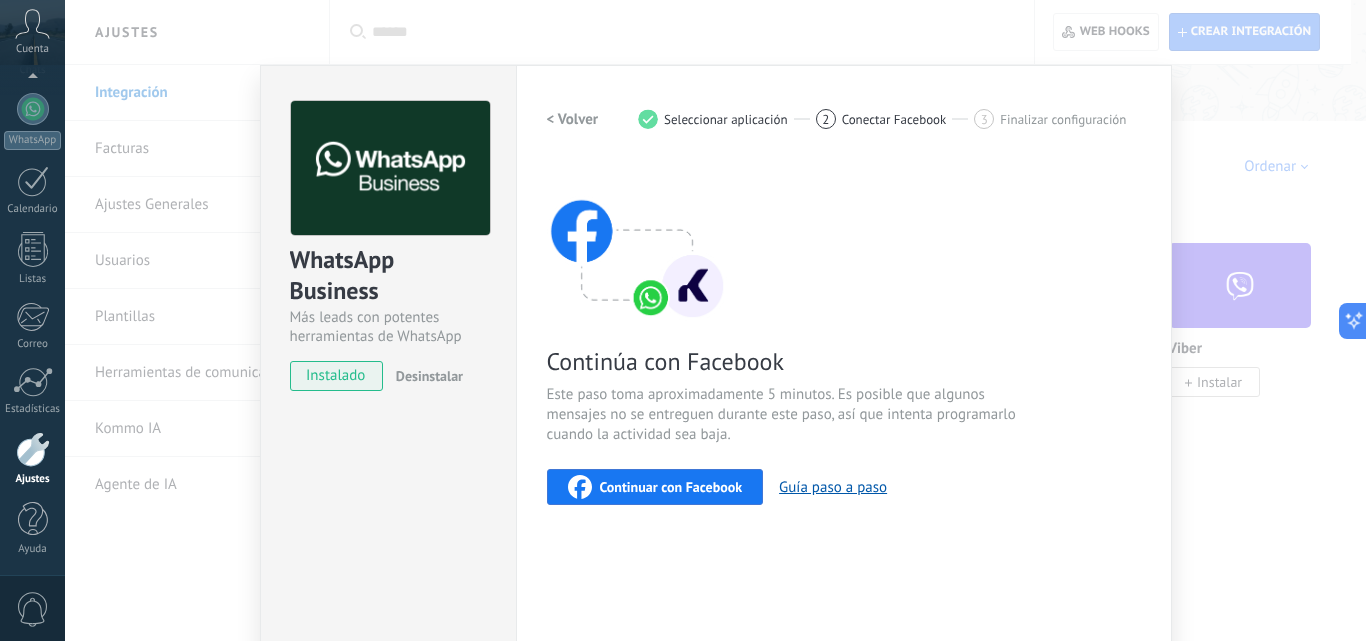 click on "Continuar con Facebook" at bounding box center [671, 487] 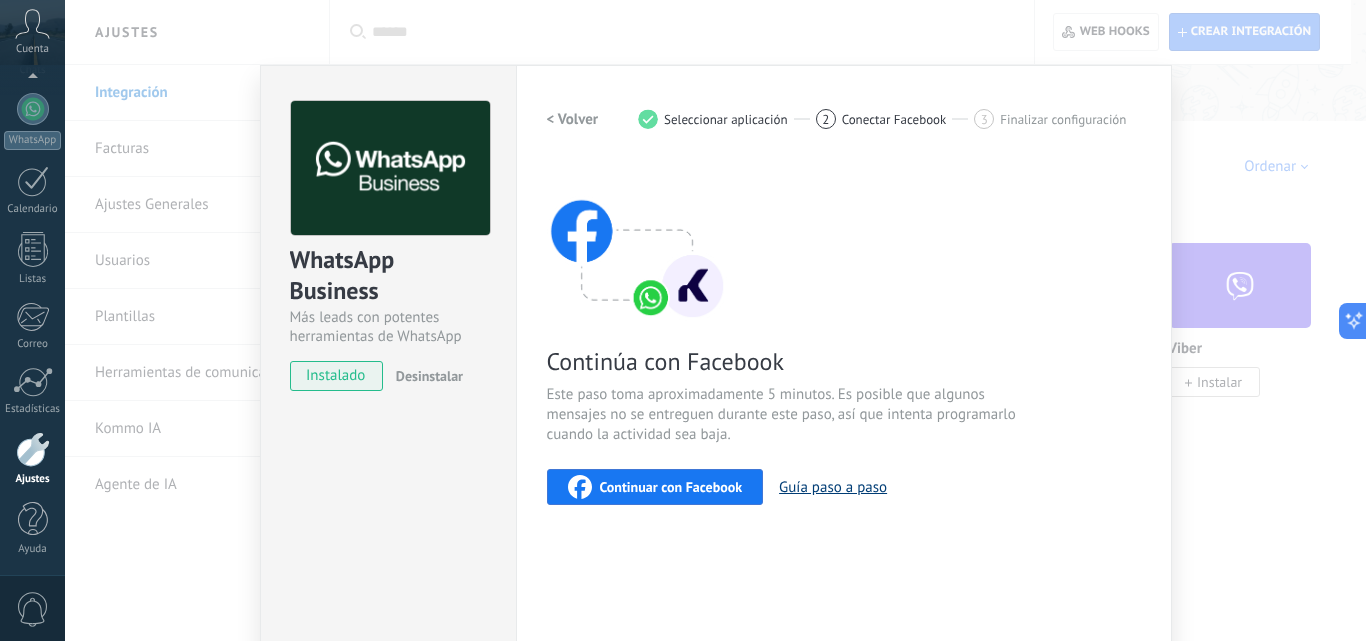 click on "Guía paso a paso" at bounding box center (833, 487) 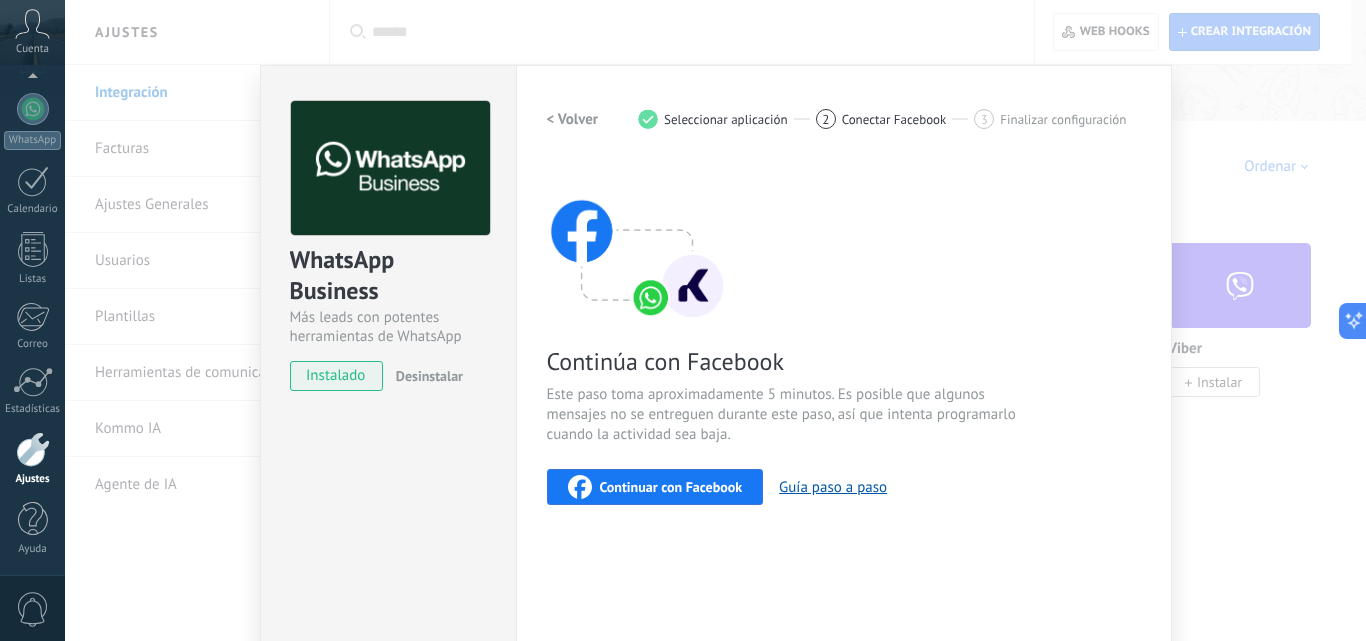 click on "Continuar con Facebook" at bounding box center (655, 487) 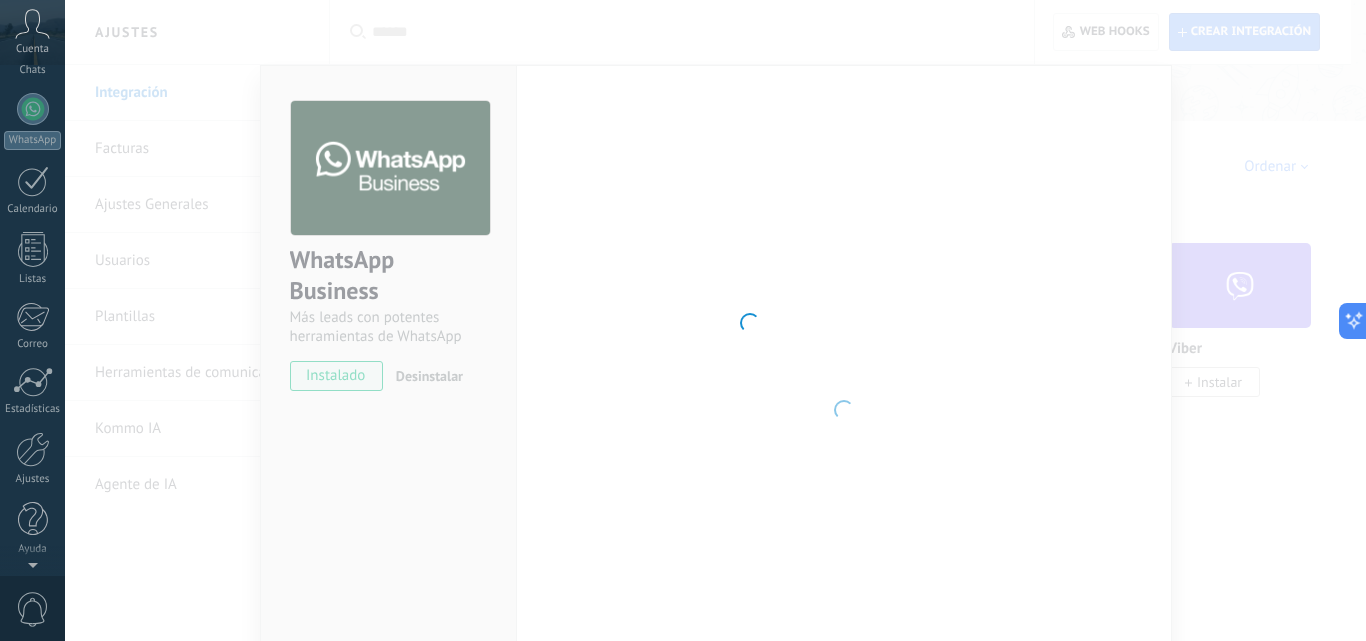 scroll, scrollTop: 0, scrollLeft: 0, axis: both 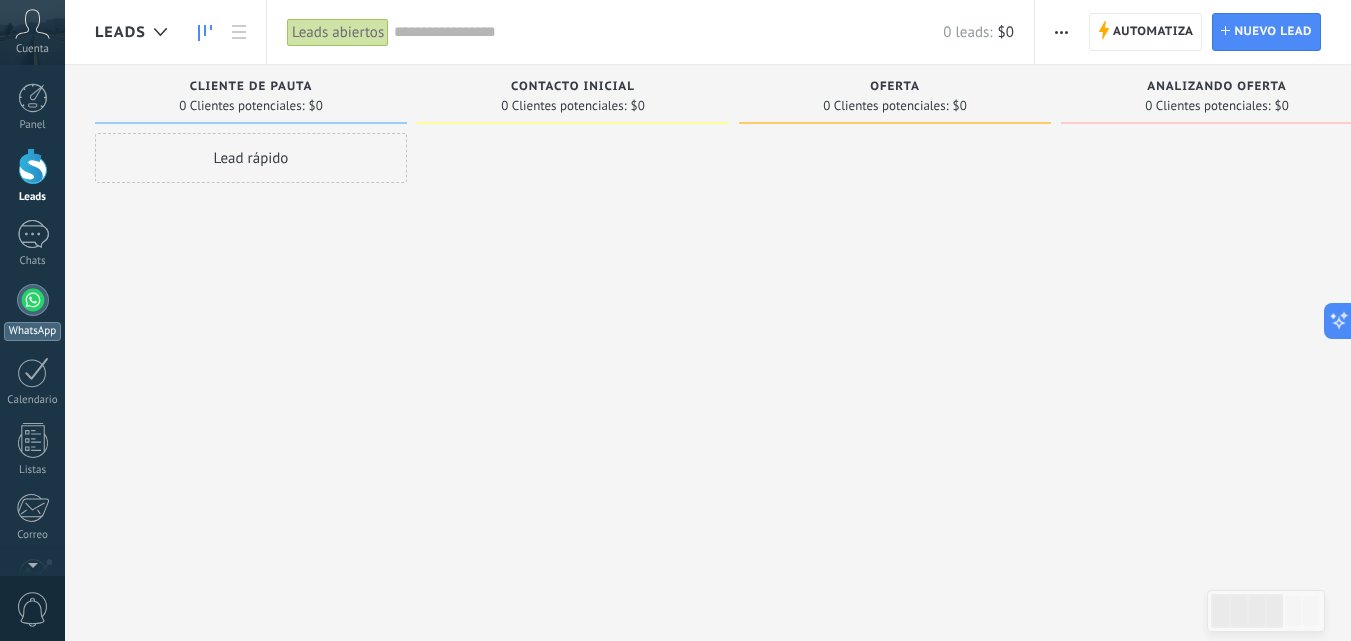 click at bounding box center [33, 300] 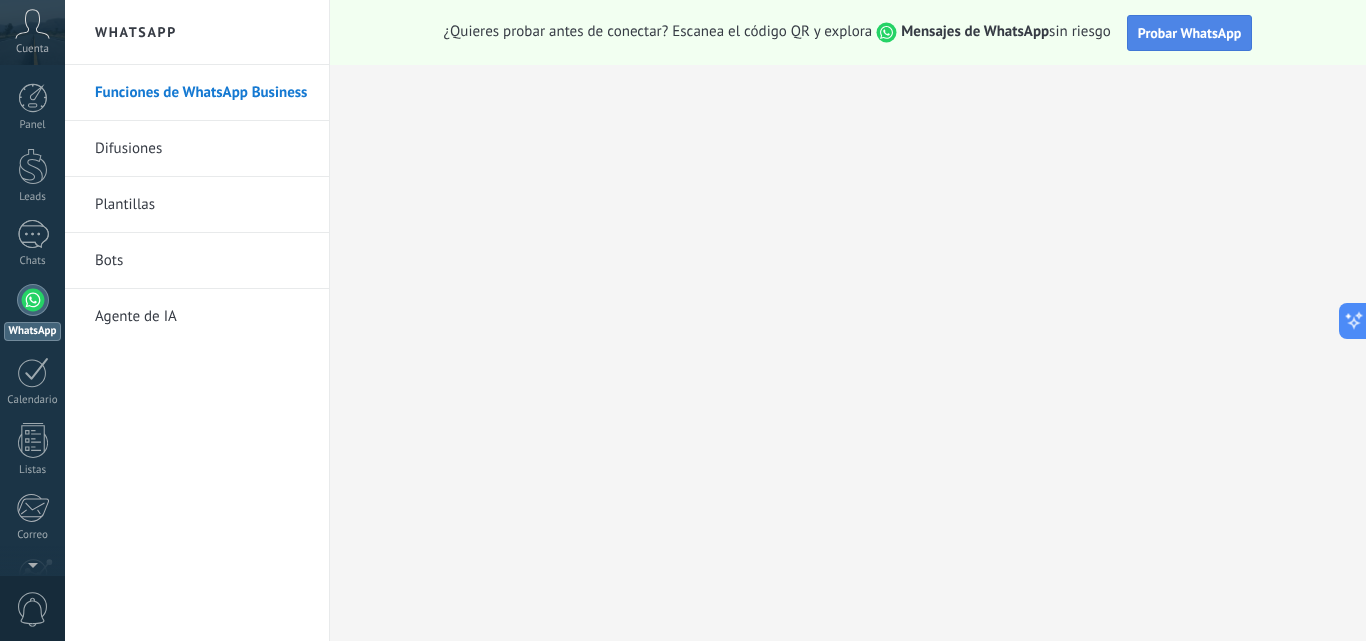 click on "Probar WhatsApp" at bounding box center (1190, 33) 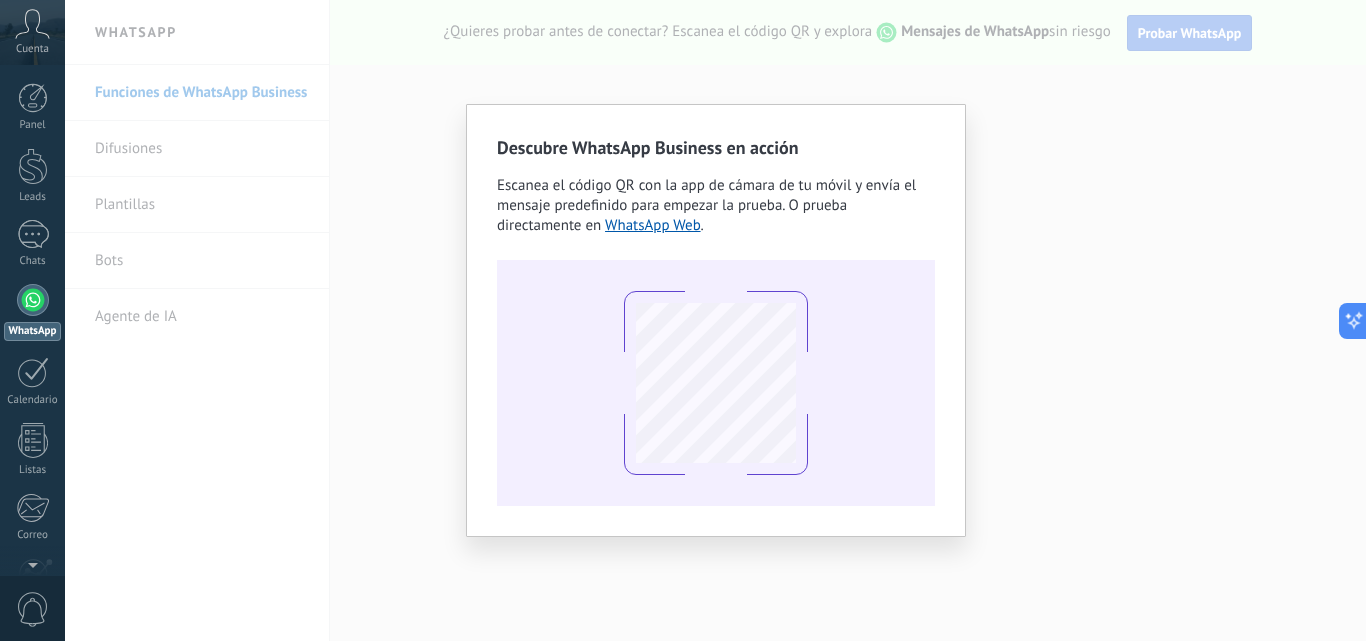 type 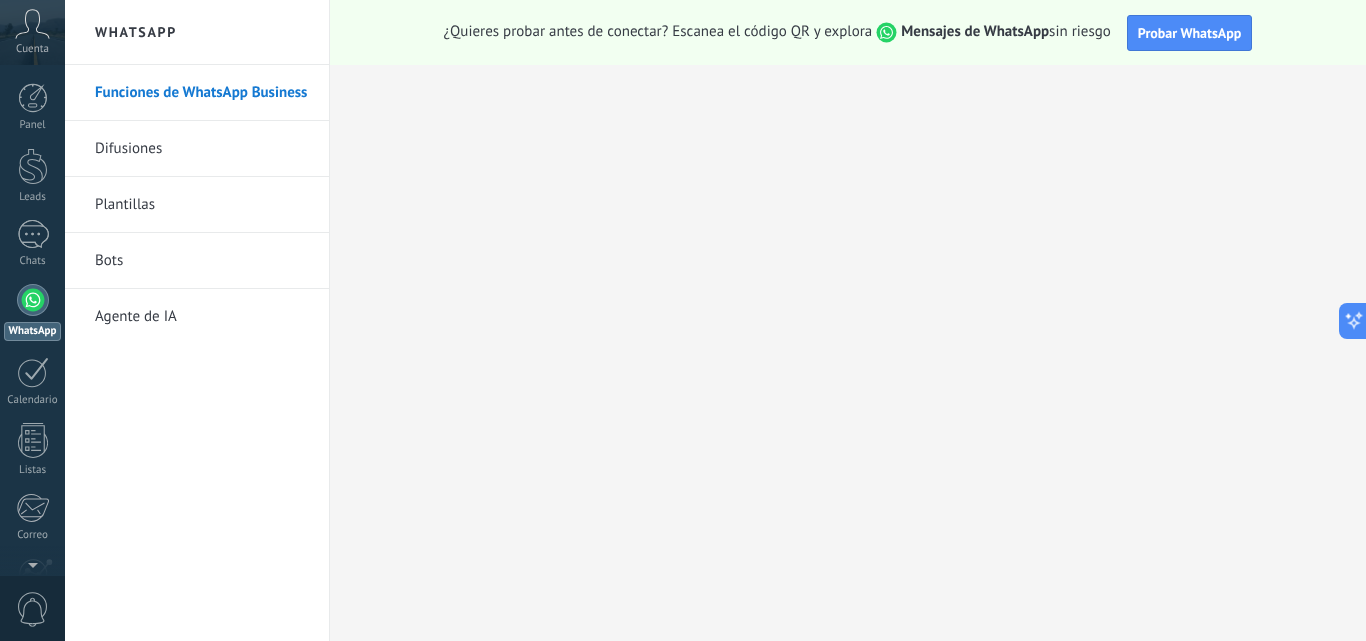 click 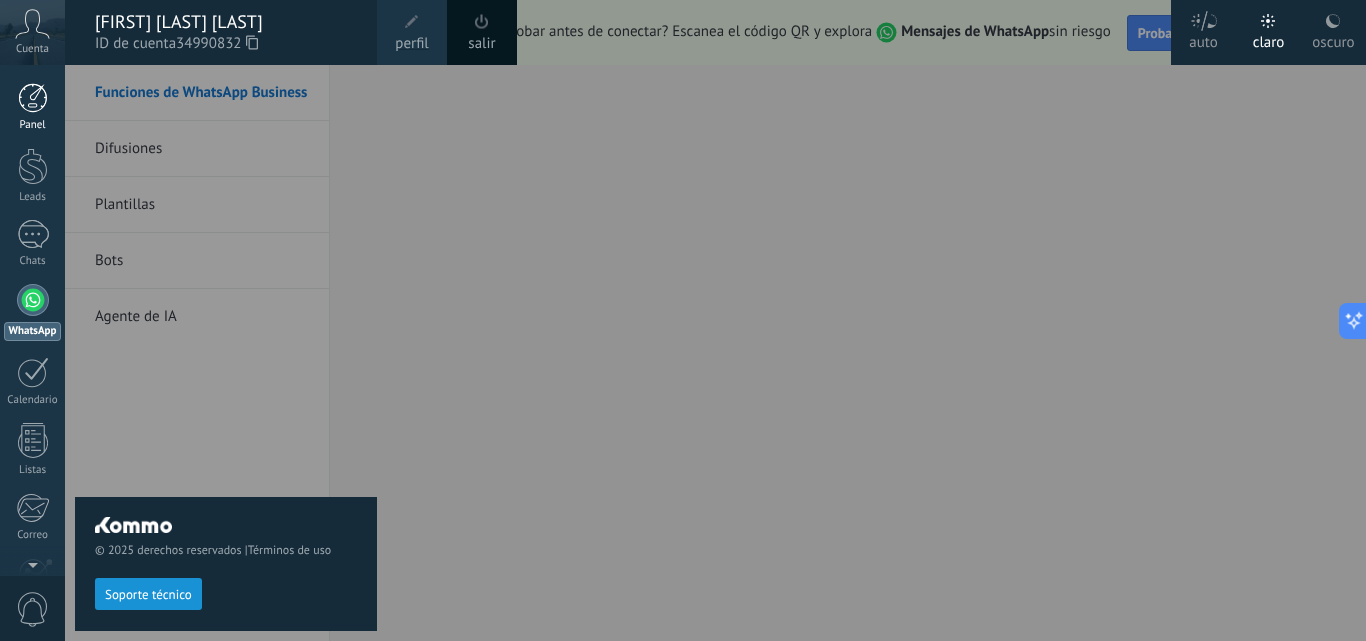 click on "Panel" at bounding box center (32, 107) 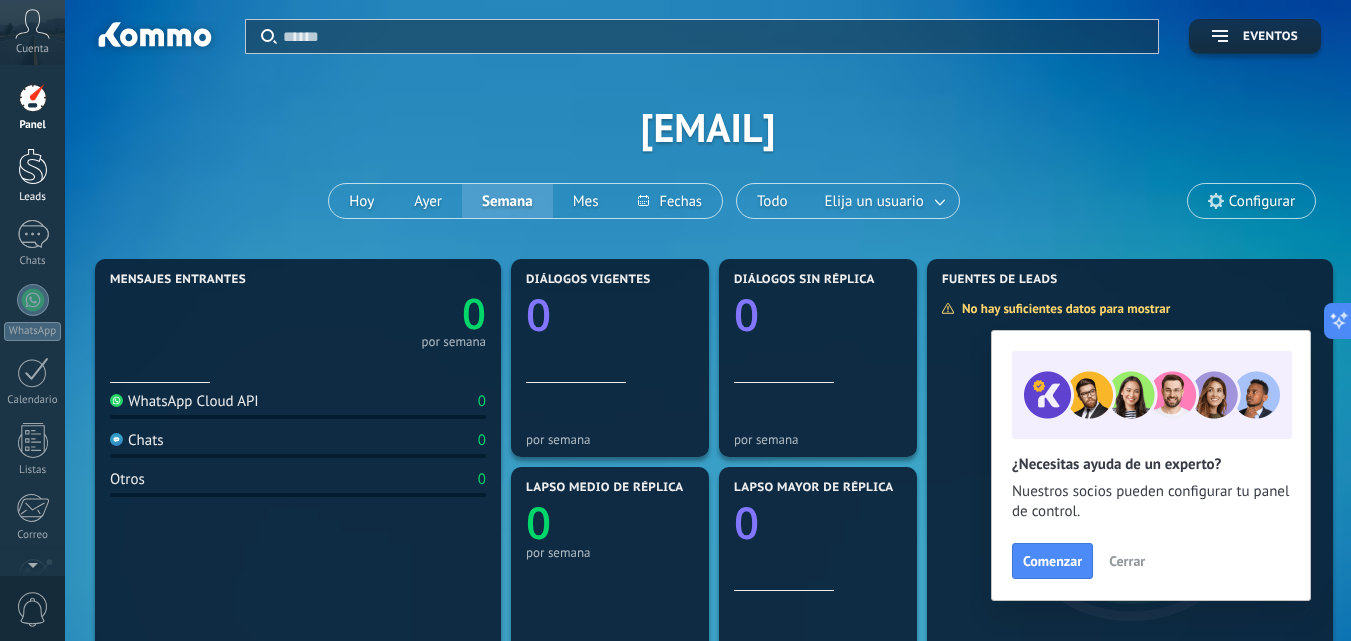click at bounding box center [33, 166] 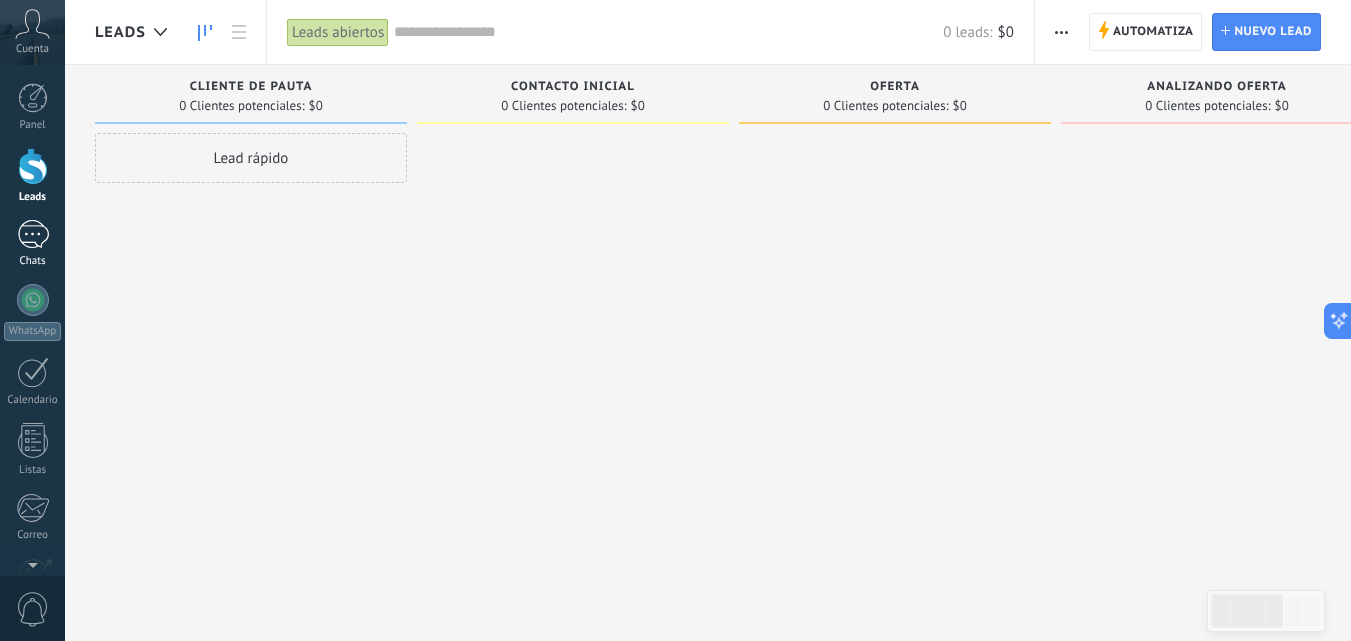 click at bounding box center [33, 234] 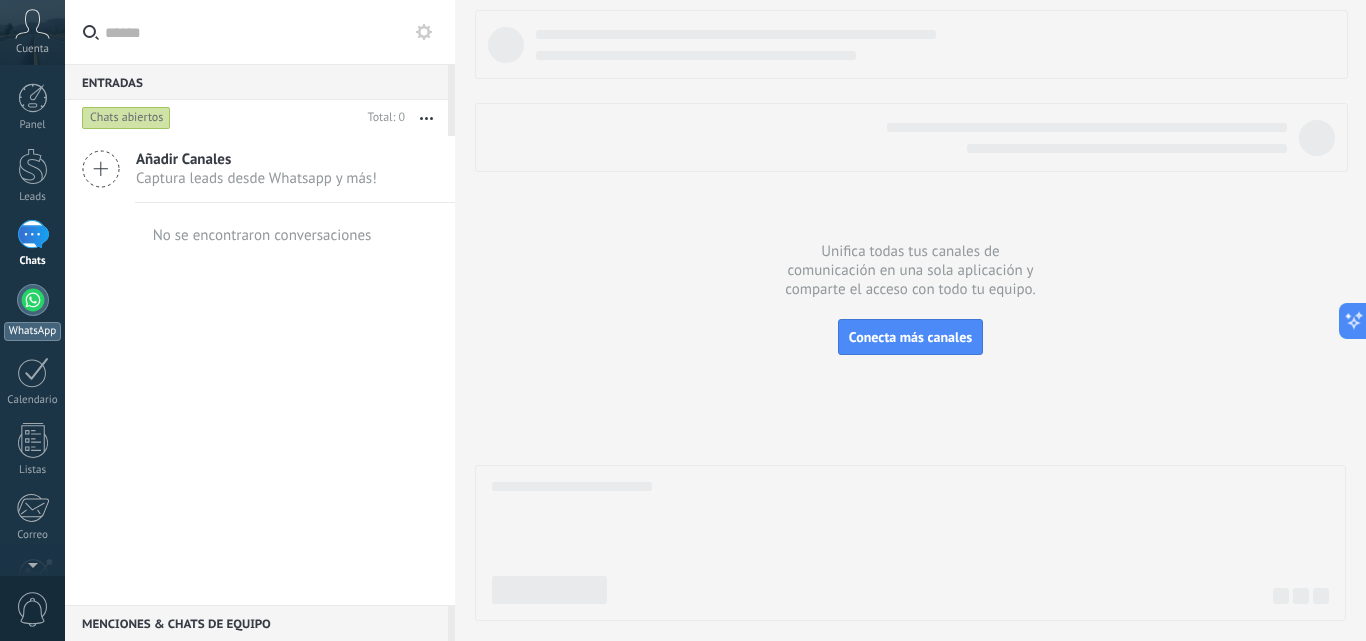 click at bounding box center (33, 300) 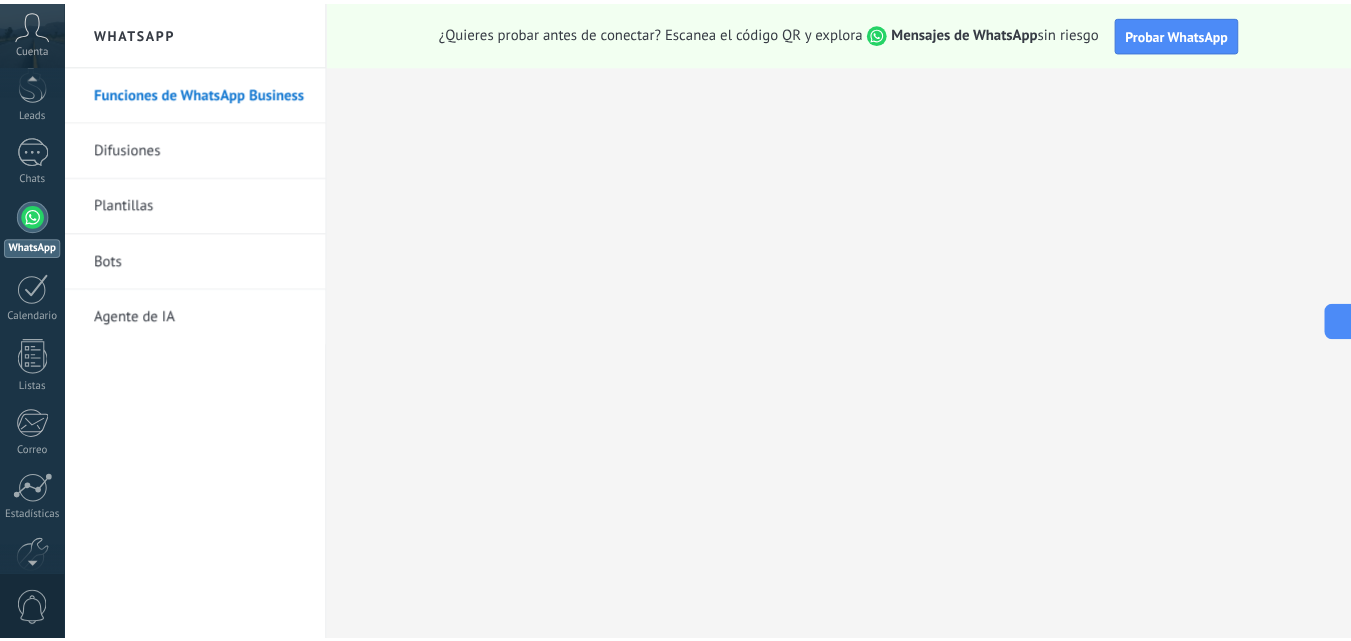 scroll, scrollTop: 191, scrollLeft: 0, axis: vertical 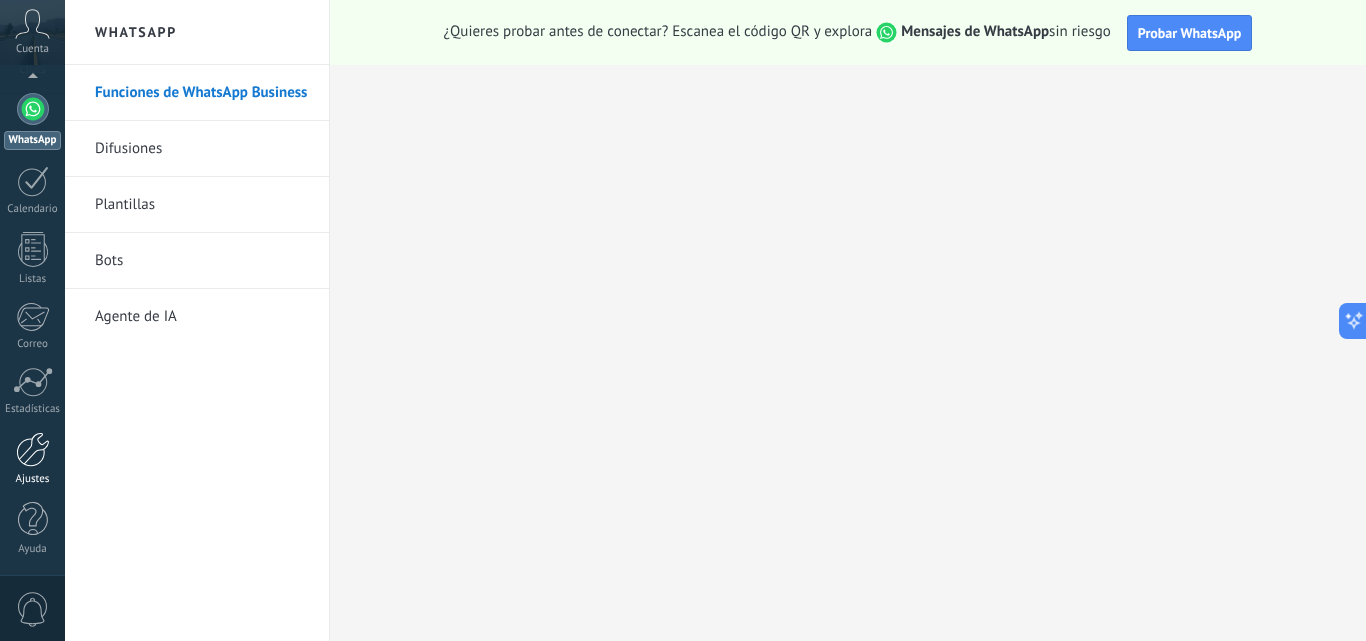 click at bounding box center [33, 449] 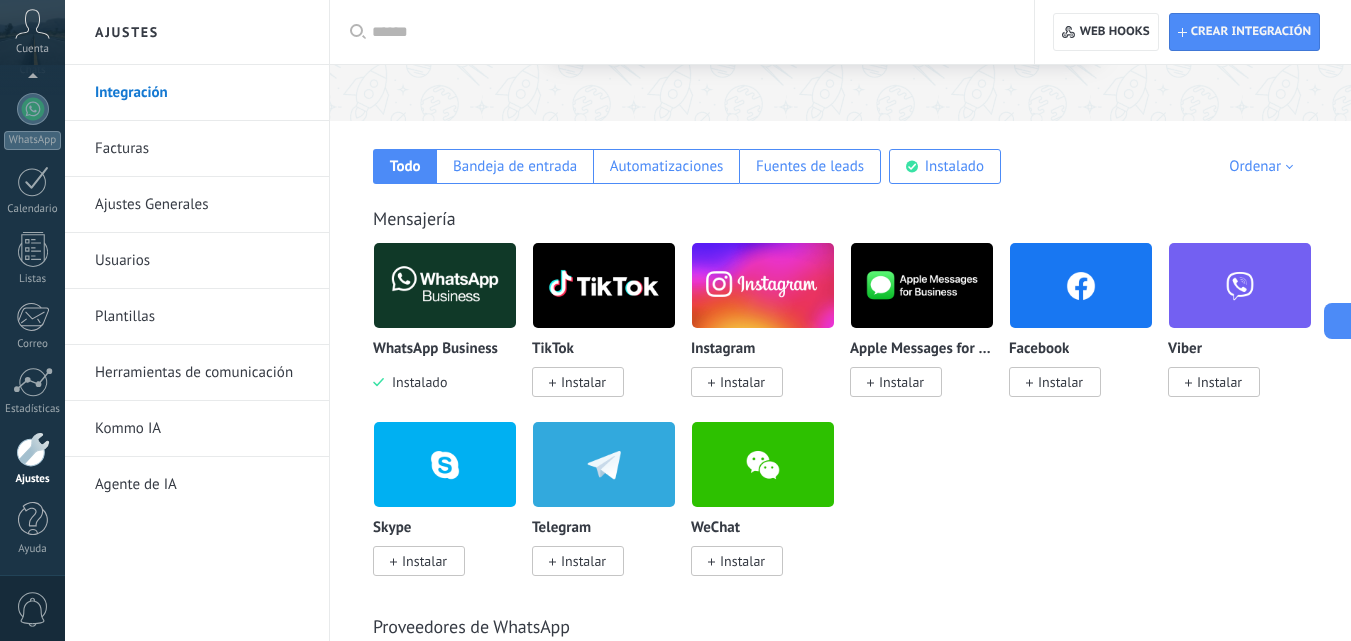 scroll, scrollTop: 256, scrollLeft: 0, axis: vertical 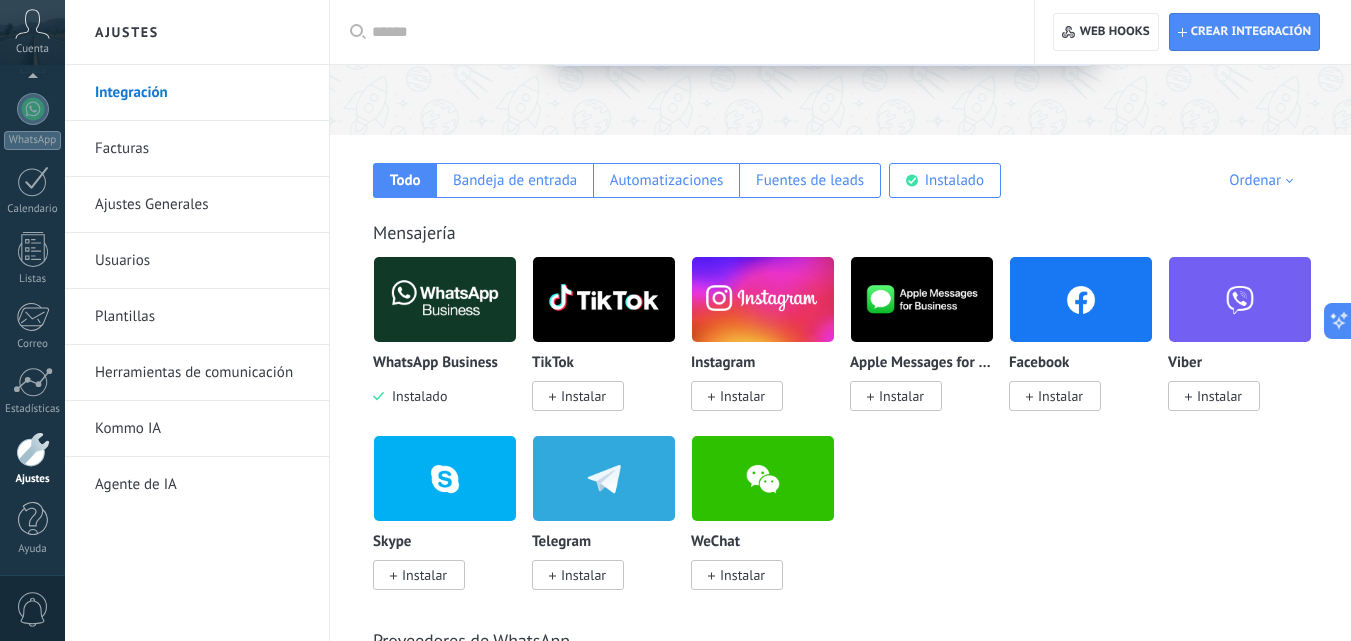 click at bounding box center (445, 299) 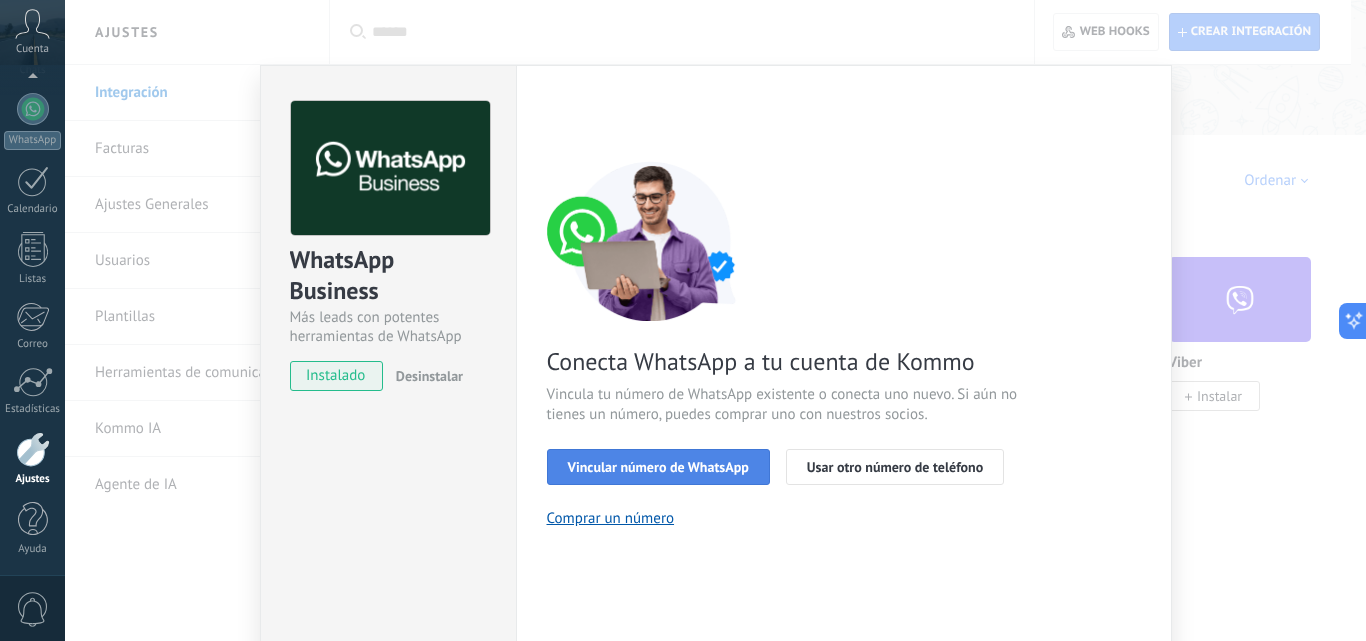 click on "Vincular número de WhatsApp" at bounding box center (658, 467) 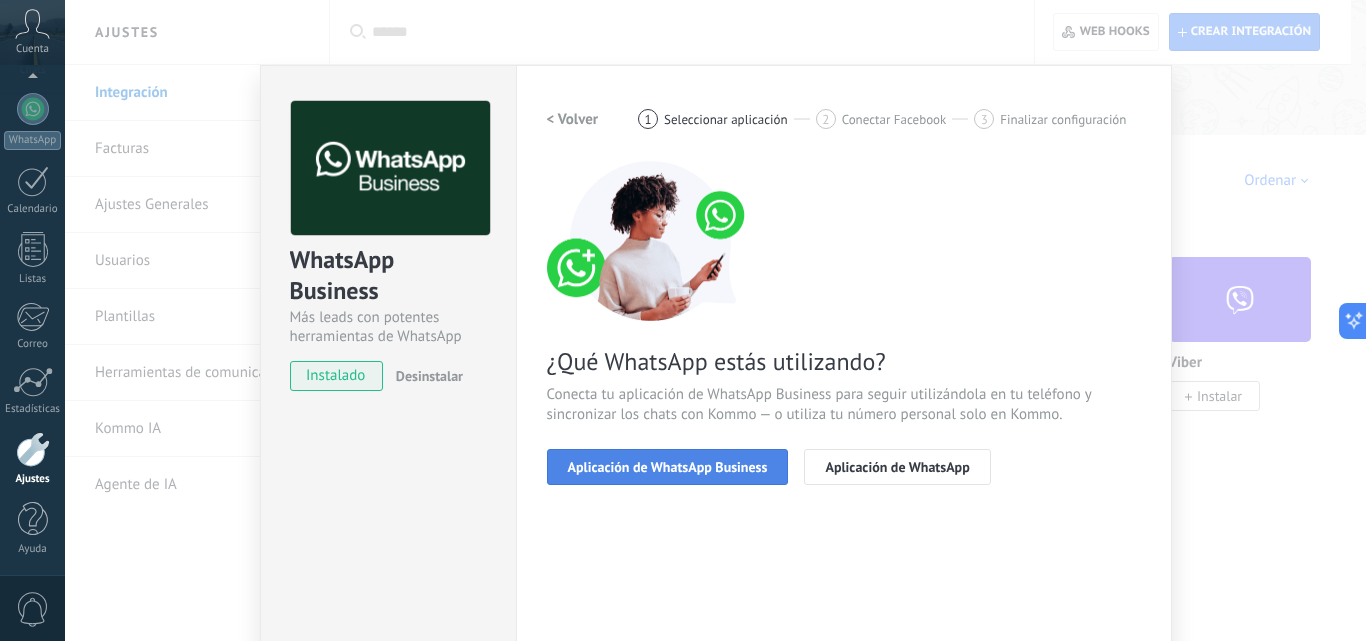 click on "Aplicación de WhatsApp Business" at bounding box center [668, 467] 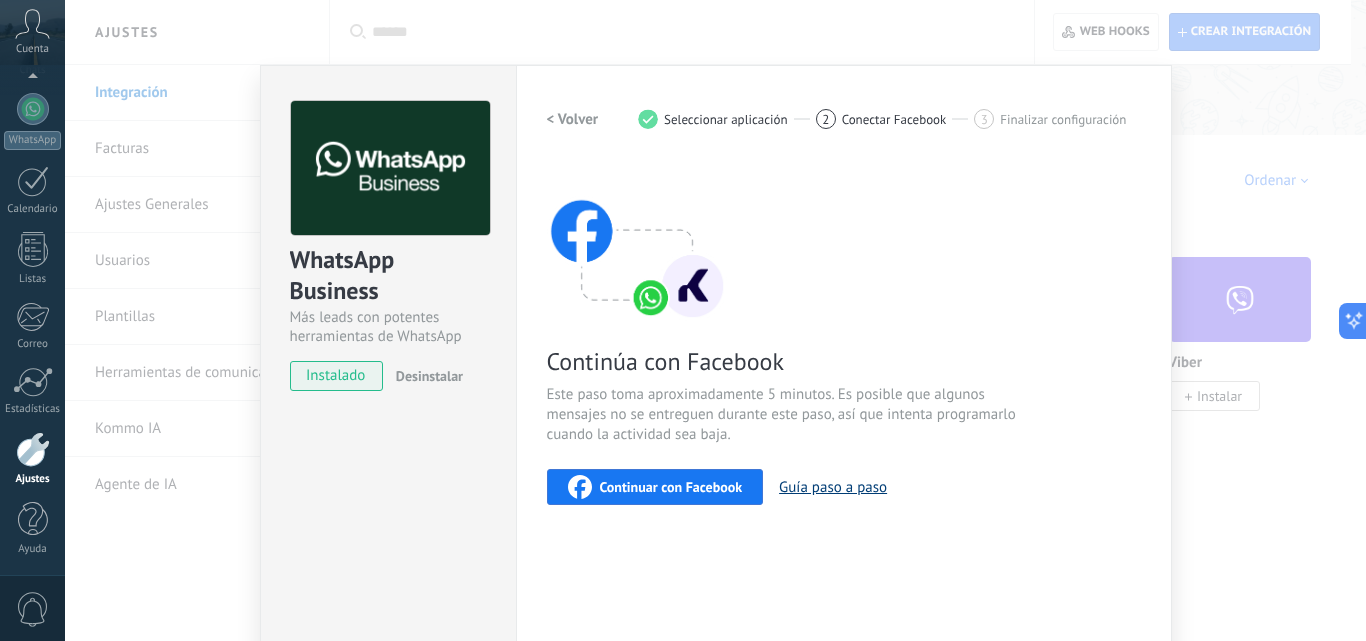 click on "Guía paso a paso" at bounding box center (833, 487) 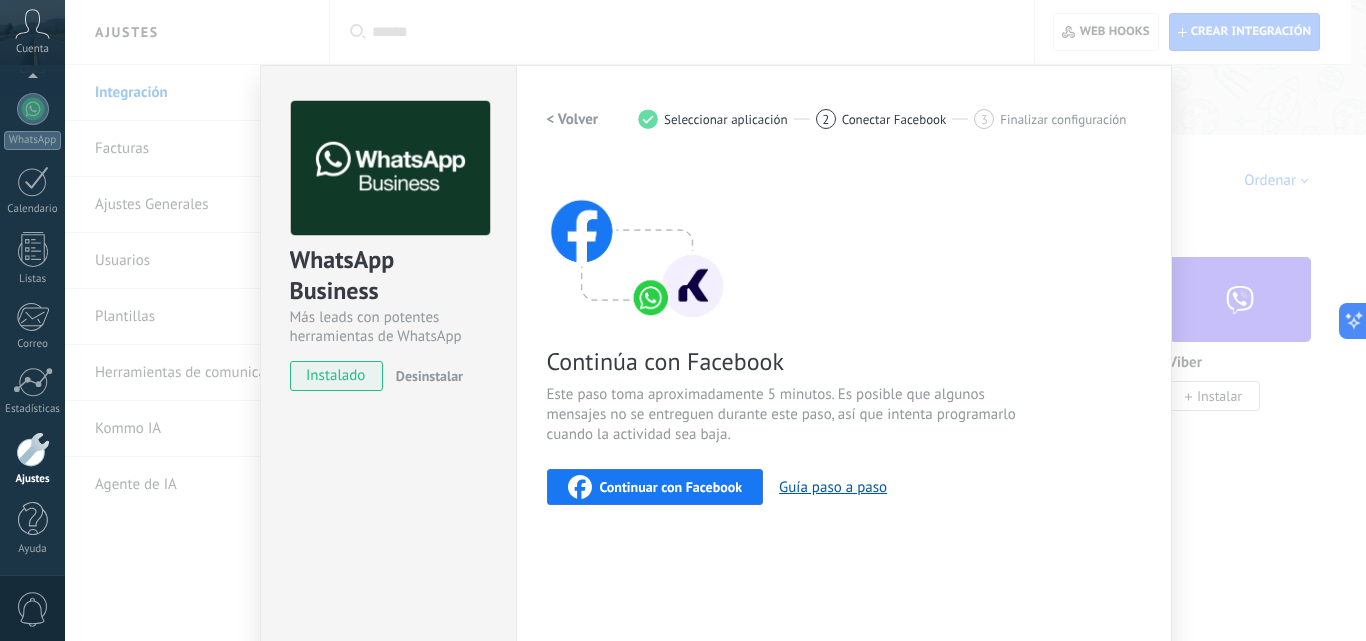 click on "Continuar con Facebook" at bounding box center (671, 487) 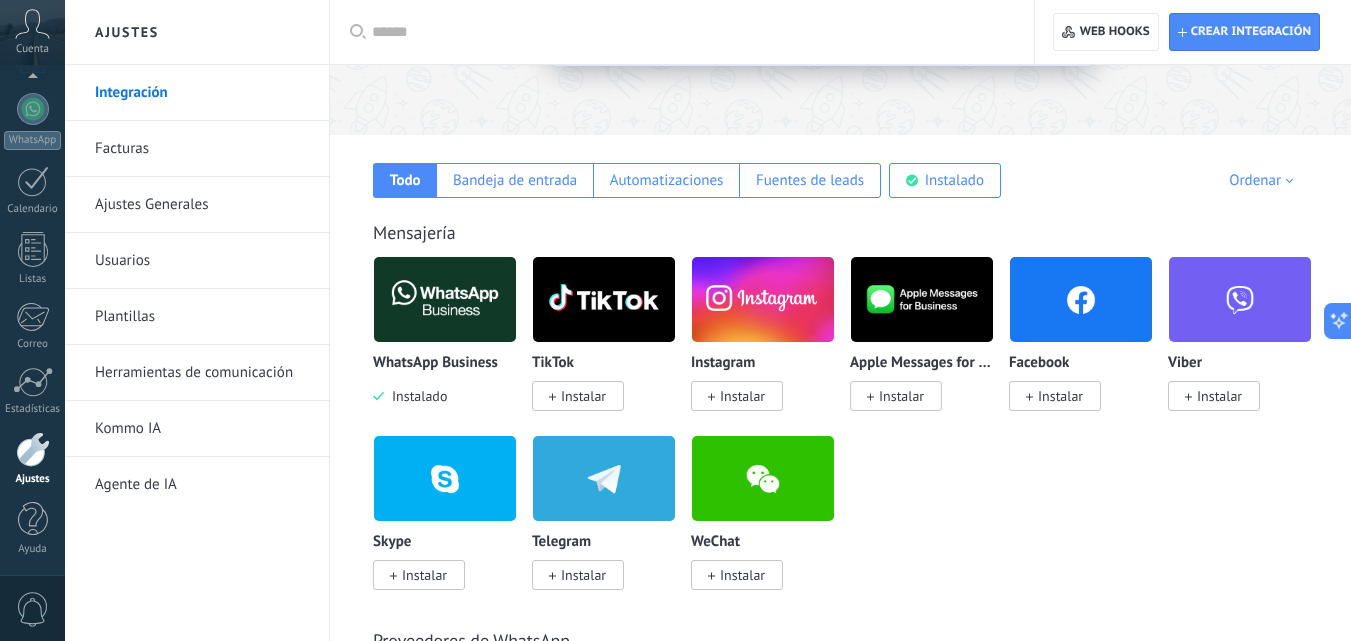 click on "WhatsApp Business Instalado TikTok Instalar Instagram Instalar Apple Messages for Business Instalar Facebook Instalar Viber Instalar Skype Instalar Telegram Instalar WeChat Instalar" at bounding box center (851, 435) 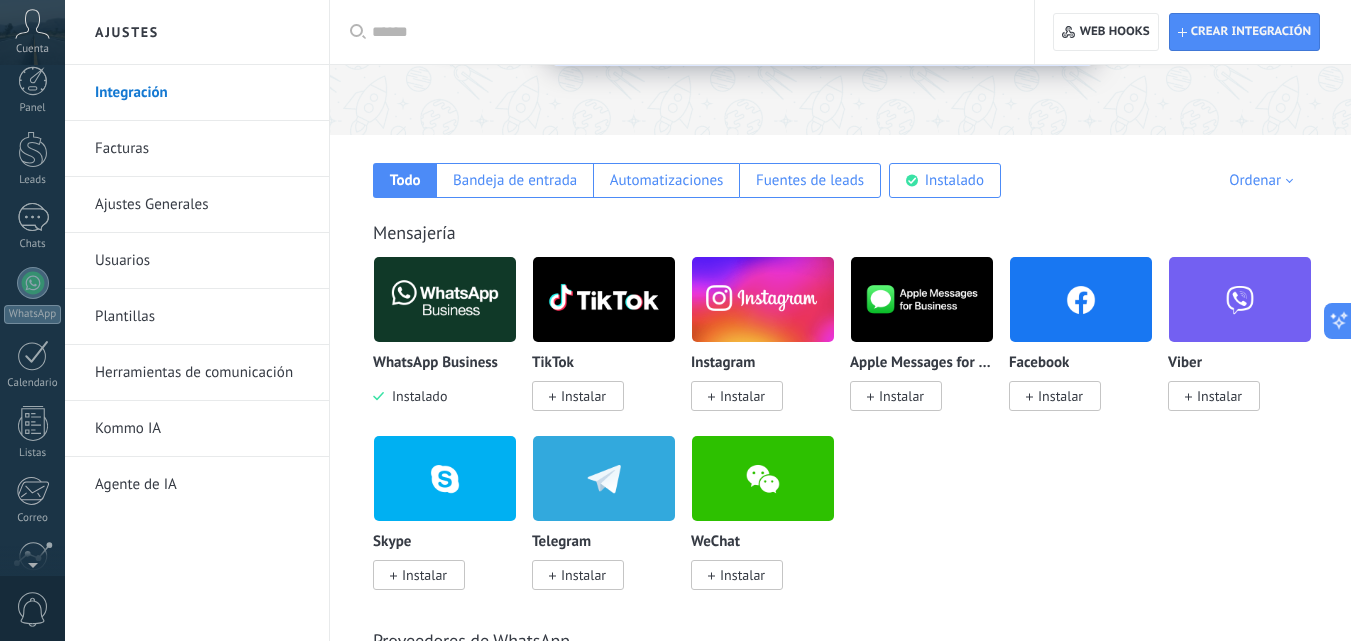 scroll, scrollTop: 0, scrollLeft: 0, axis: both 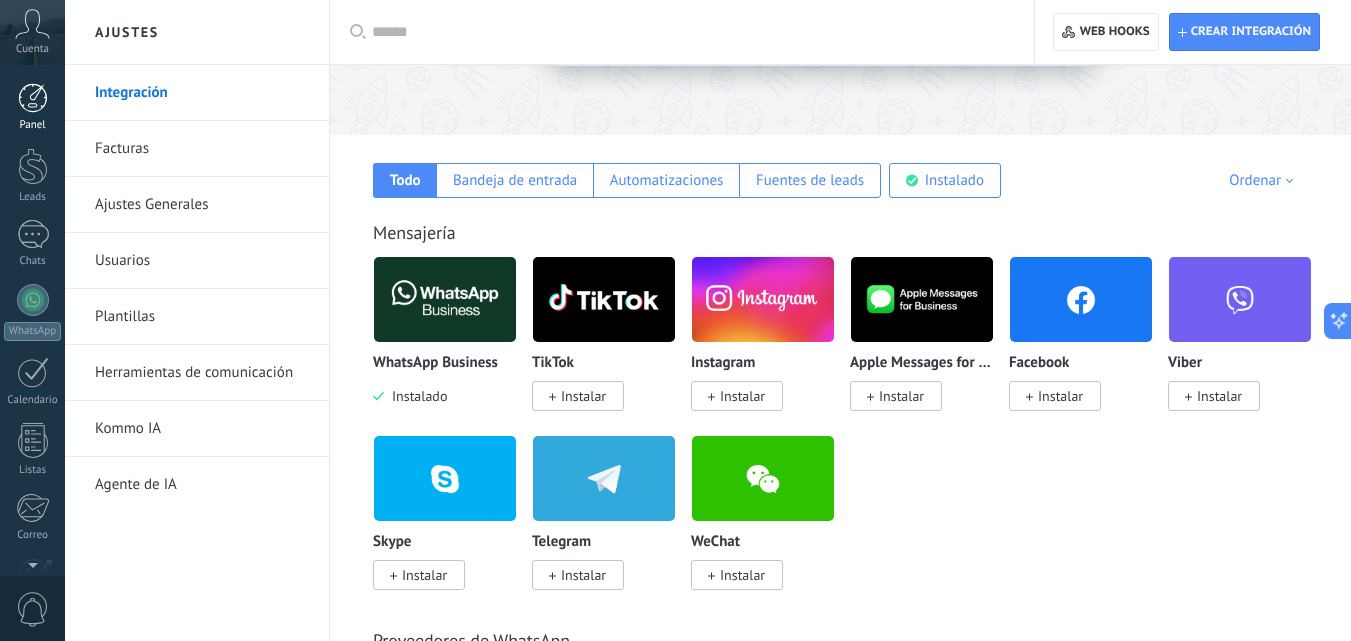 click at bounding box center [33, 98] 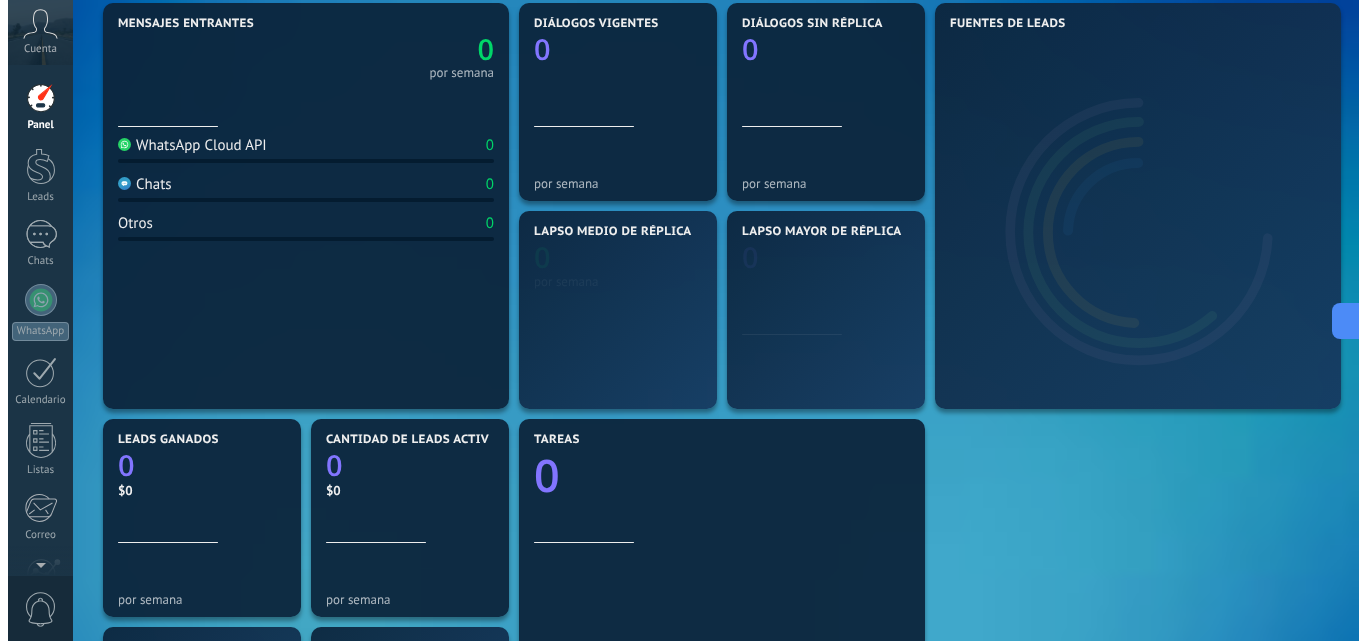 scroll, scrollTop: 0, scrollLeft: 0, axis: both 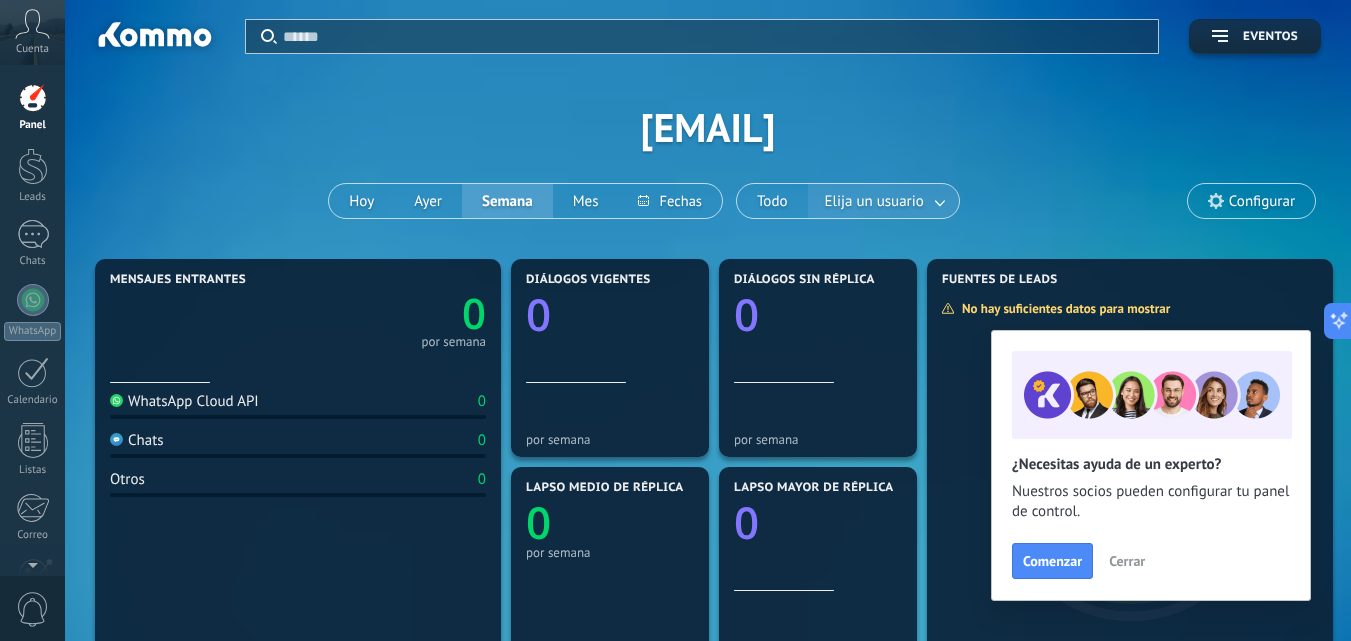 click at bounding box center (941, 201) 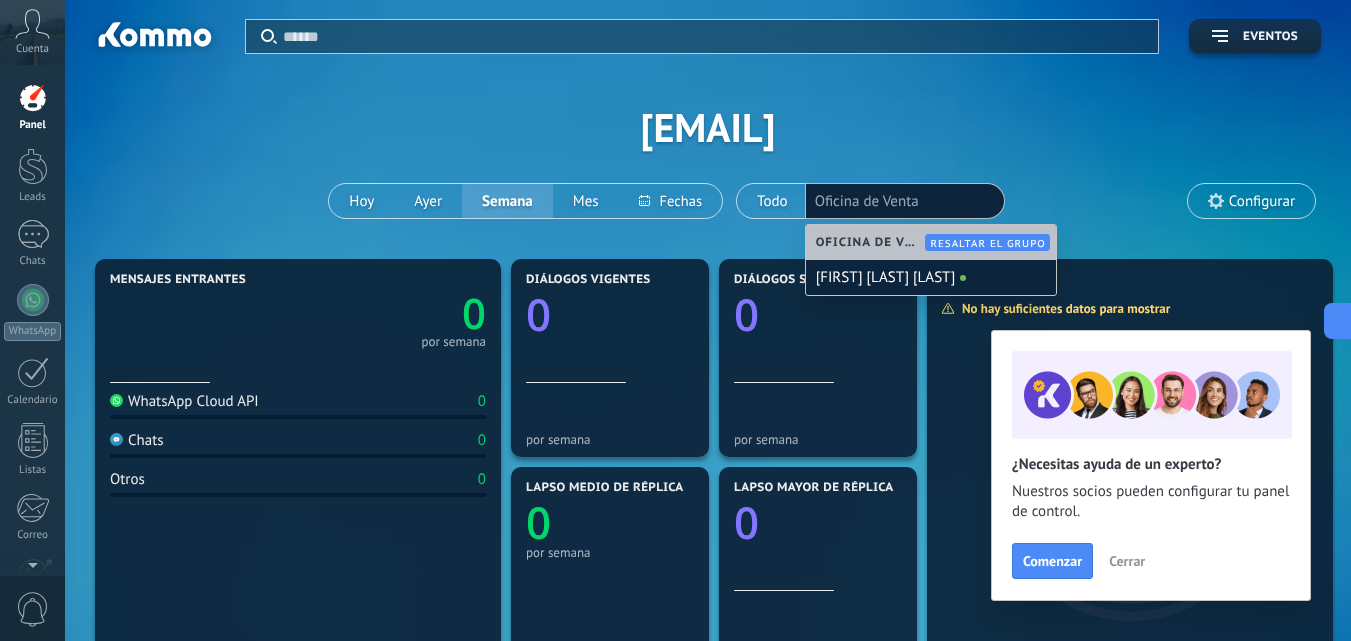 click on "Aplicar Eventos [EMAIL] Hoy Ayer Semana Mes Todo Elija un usuario Oficina de Venta Configurar" at bounding box center [708, 127] 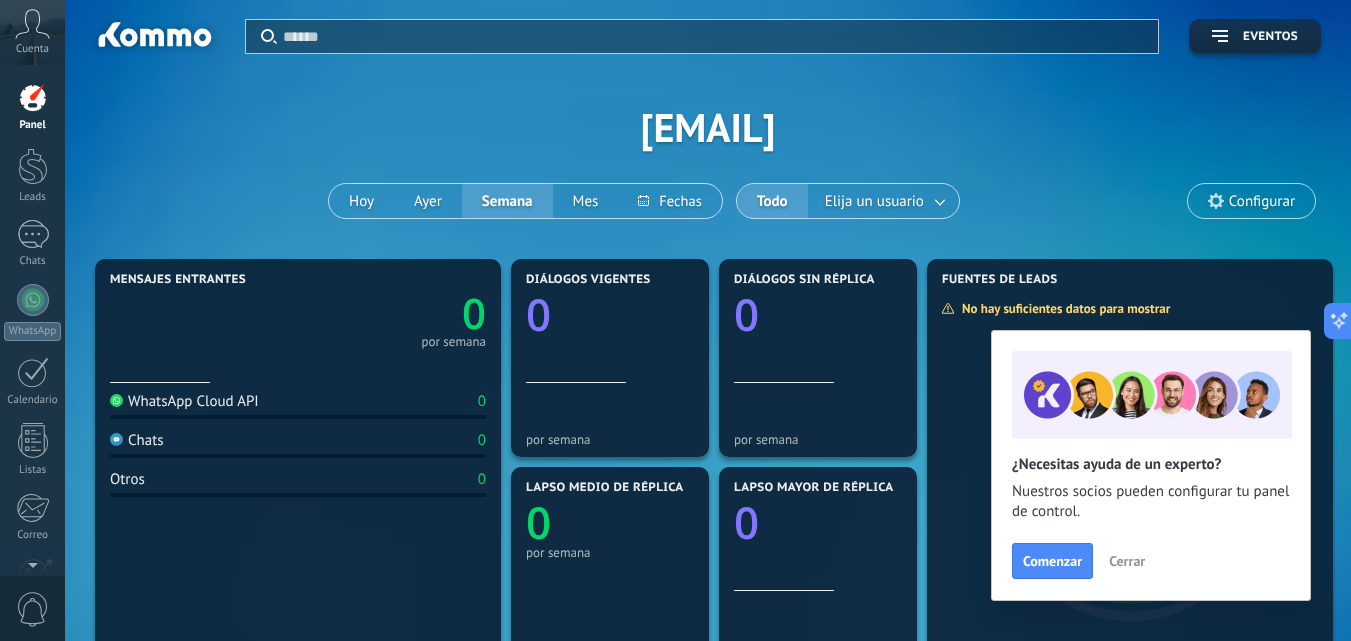 click on "Cerrar" at bounding box center [1127, 561] 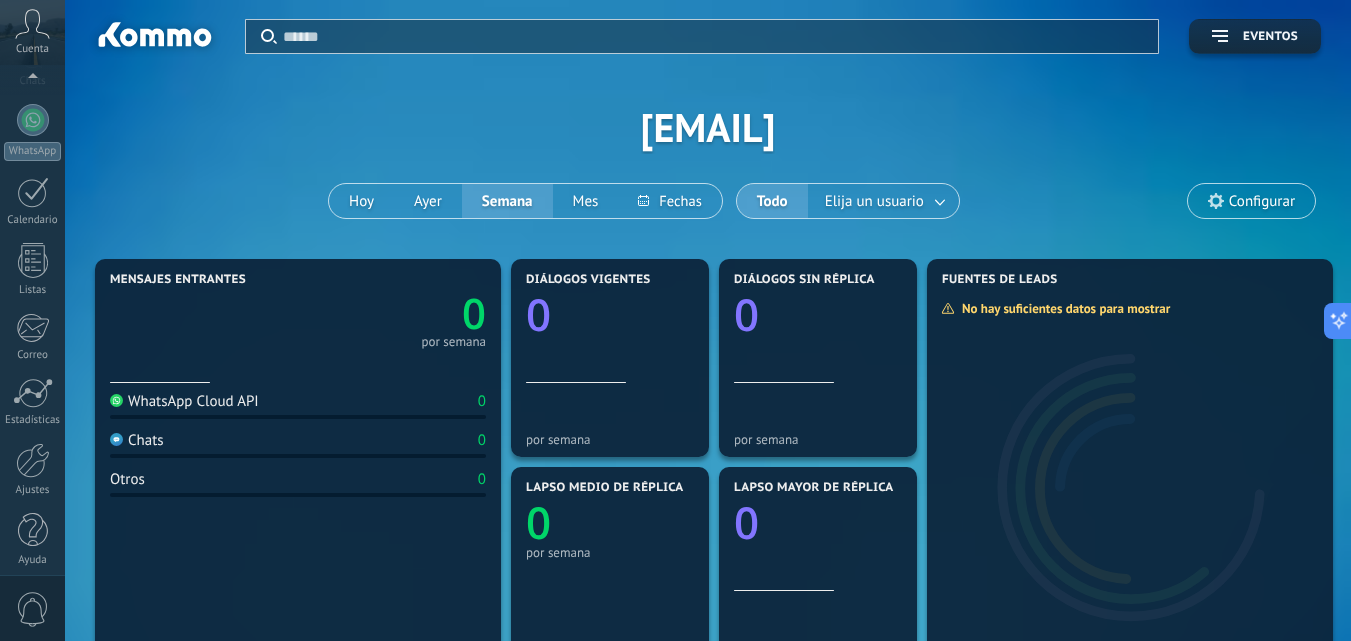 scroll, scrollTop: 191, scrollLeft: 0, axis: vertical 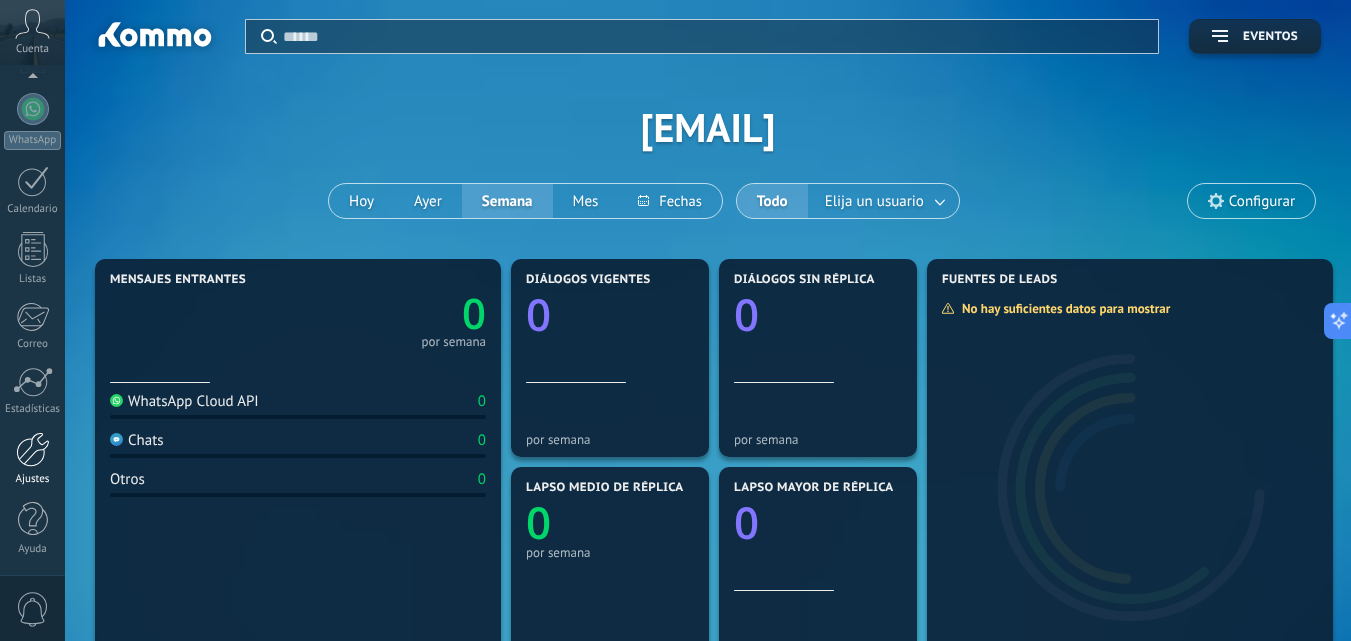 click at bounding box center (33, 449) 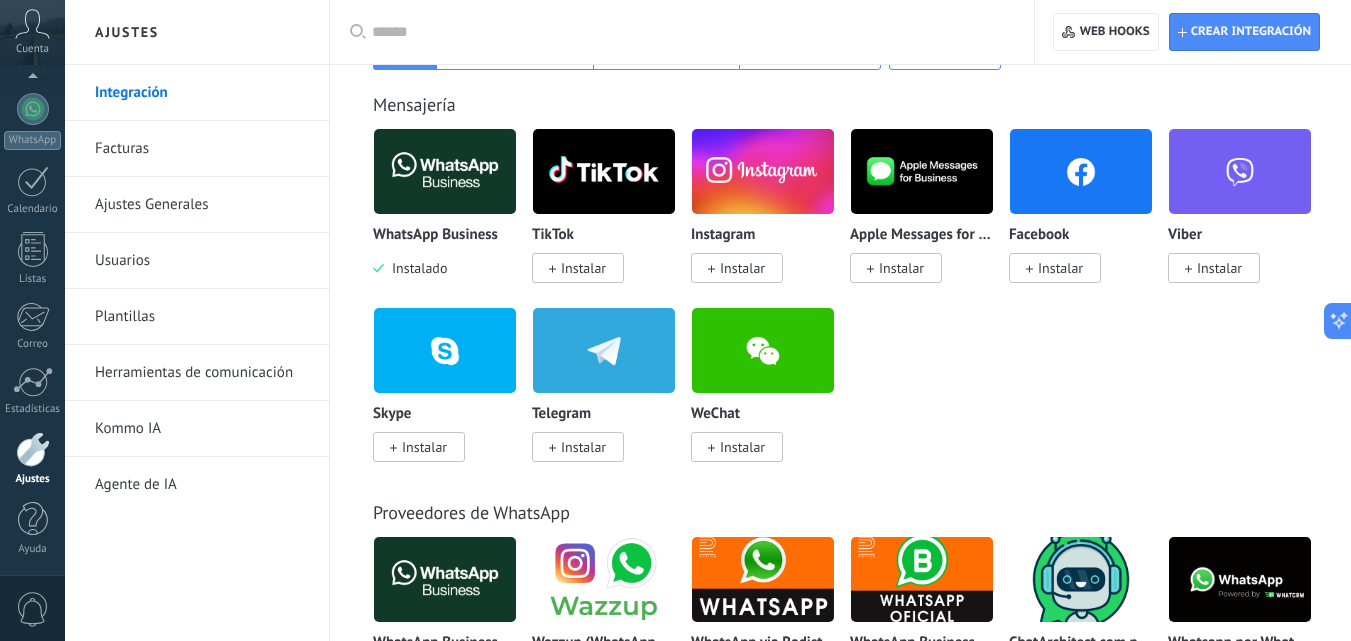 scroll, scrollTop: 398, scrollLeft: 0, axis: vertical 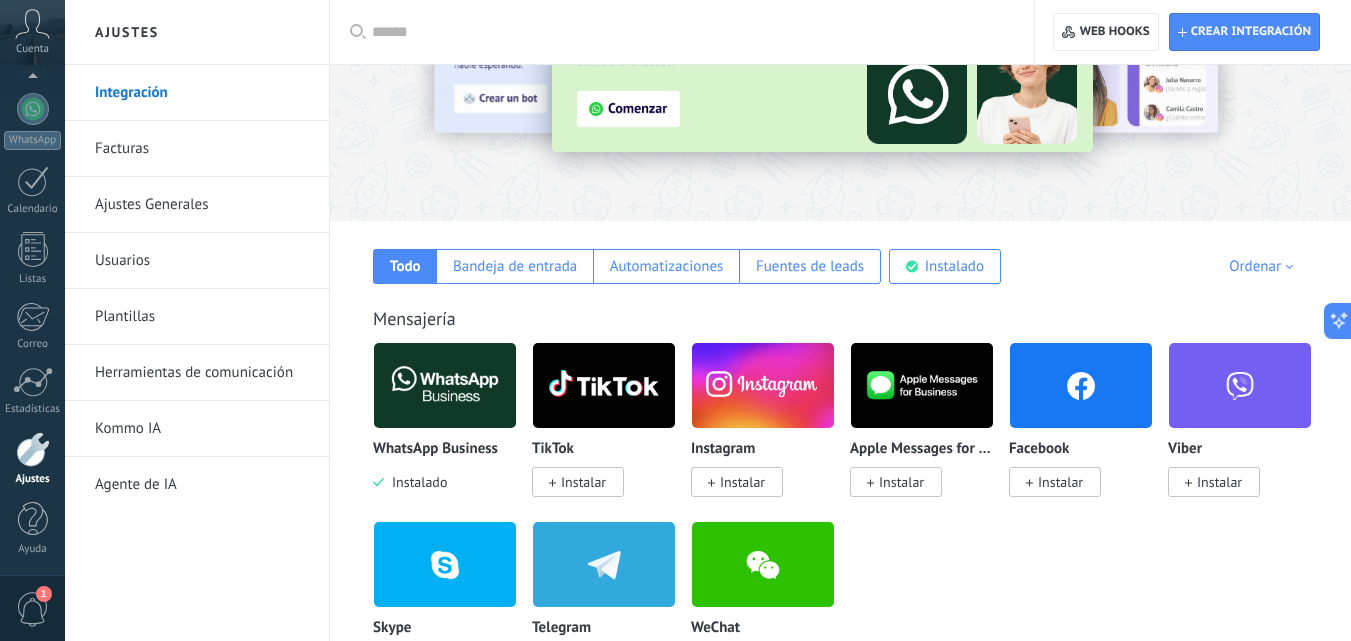 click on "Instalado" at bounding box center [415, 482] 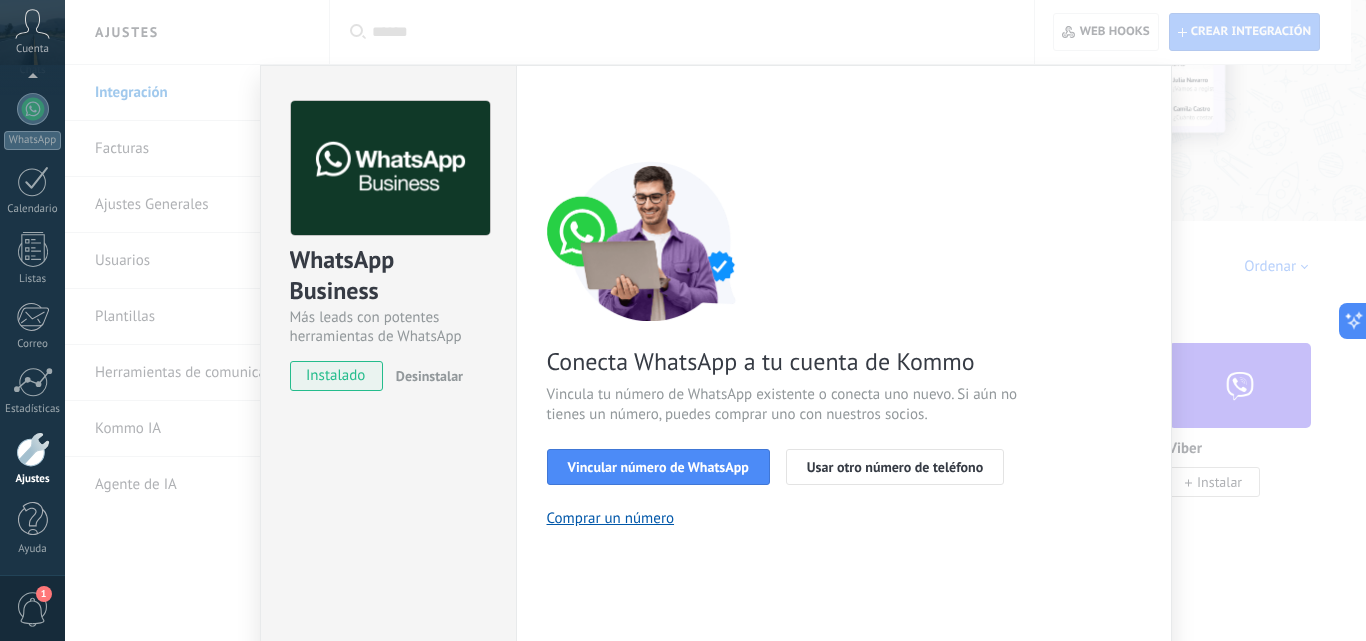 click on "Desinstalar" at bounding box center [429, 376] 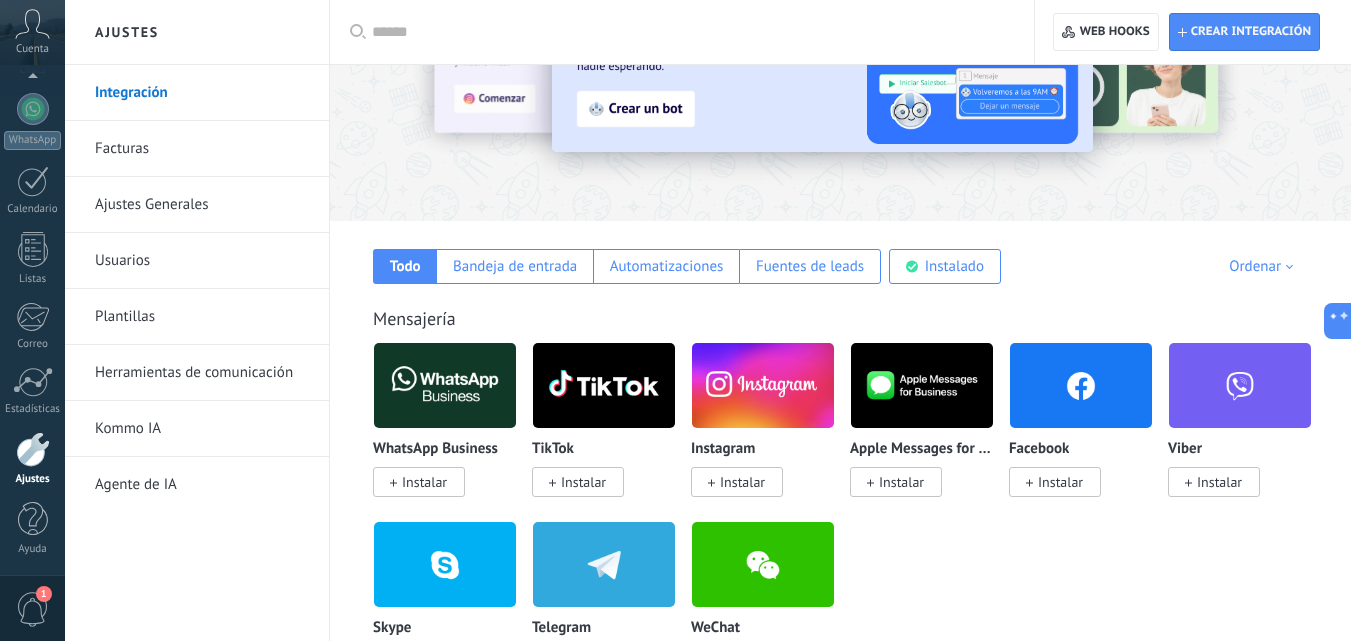 click on "Ordenar" at bounding box center [1264, 266] 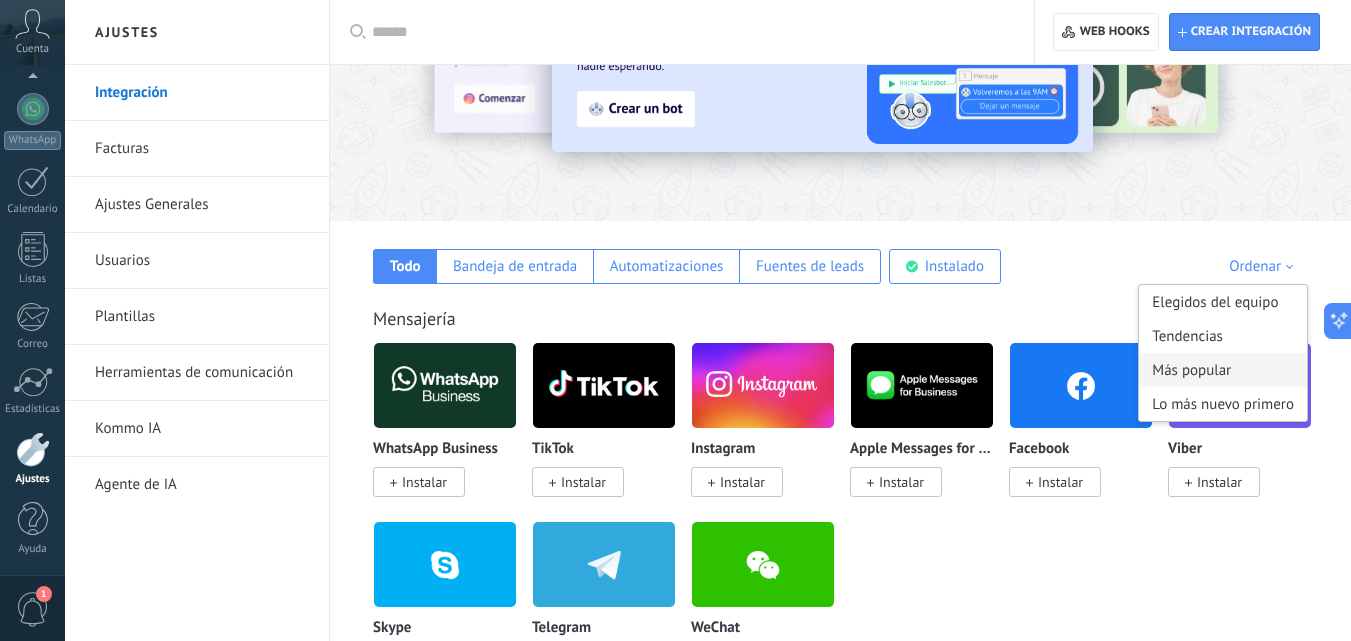 click on "Más popular" at bounding box center (1223, 370) 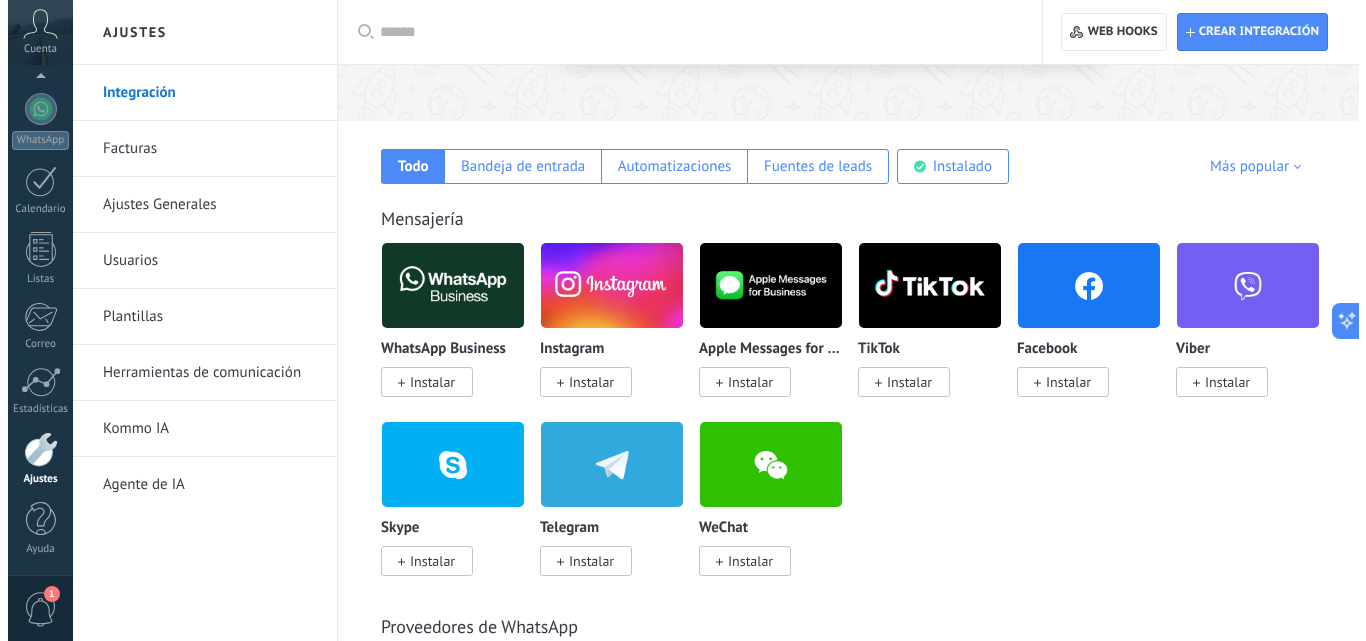 scroll, scrollTop: 284, scrollLeft: 0, axis: vertical 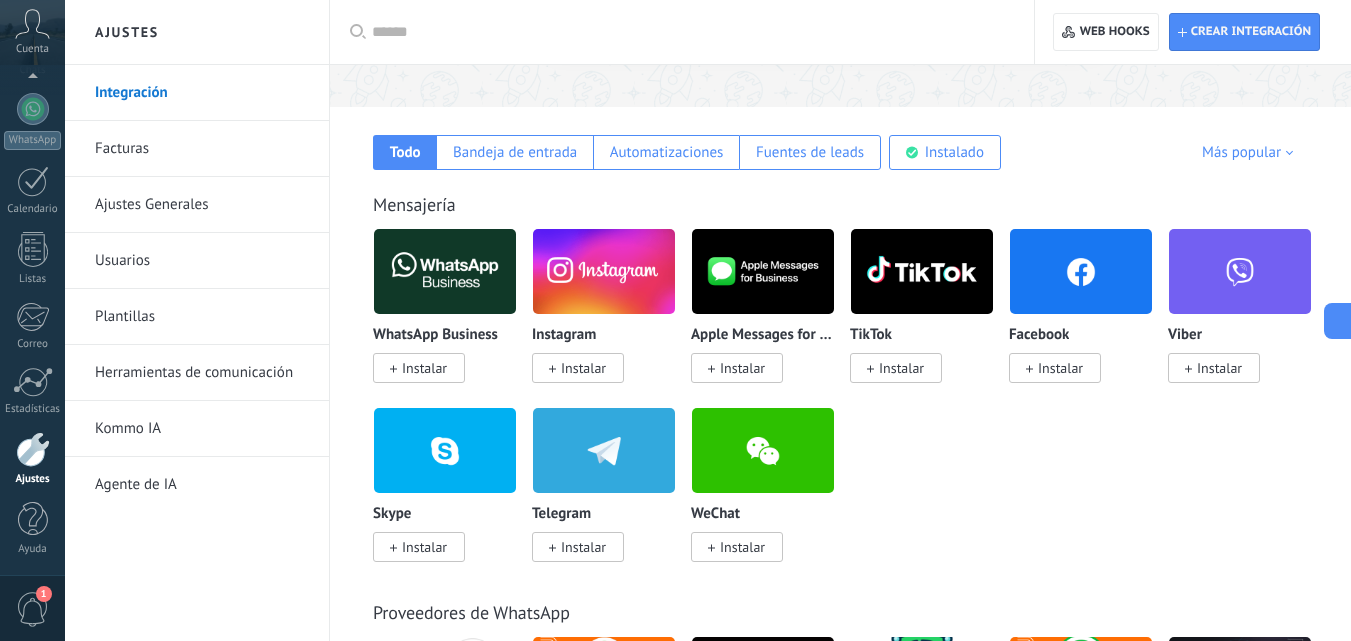 click at bounding box center [445, 271] 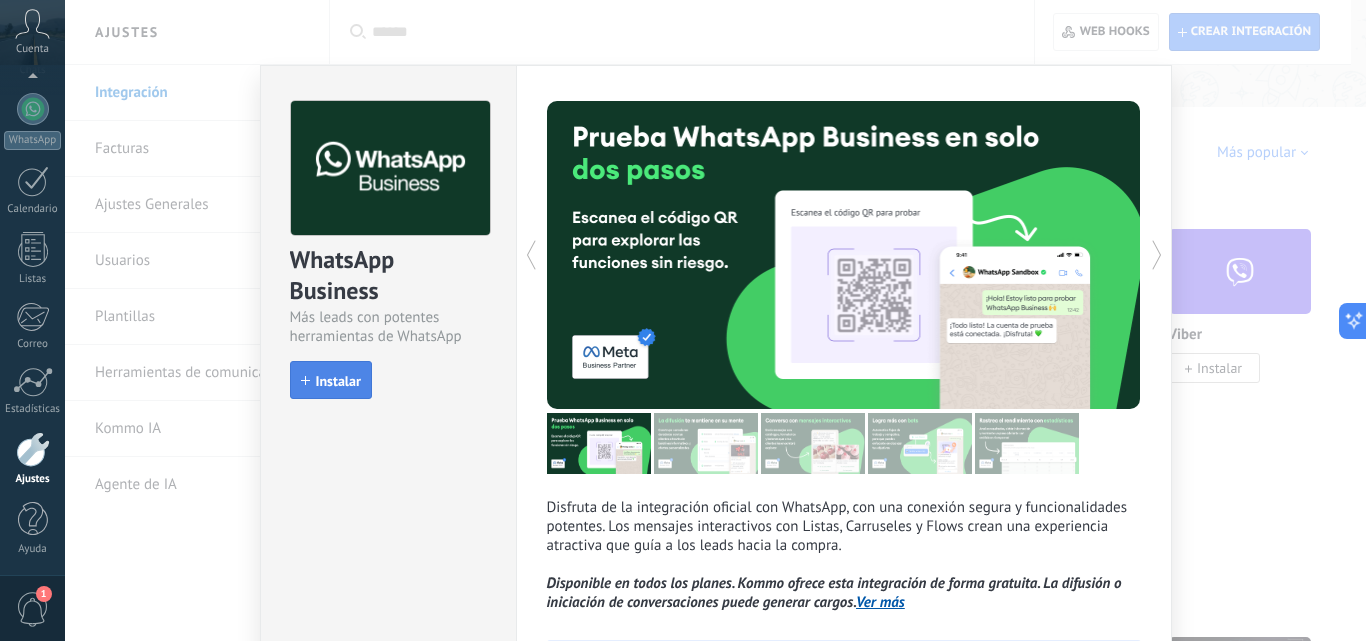 click on "Instalar" at bounding box center (338, 381) 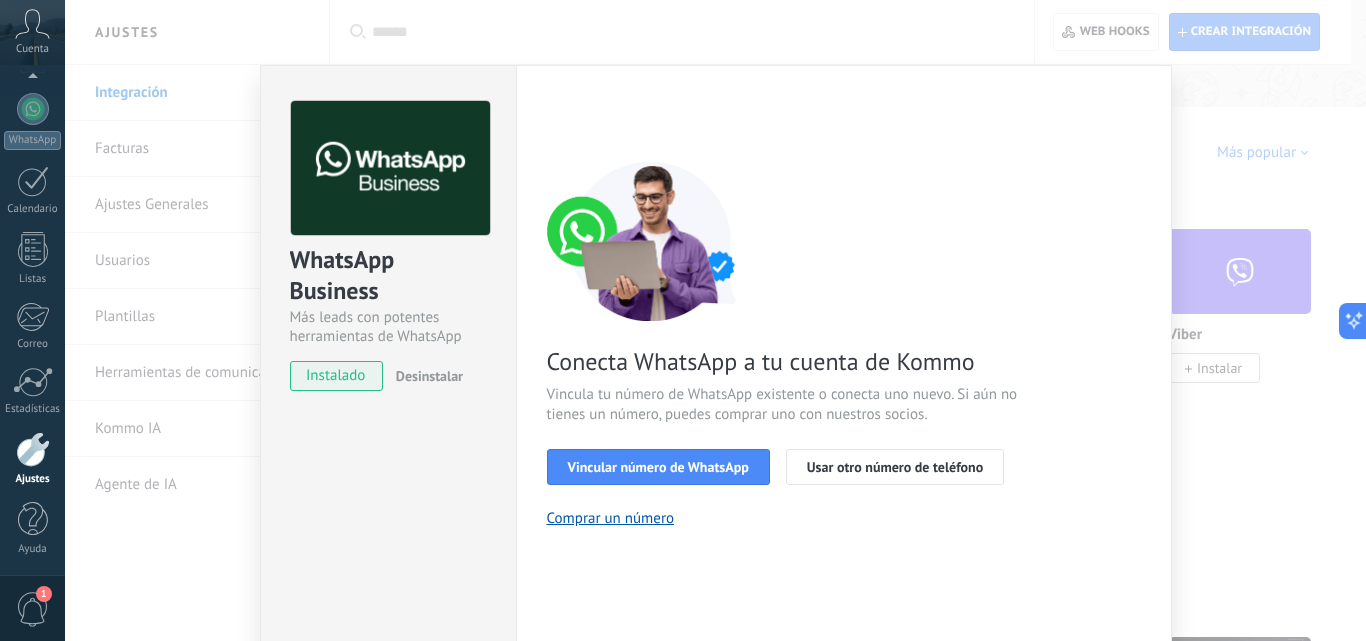 scroll, scrollTop: 149, scrollLeft: 0, axis: vertical 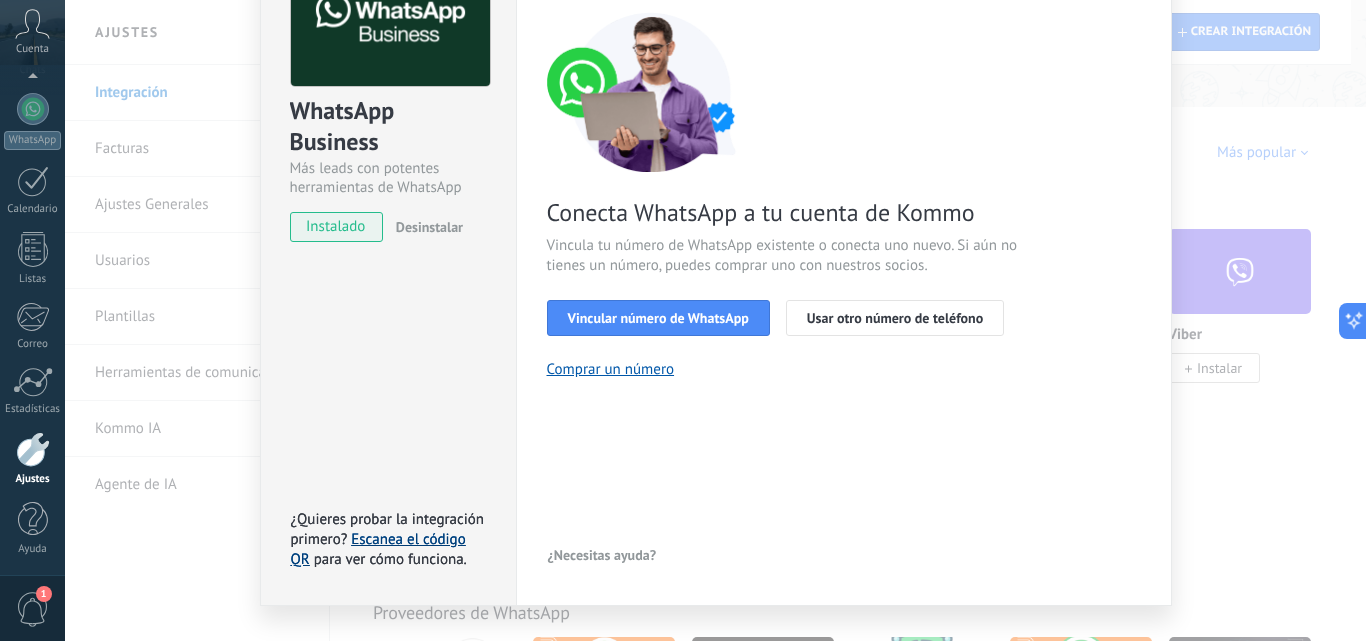 click on "Escanea el código QR" at bounding box center [378, 549] 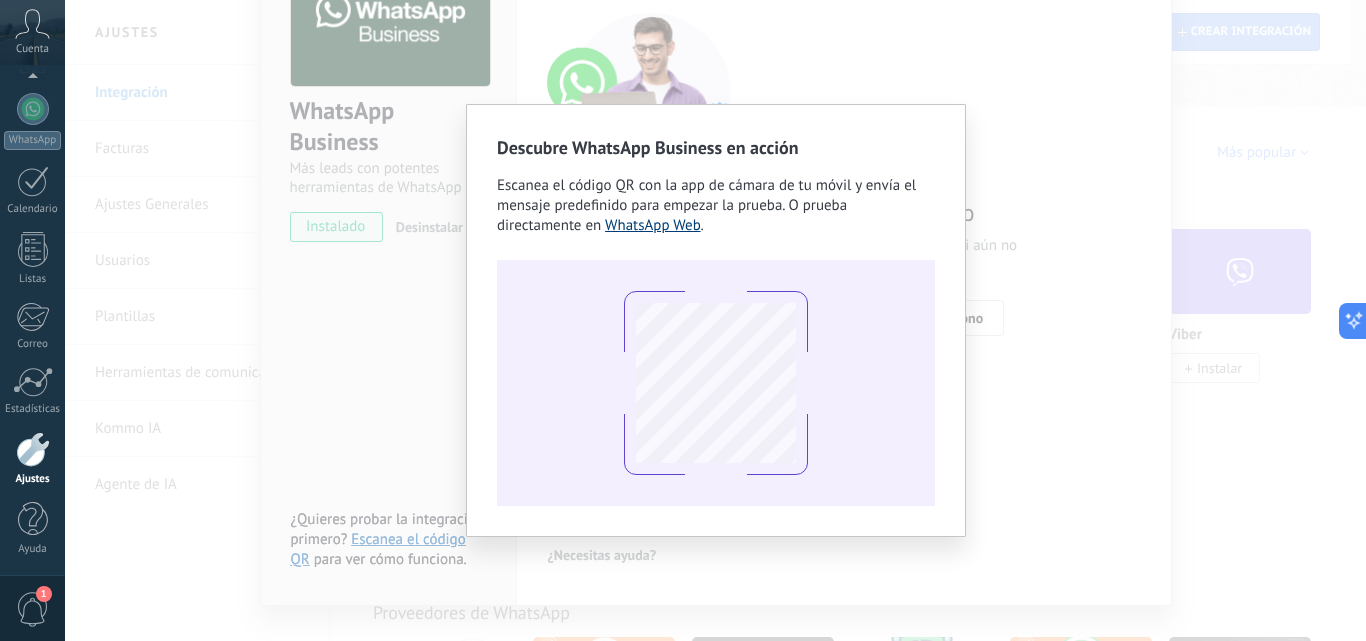 click on "WhatsApp Web" at bounding box center [653, 225] 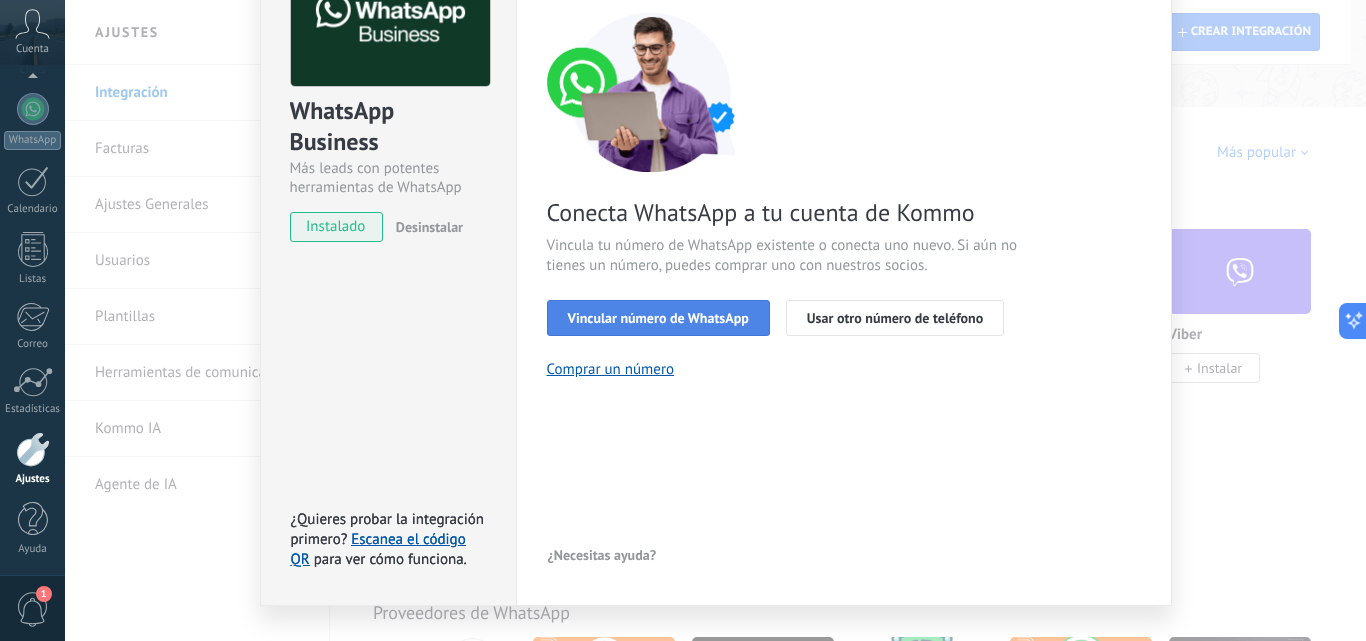 click on "Vincular número de WhatsApp" at bounding box center (658, 318) 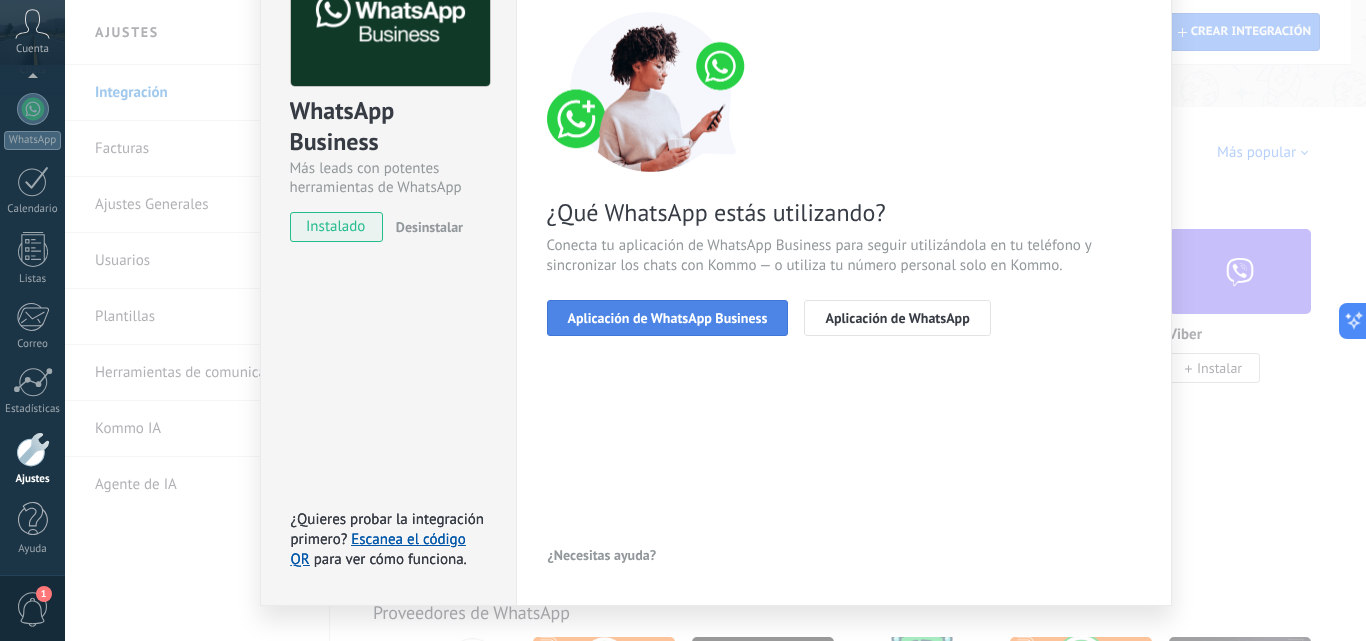 click on "Aplicación de WhatsApp Business" at bounding box center [668, 318] 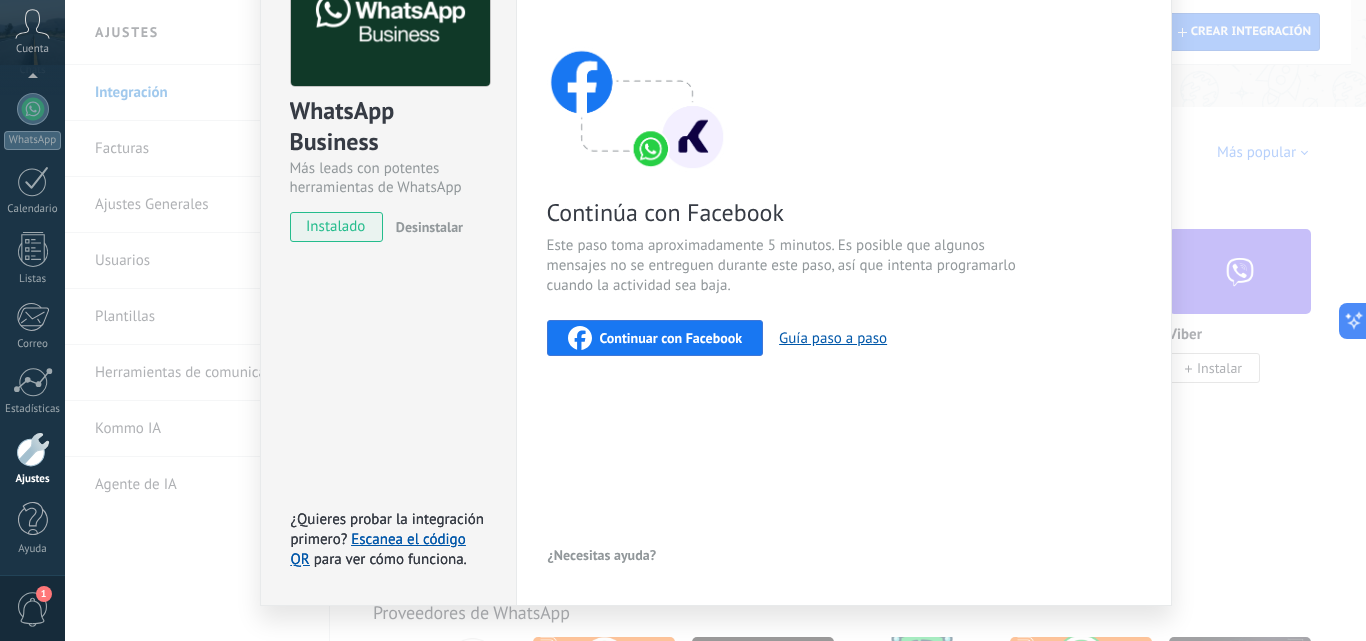 click on "Continuar con Facebook" at bounding box center (671, 338) 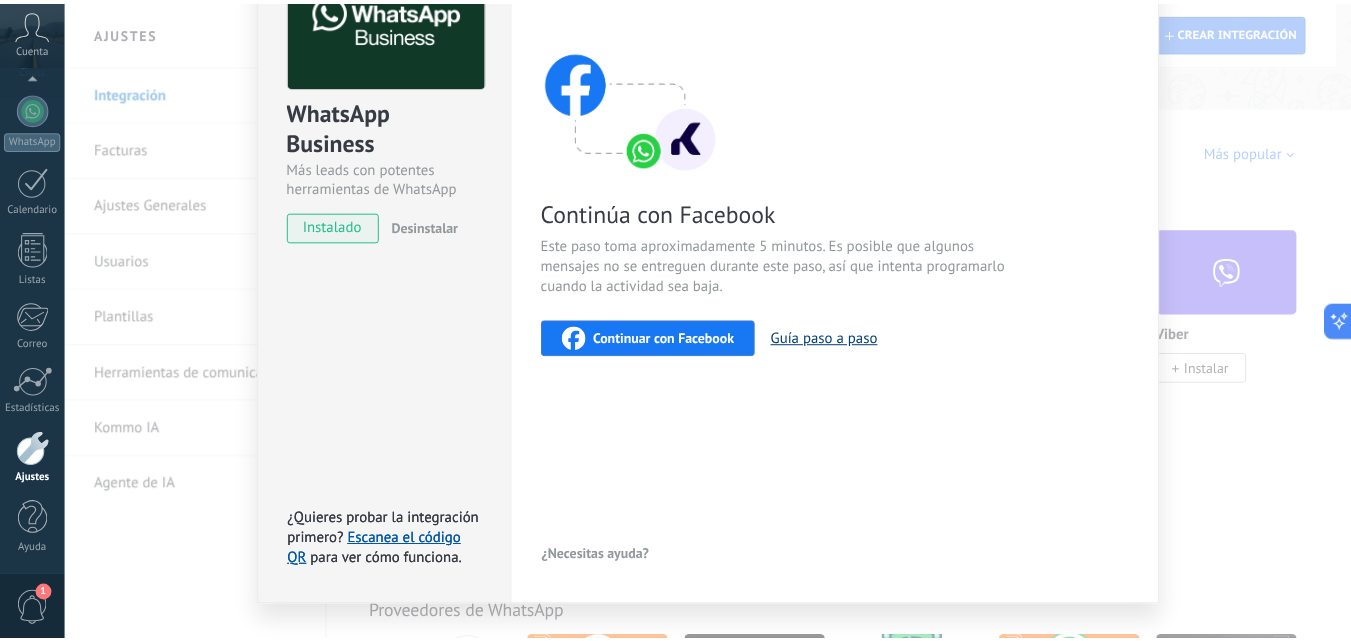 scroll, scrollTop: 0, scrollLeft: 0, axis: both 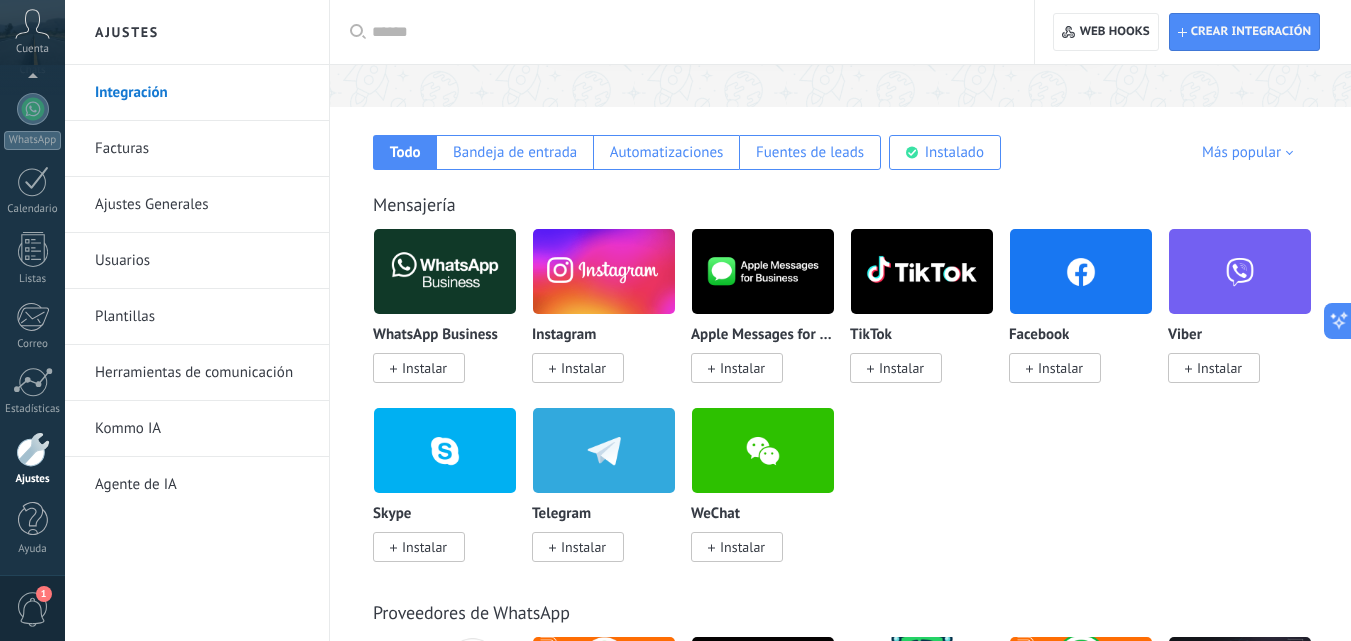 click at bounding box center [689, 32] 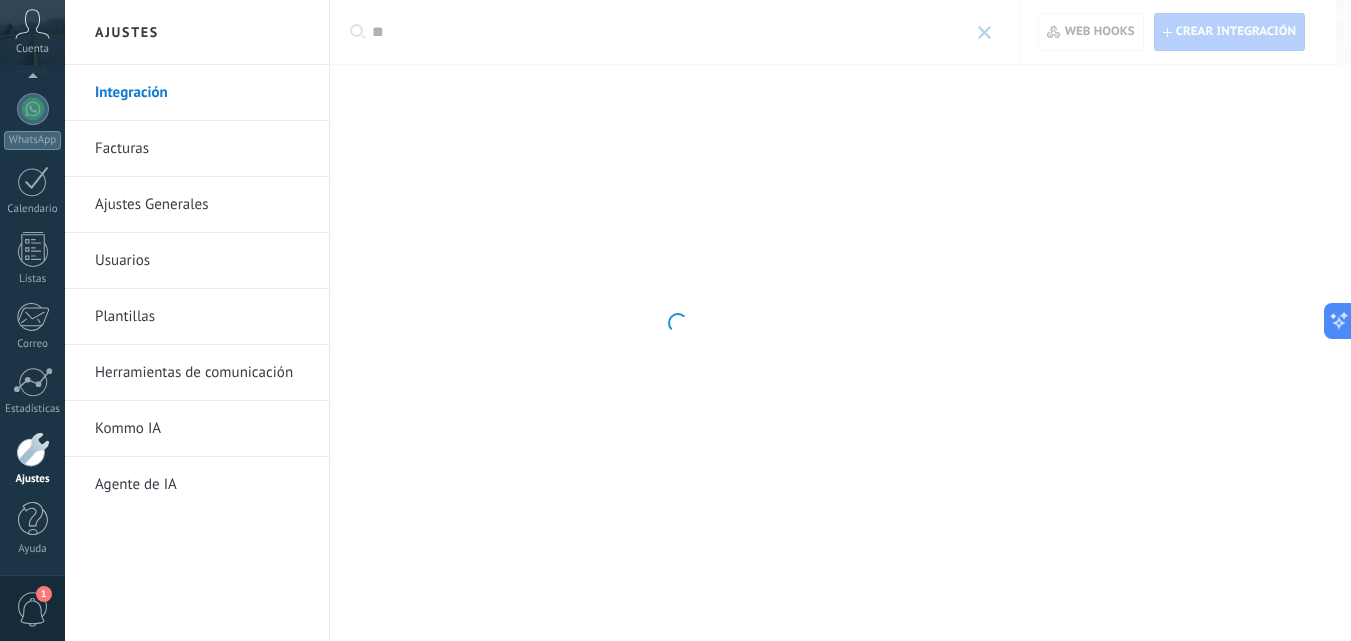 scroll, scrollTop: 0, scrollLeft: 0, axis: both 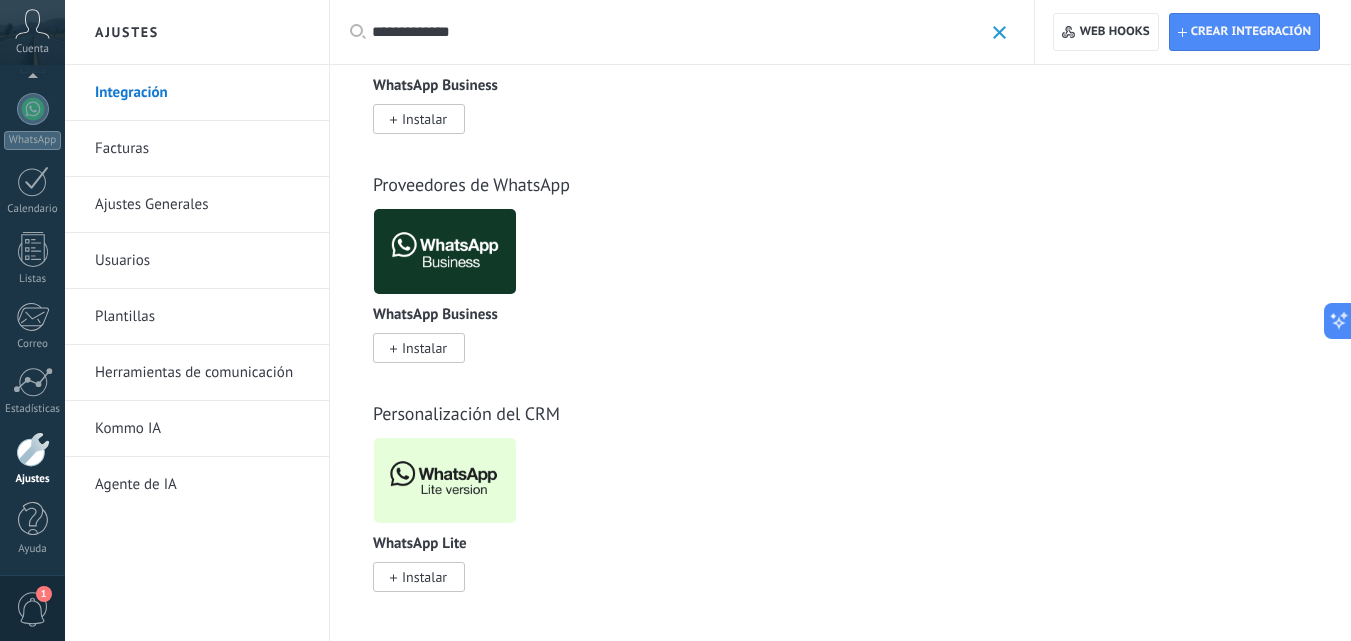 type on "**********" 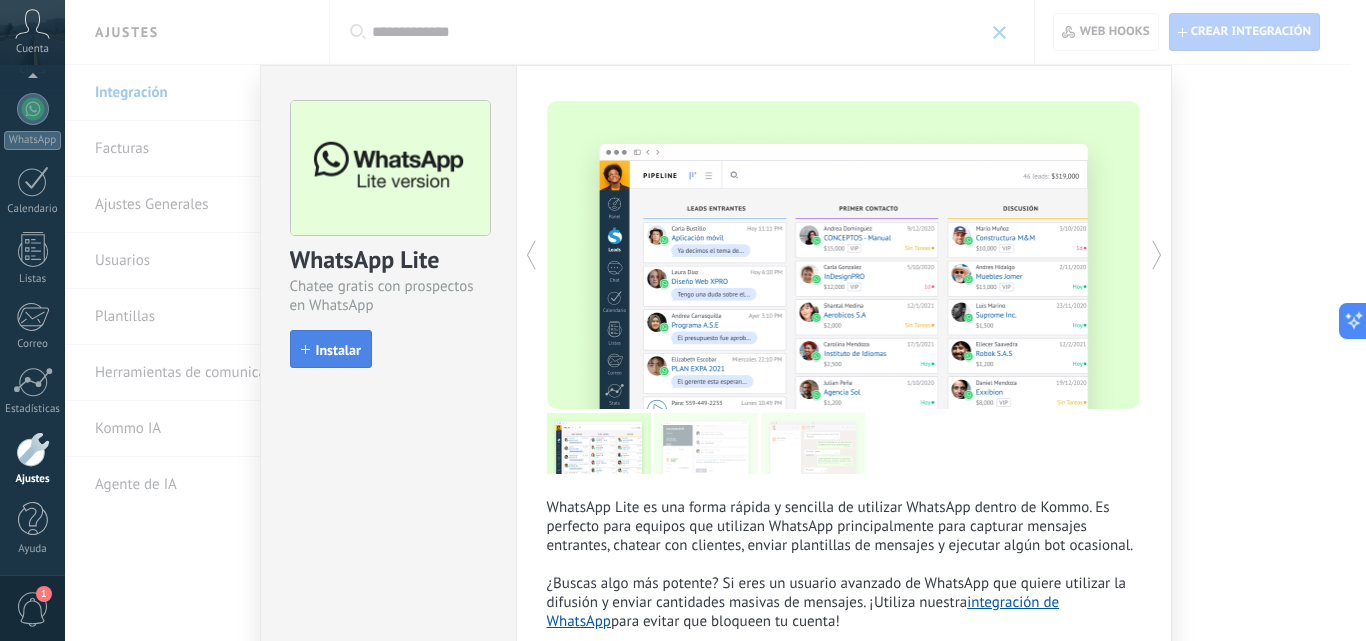 click on "Instalar" at bounding box center (331, 349) 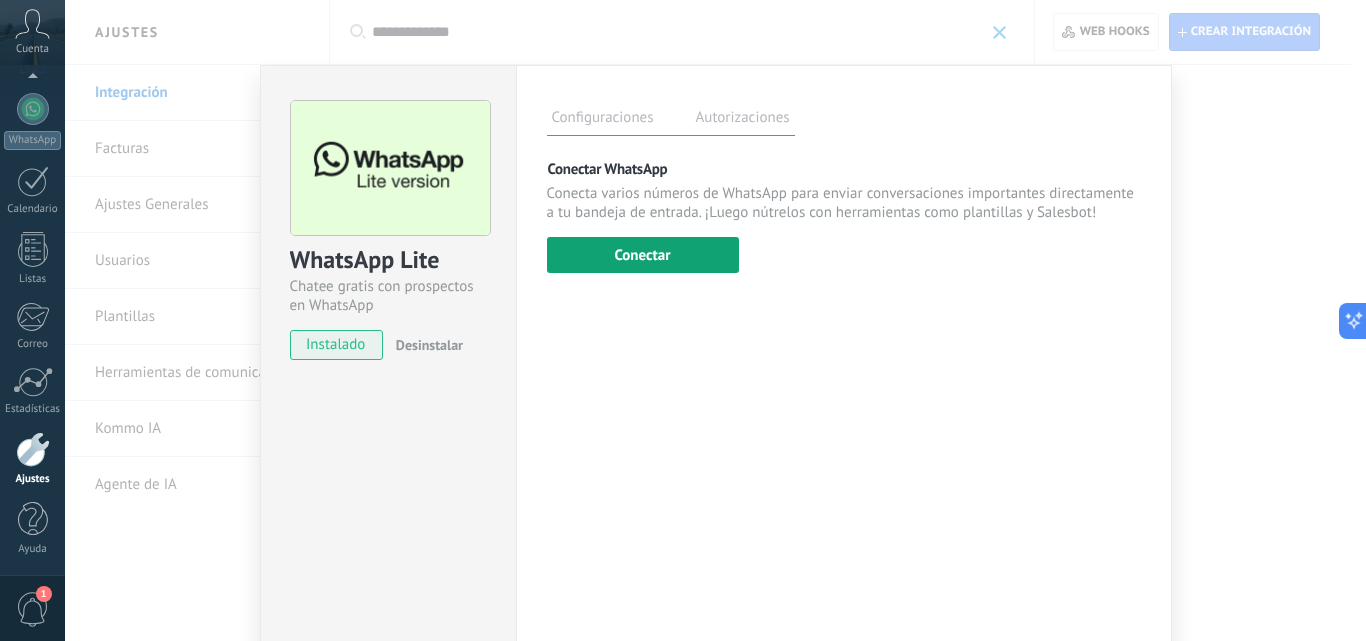 click on "Conectar" at bounding box center [643, 255] 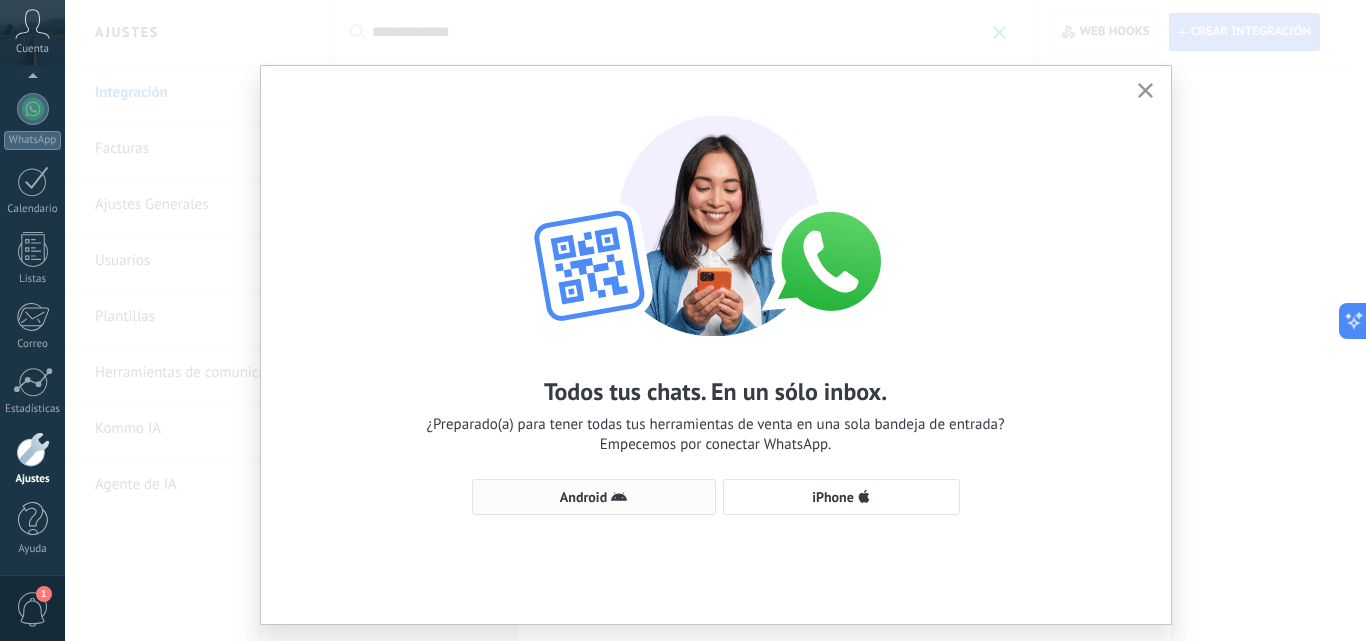 click on "Android" at bounding box center [594, 497] 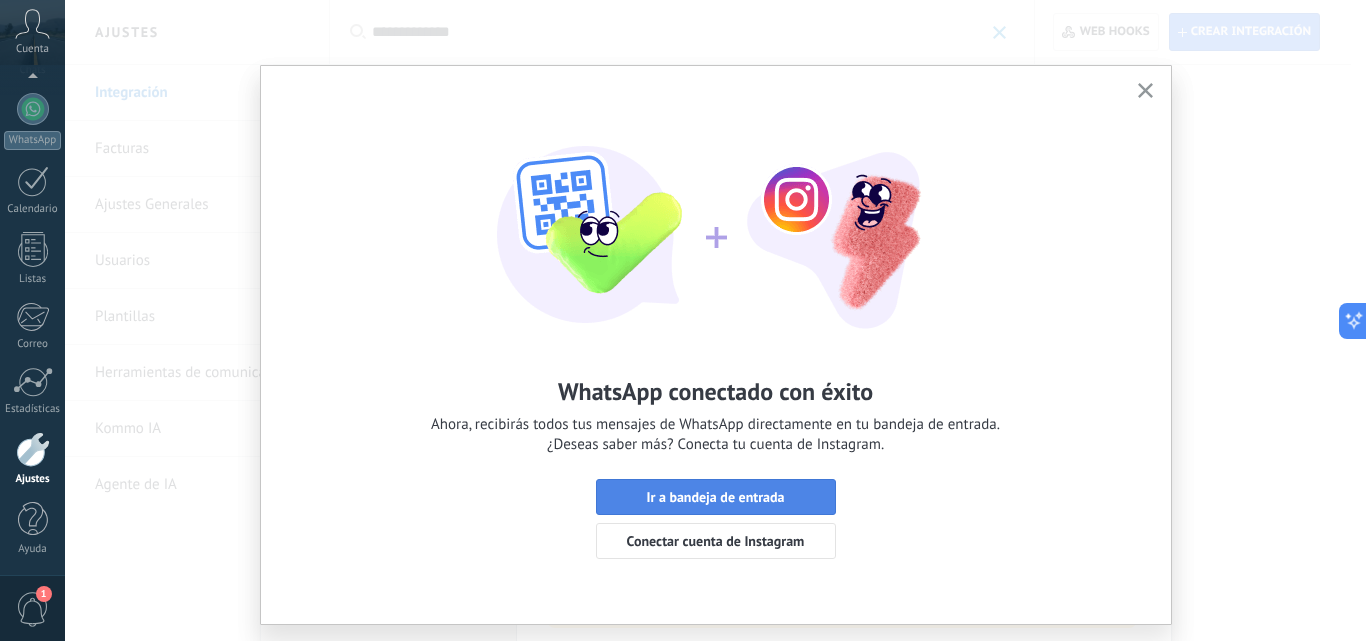 click on "Ir a bandeja de entrada" at bounding box center [715, 497] 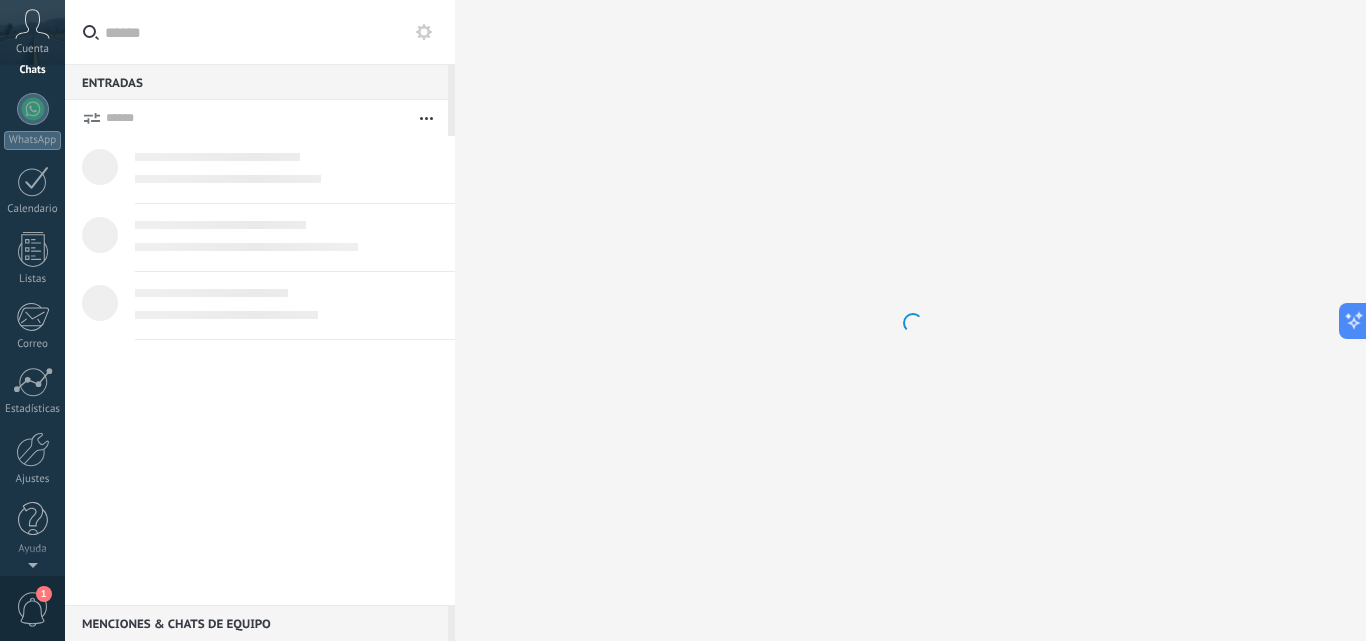 scroll, scrollTop: 0, scrollLeft: 0, axis: both 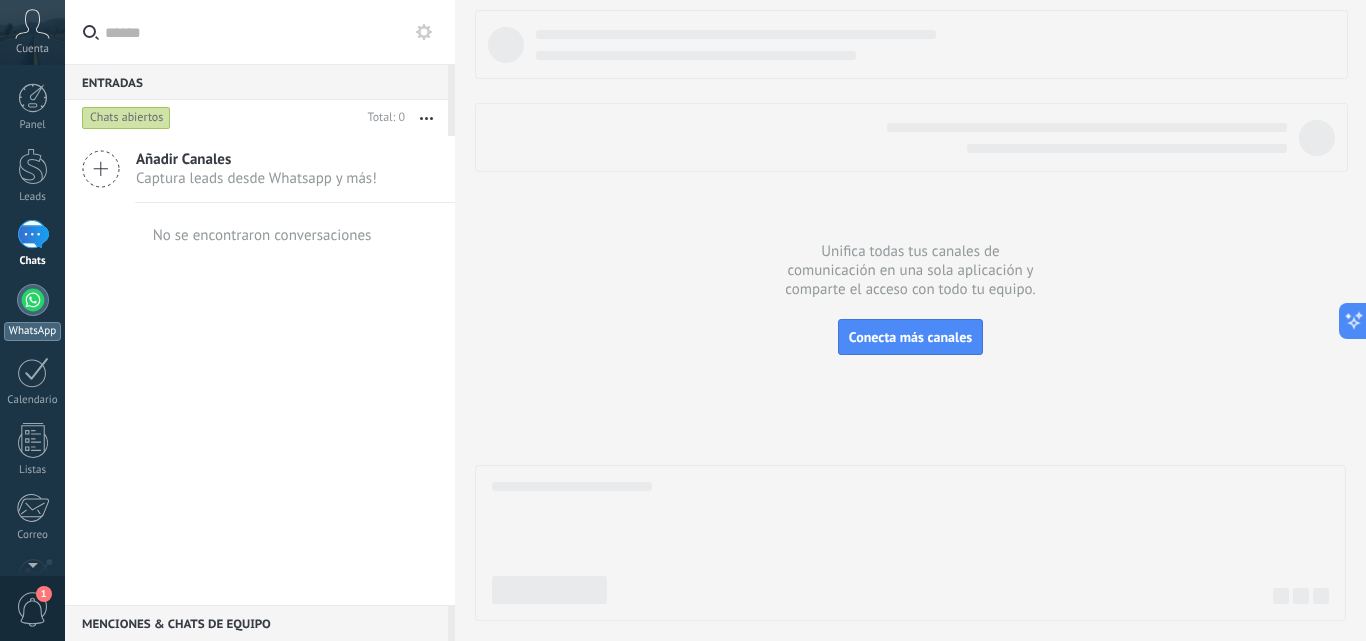 click at bounding box center (33, 300) 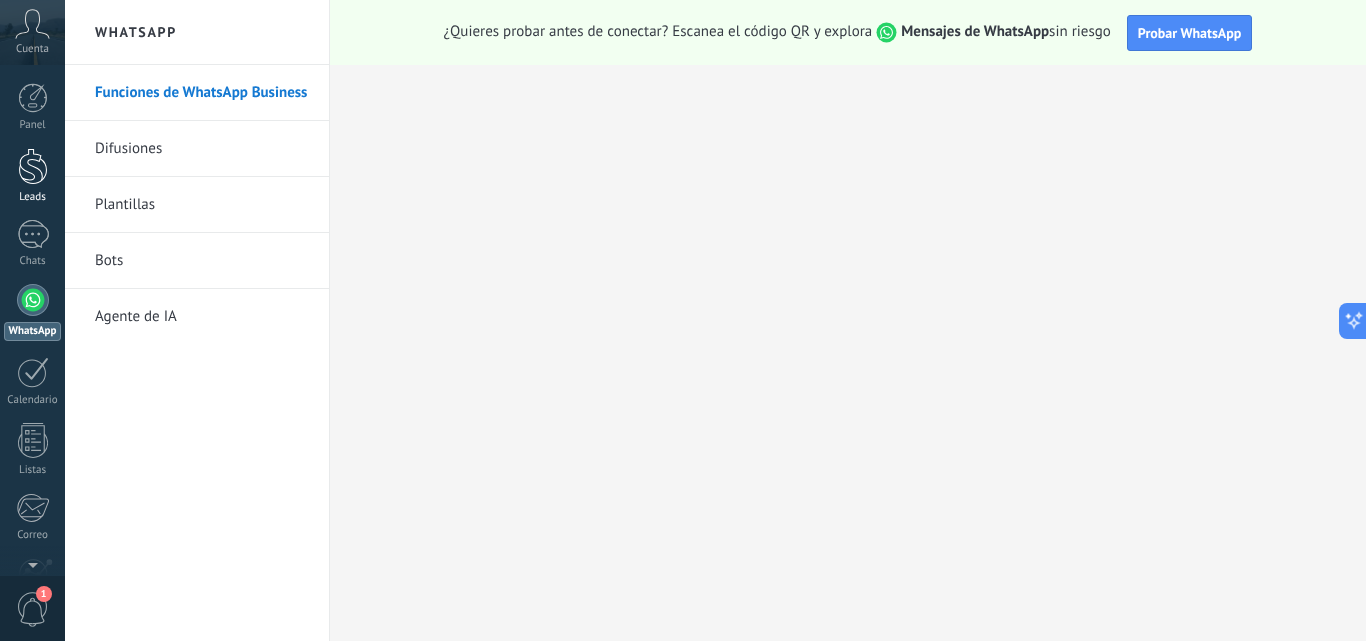click at bounding box center [33, 166] 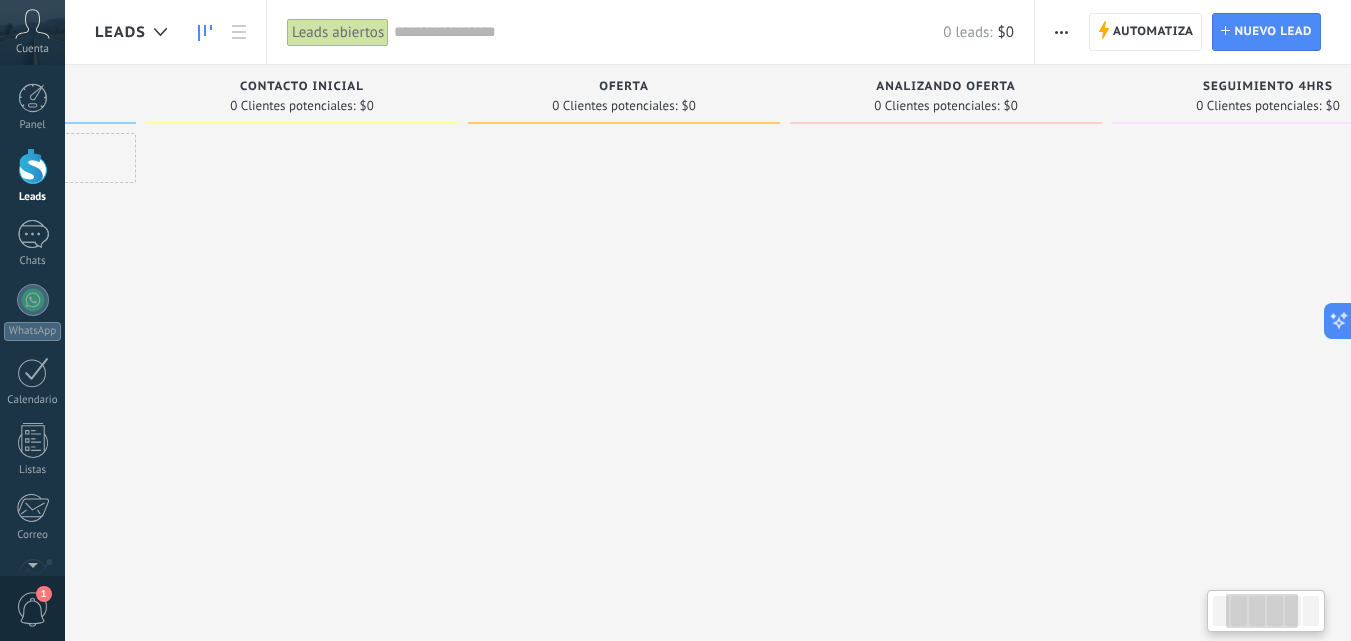 click at bounding box center [624, 323] 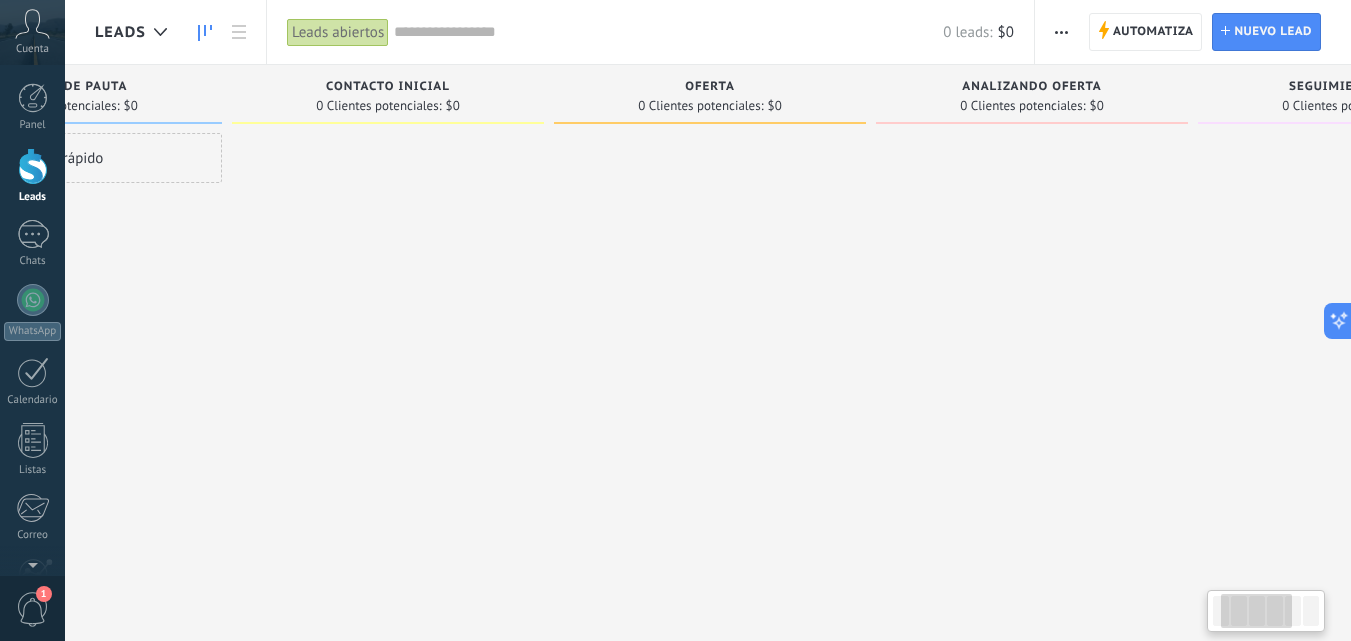 scroll, scrollTop: 0, scrollLeft: 0, axis: both 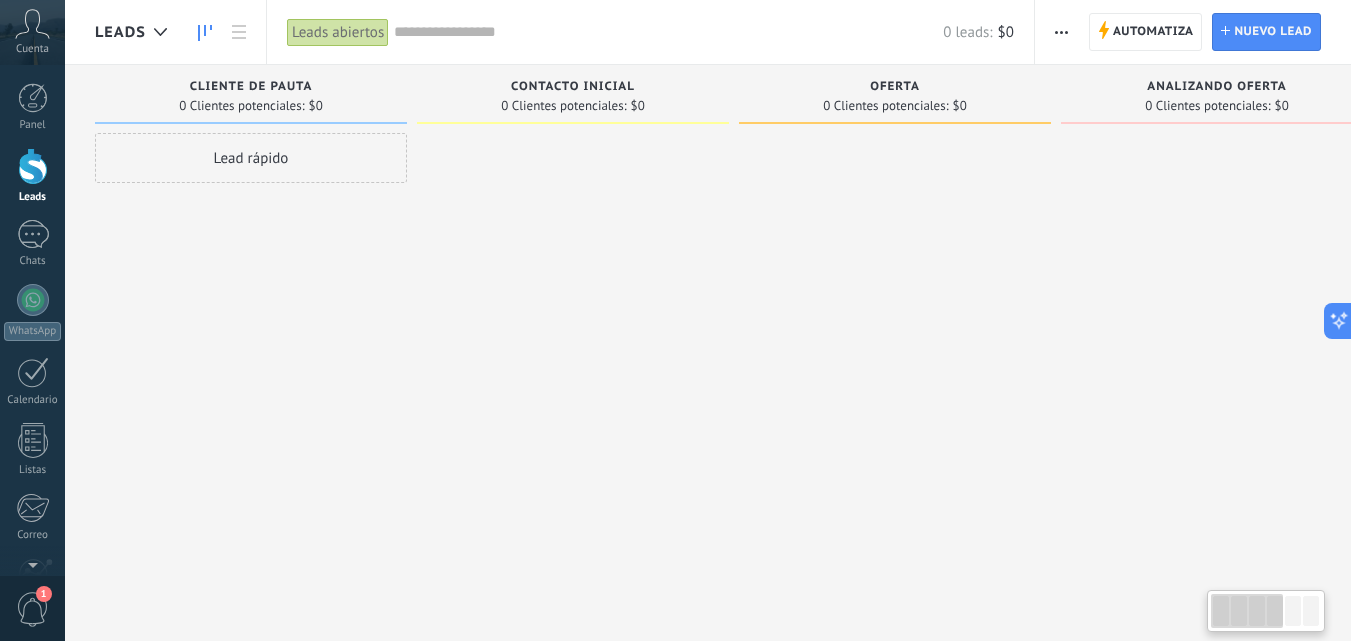 drag, startPoint x: 856, startPoint y: 305, endPoint x: 986, endPoint y: 253, distance: 140.01428 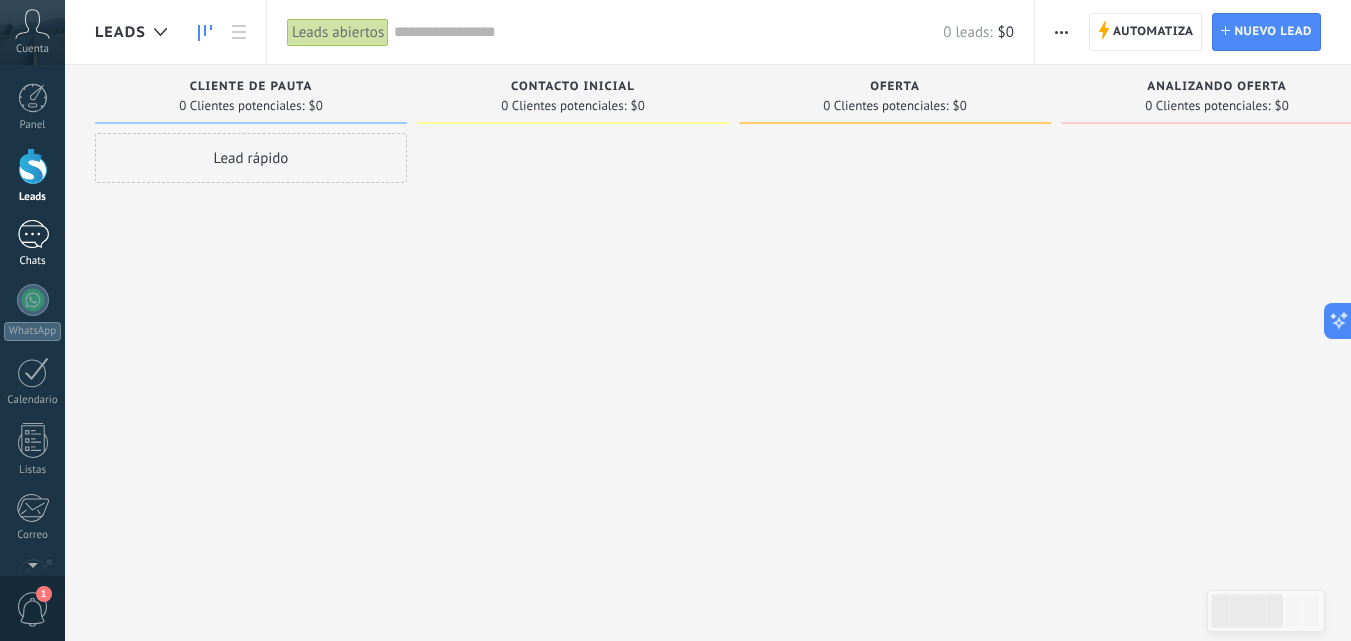 click at bounding box center [33, 234] 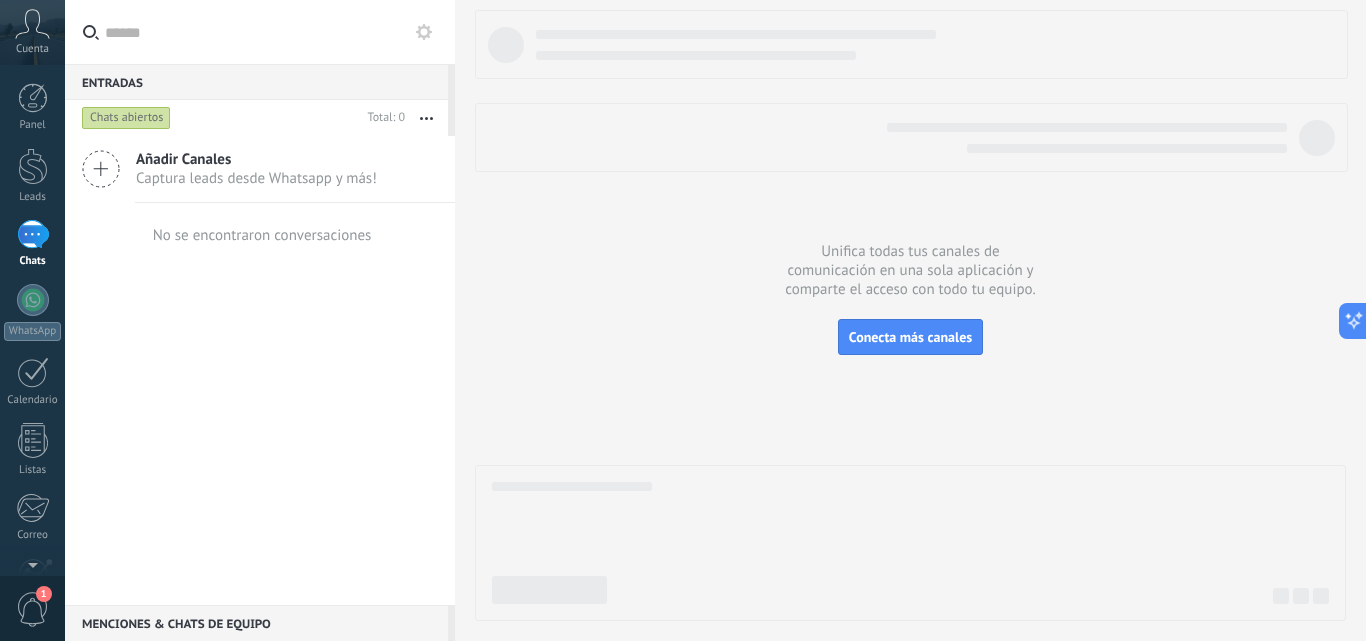 click on "Chats abiertos" at bounding box center (126, 118) 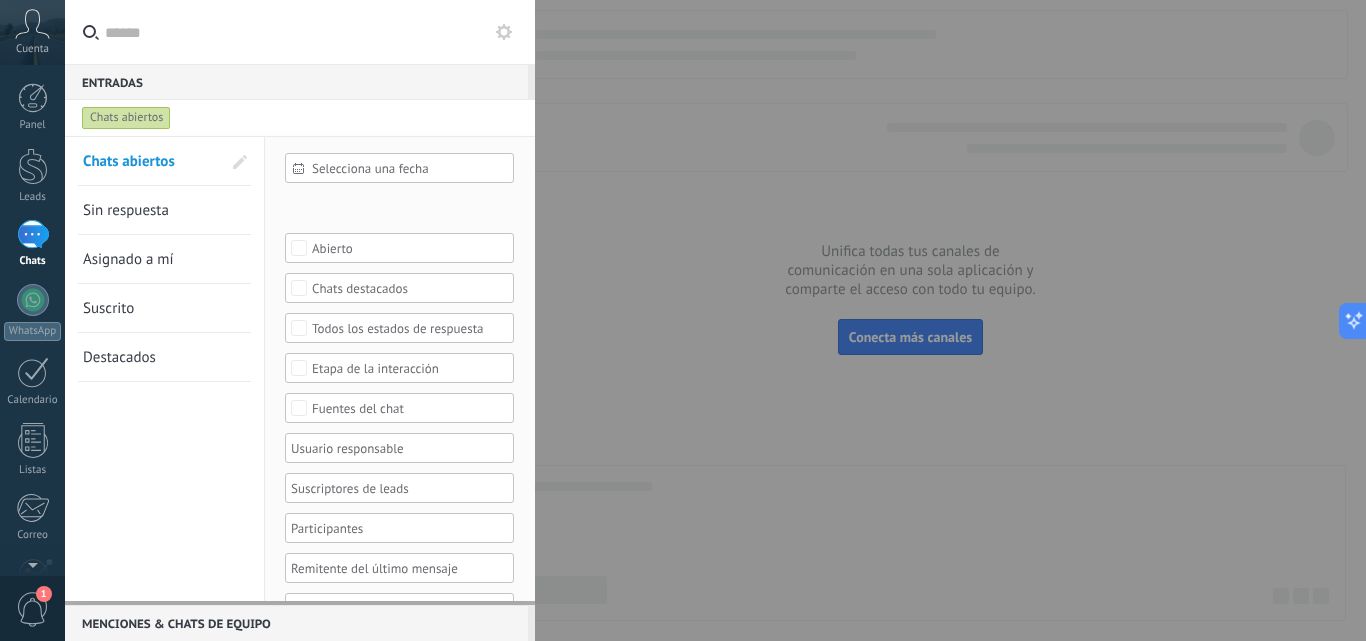click on "Chats abiertos" at bounding box center (126, 118) 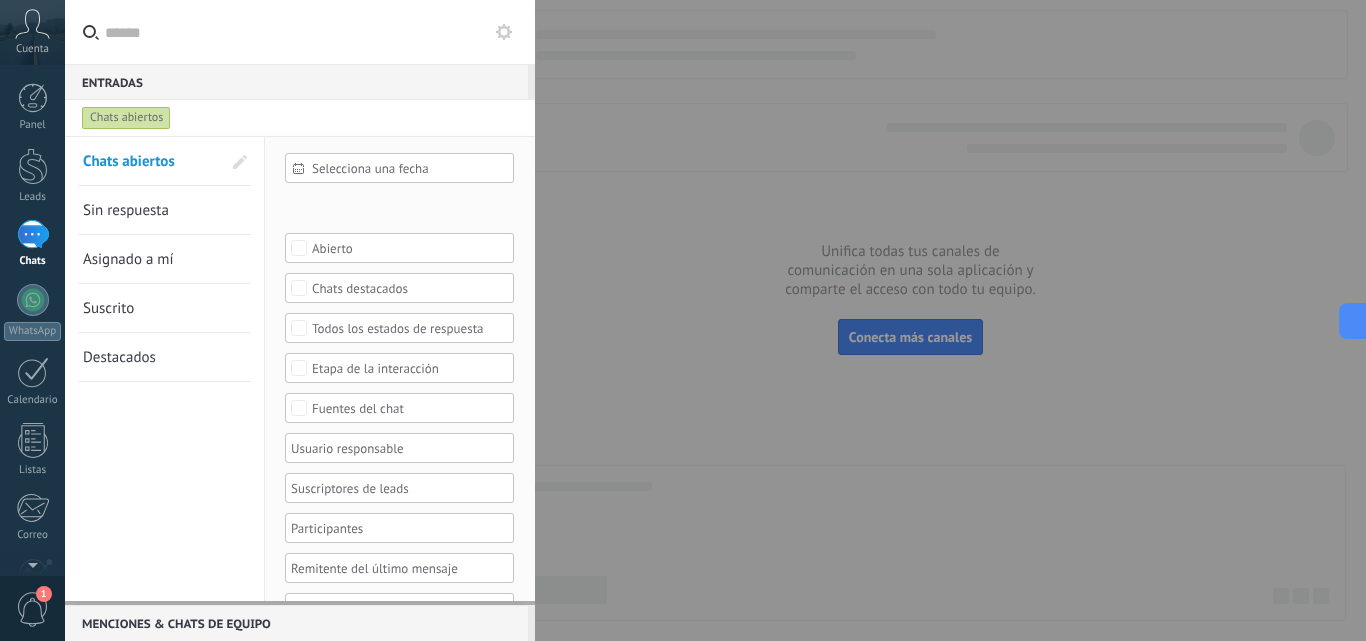 click at bounding box center [683, 320] 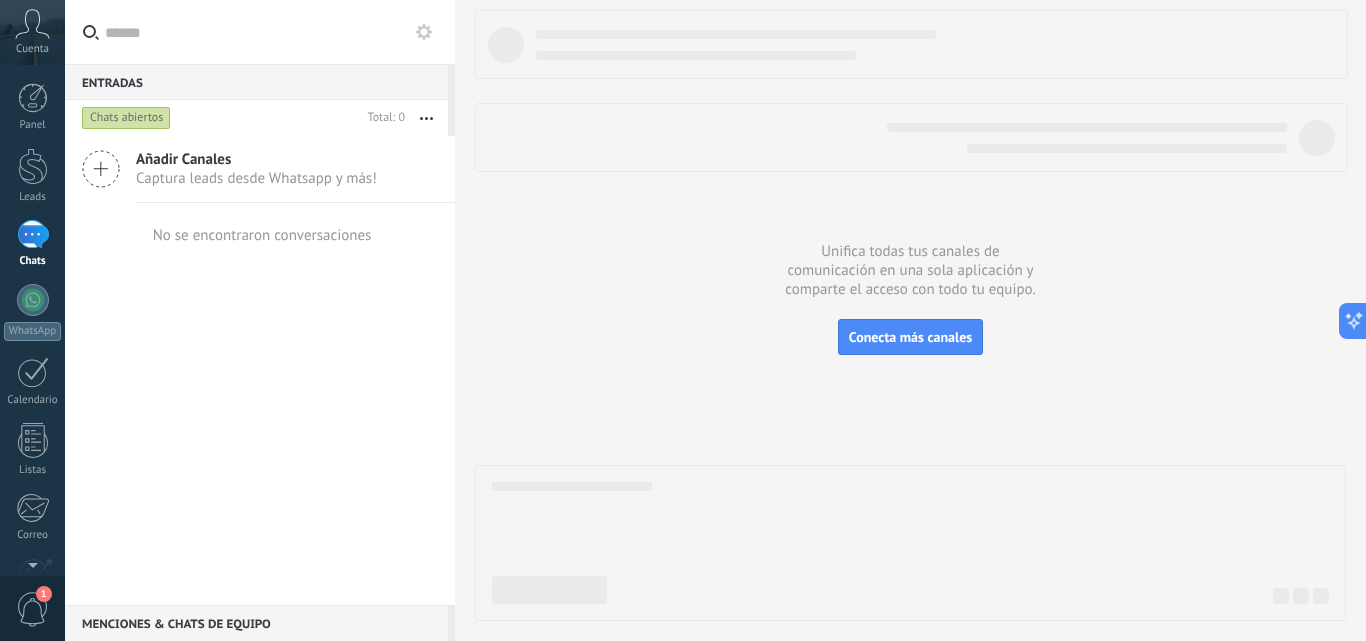 click on "Captura leads desde Whatsapp y más!" at bounding box center [256, 178] 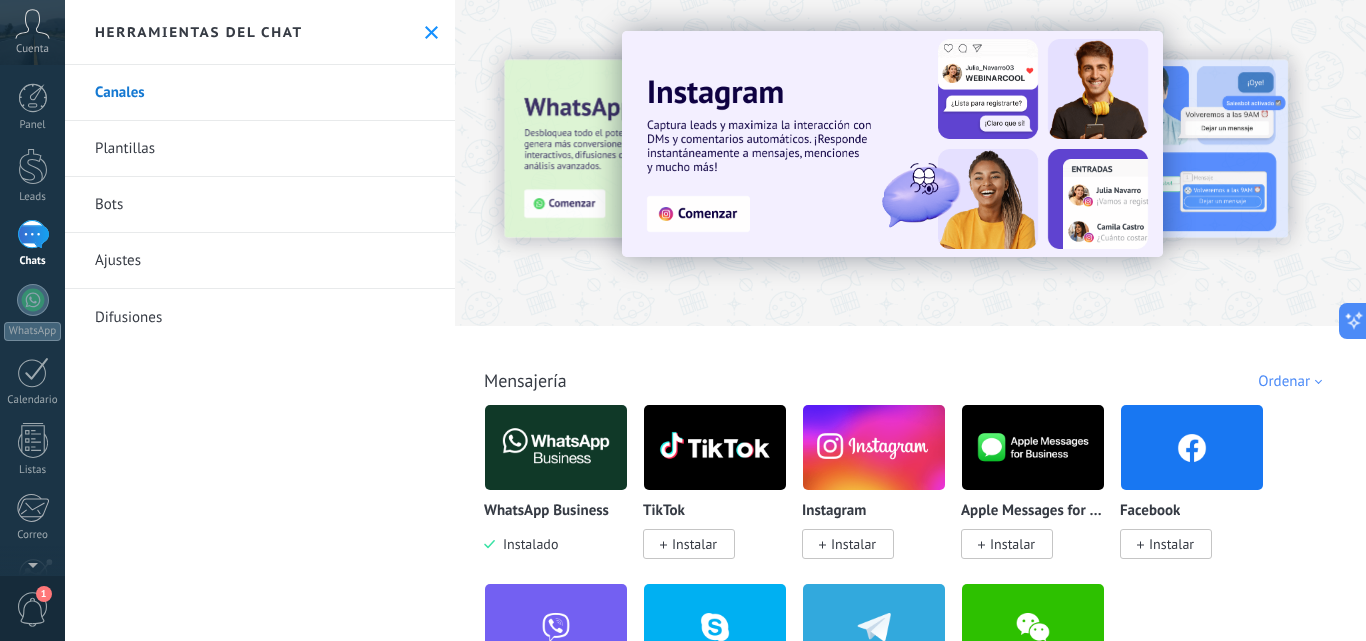 click 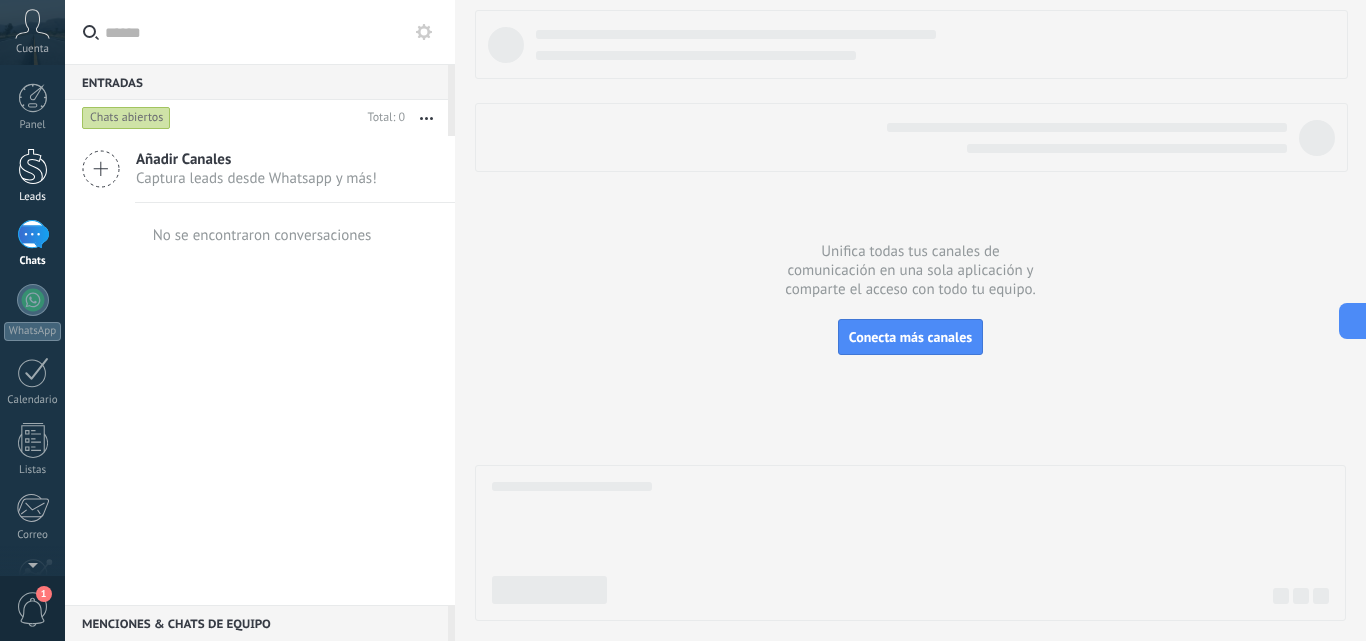 click at bounding box center (33, 166) 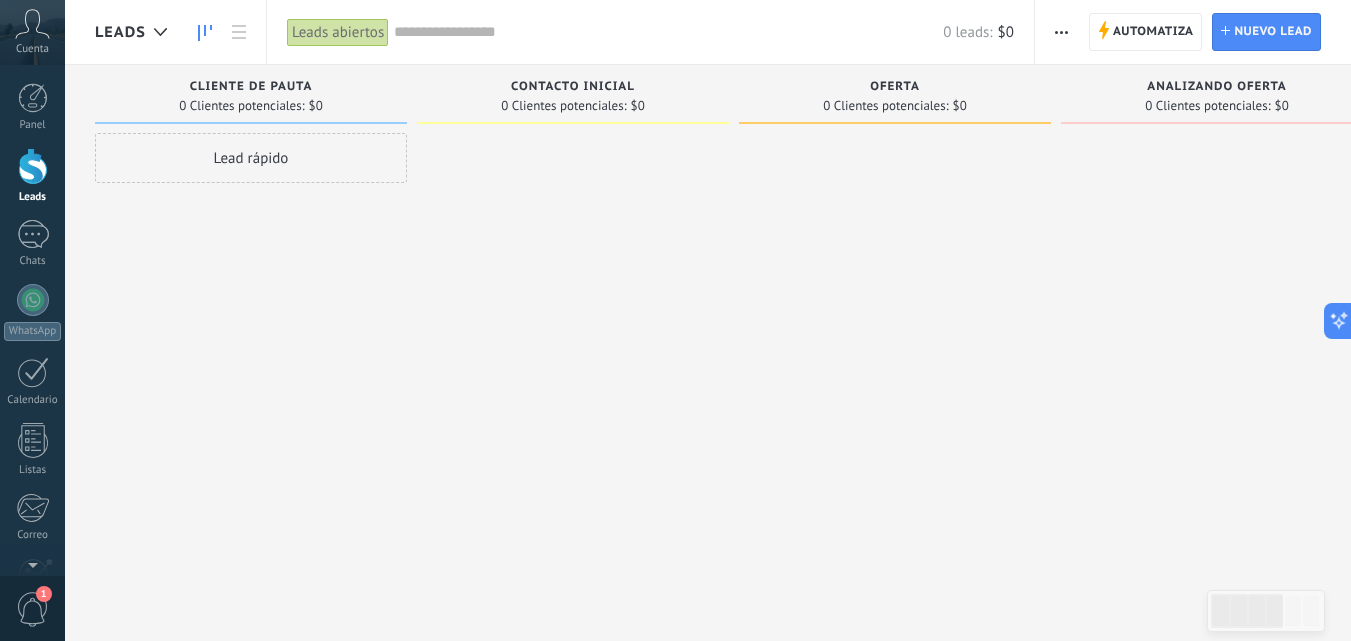 click at bounding box center [205, 32] 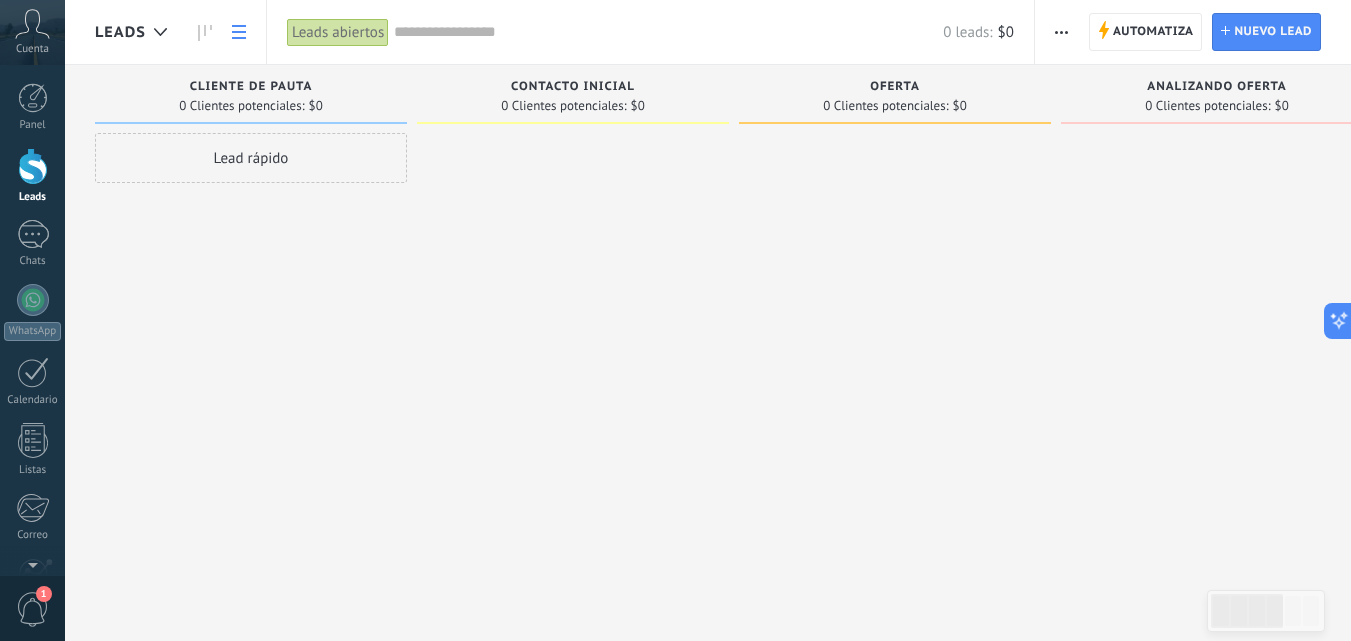 click at bounding box center [239, 32] 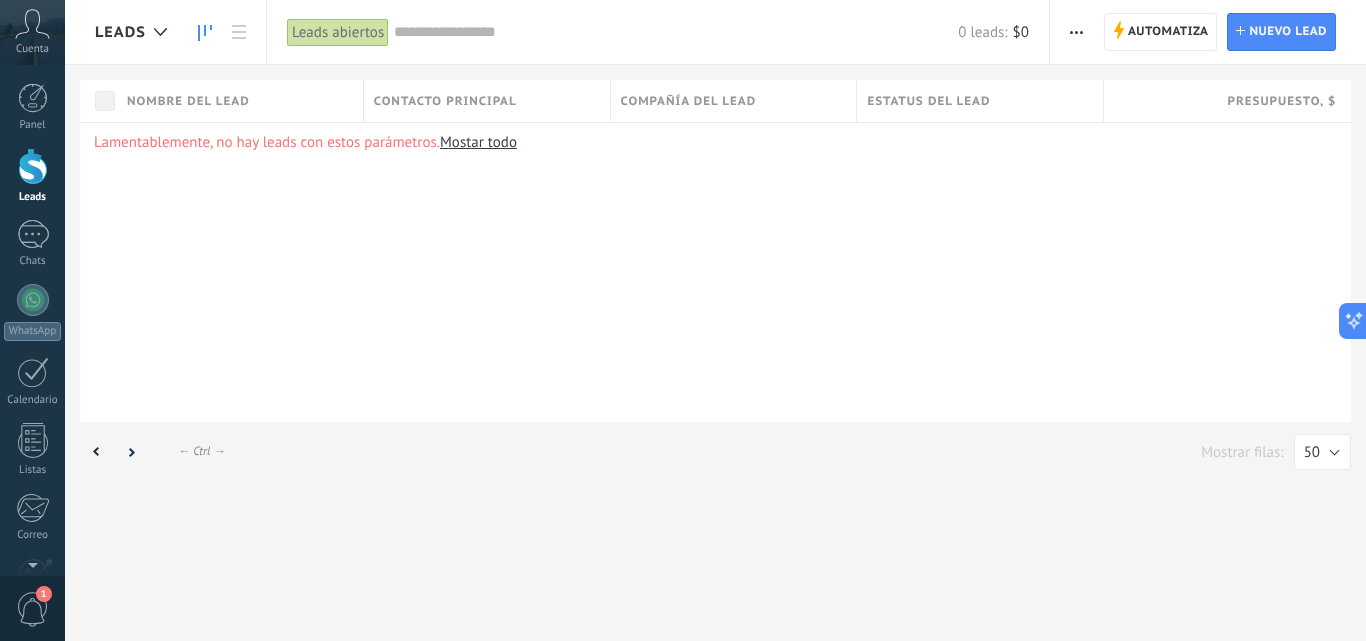 click 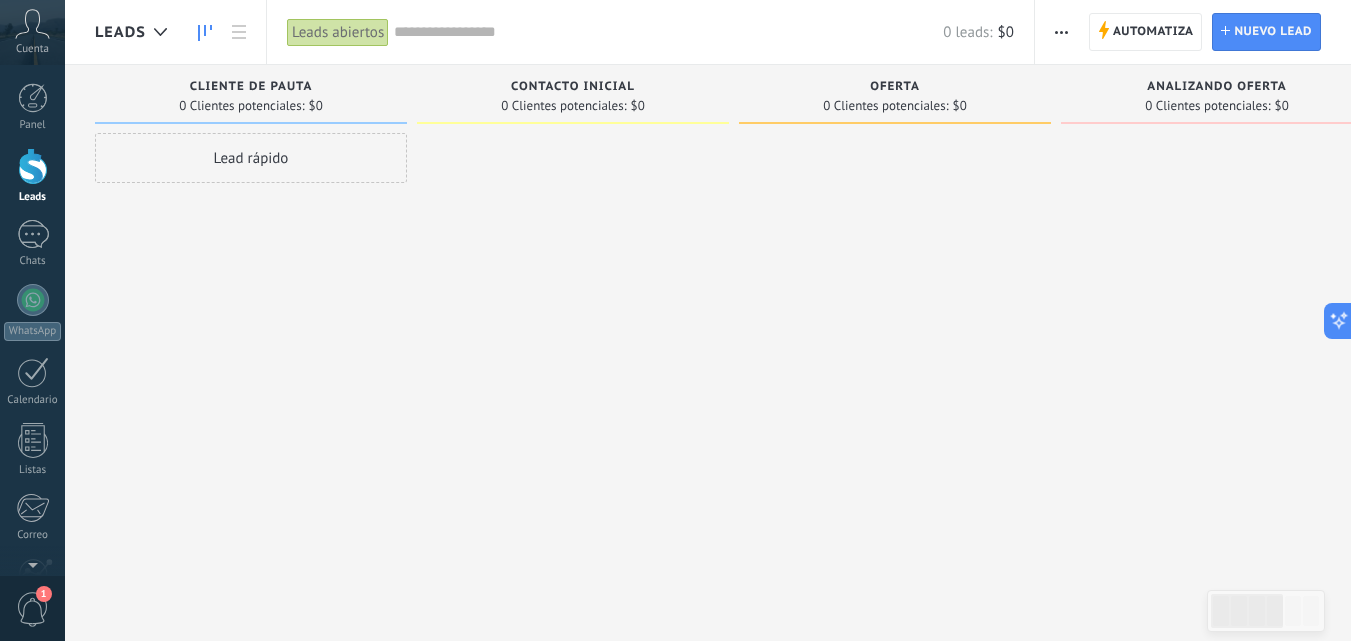 click at bounding box center (33, 166) 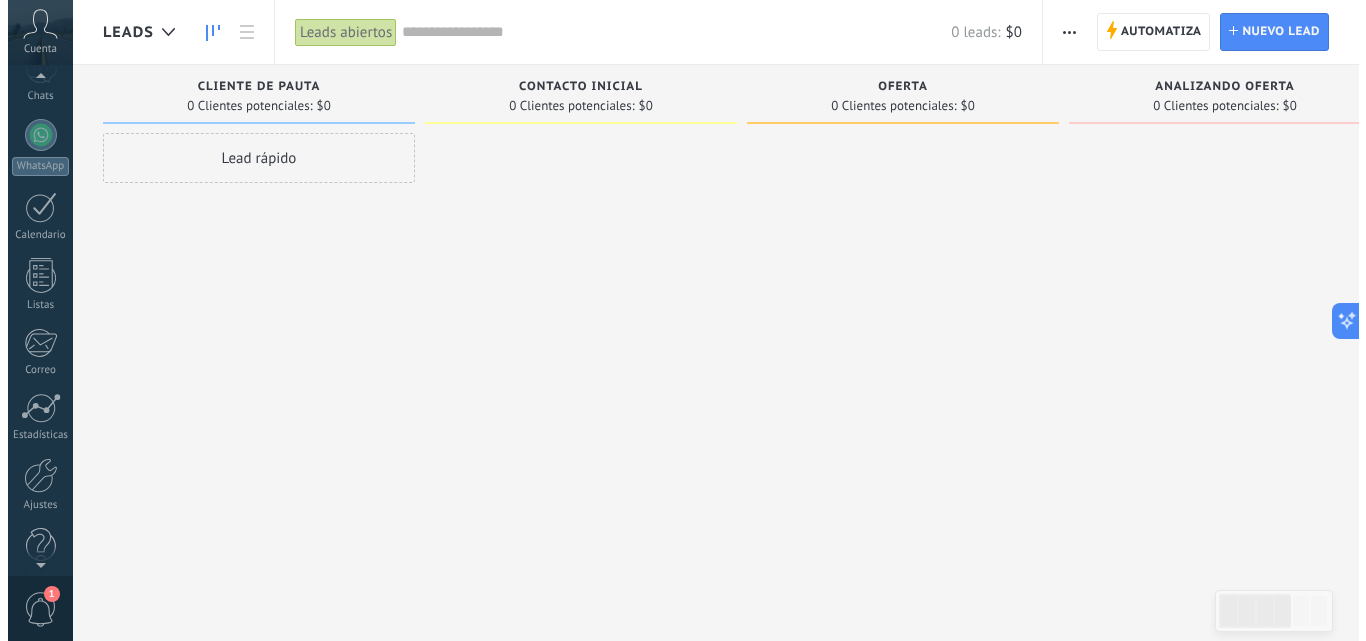 scroll, scrollTop: 191, scrollLeft: 0, axis: vertical 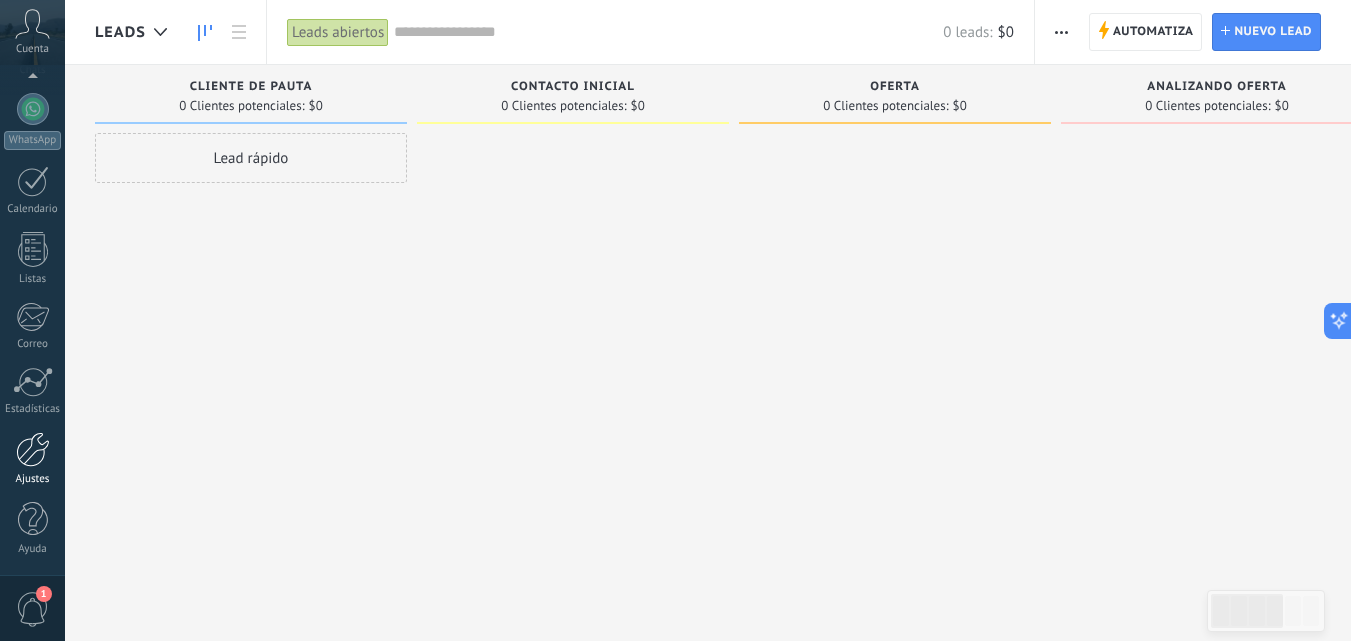 click at bounding box center [33, 449] 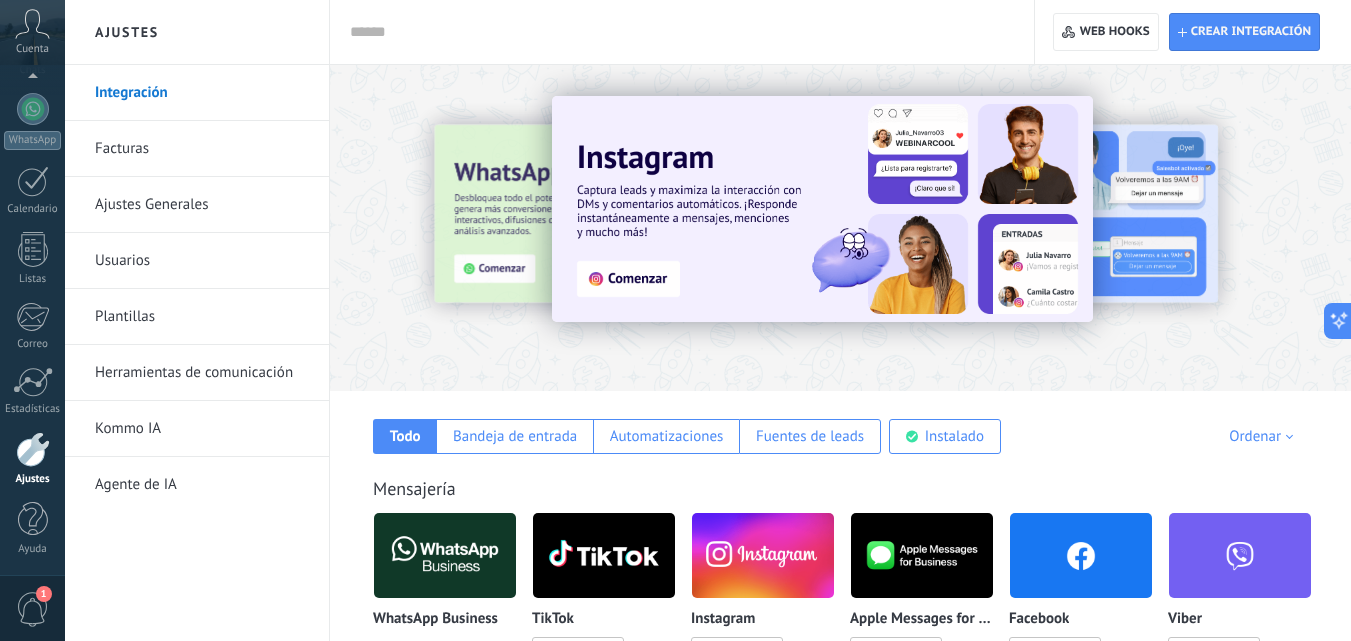click at bounding box center [678, 32] 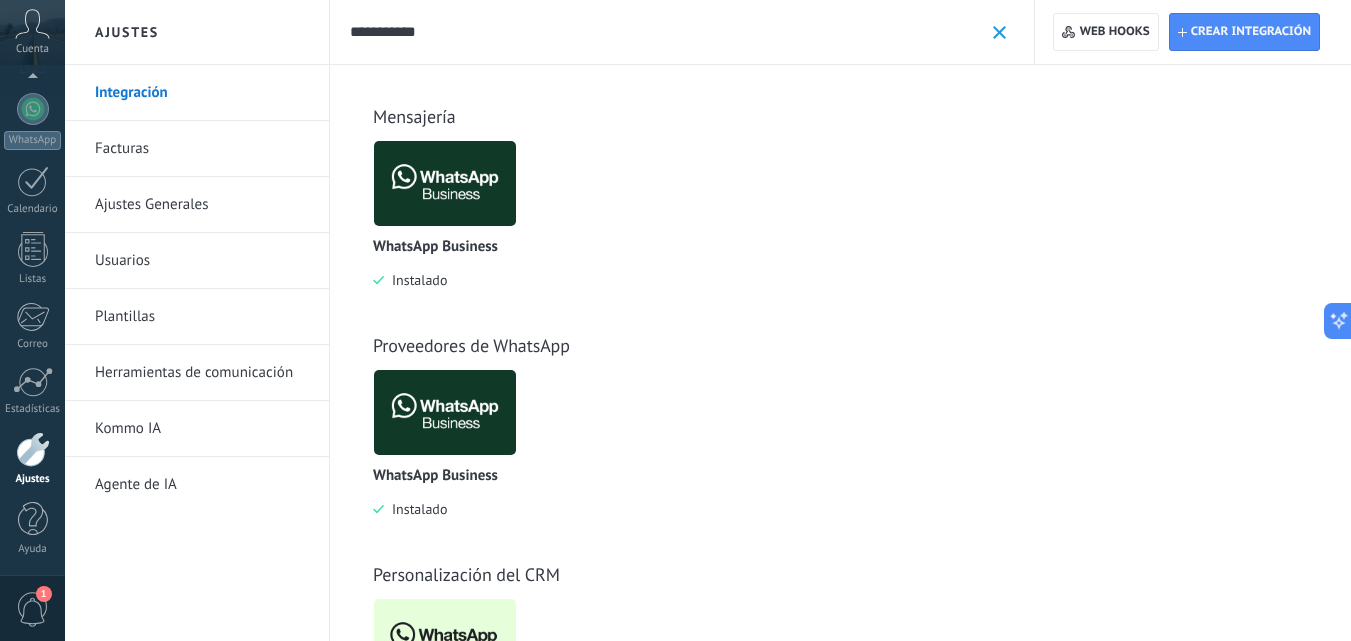 type on "**********" 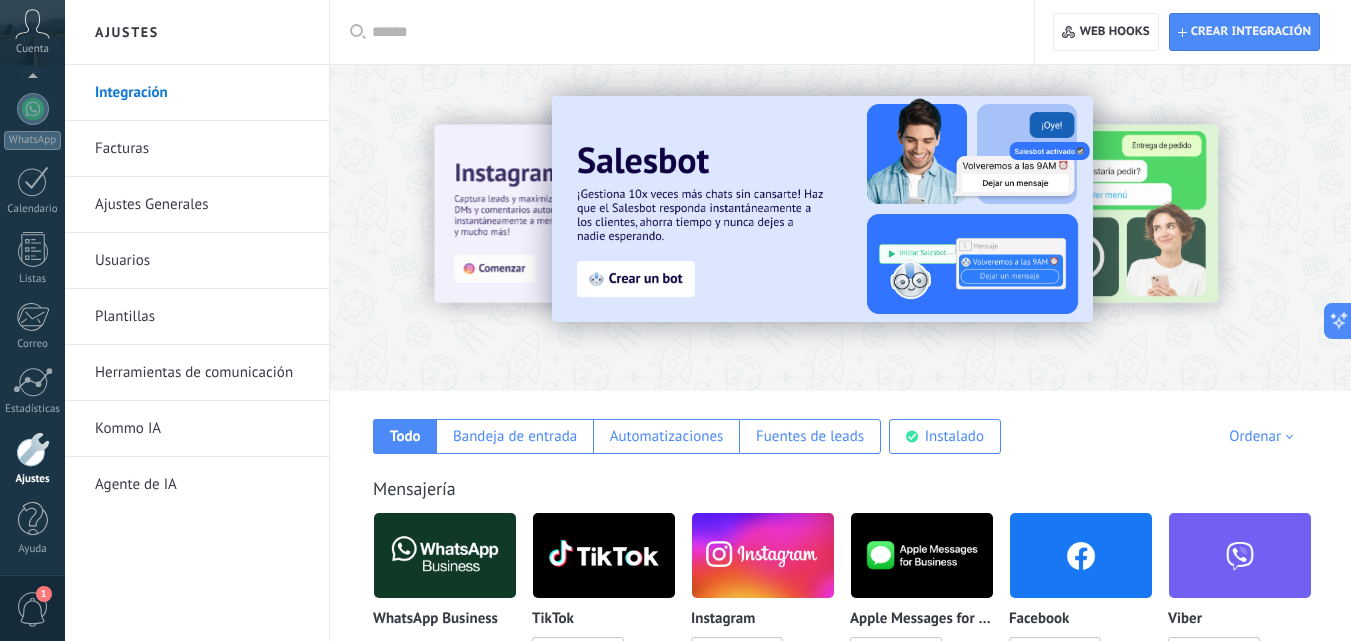 click on "Herramientas de comunicación" at bounding box center [202, 373] 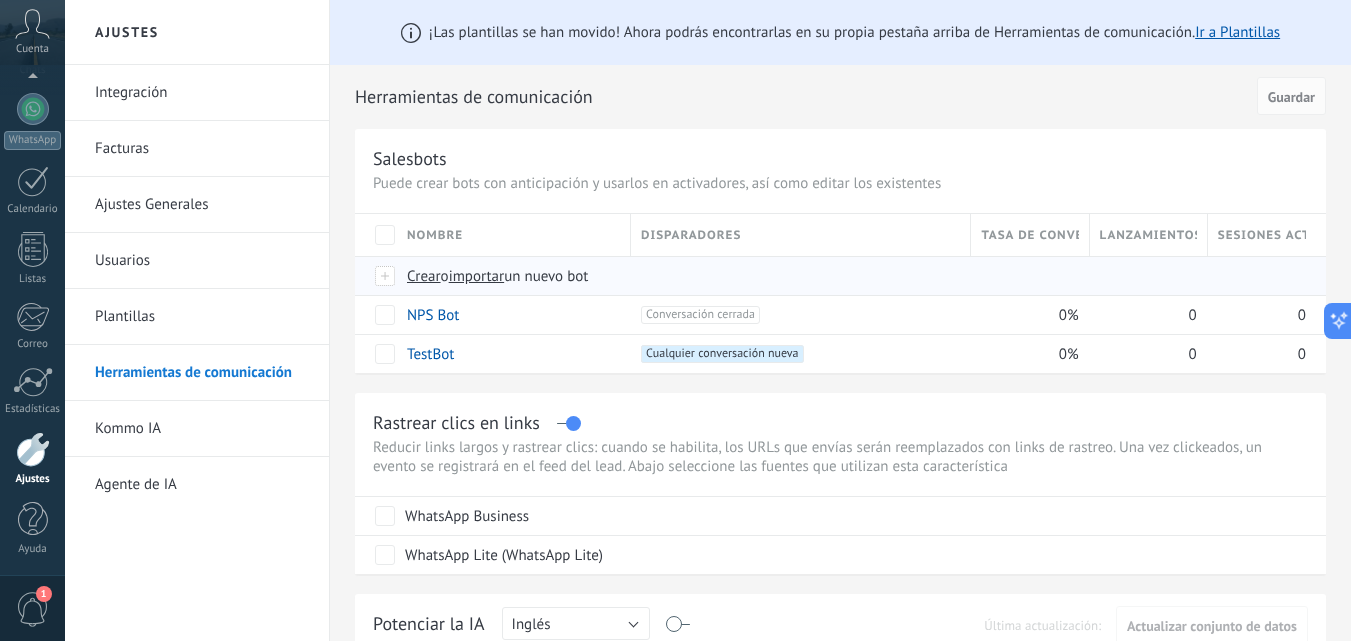 click on "Crear" at bounding box center [424, 276] 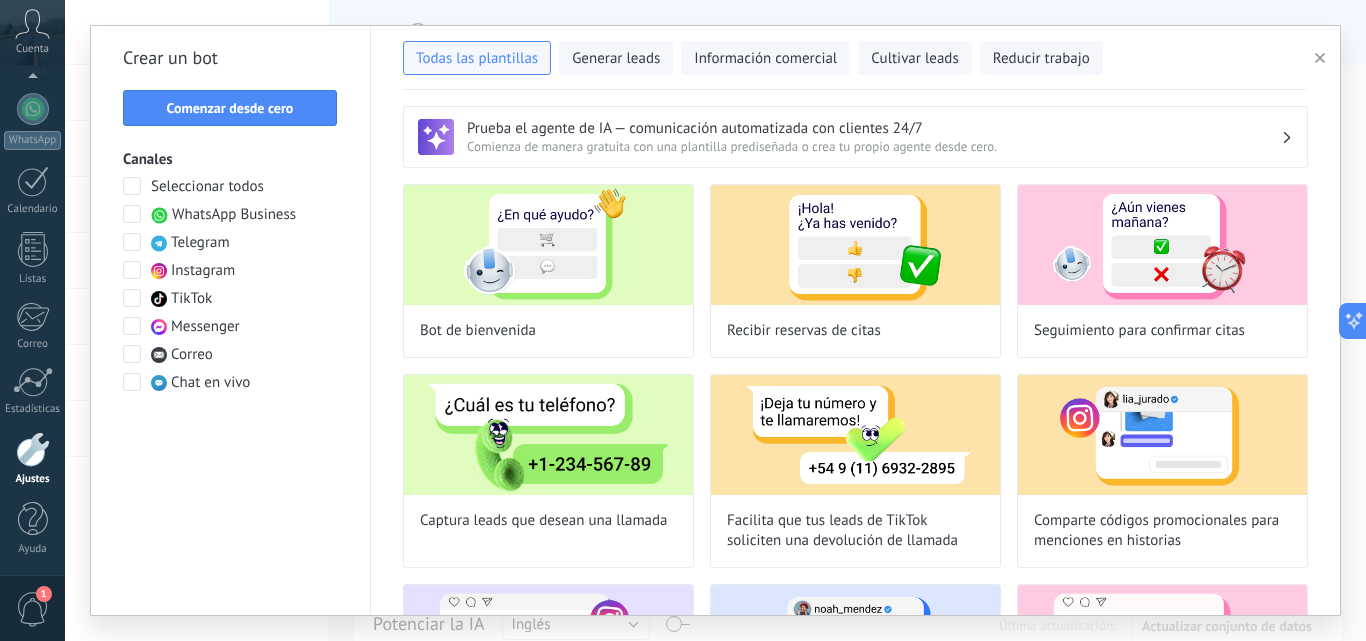 click at bounding box center (132, 214) 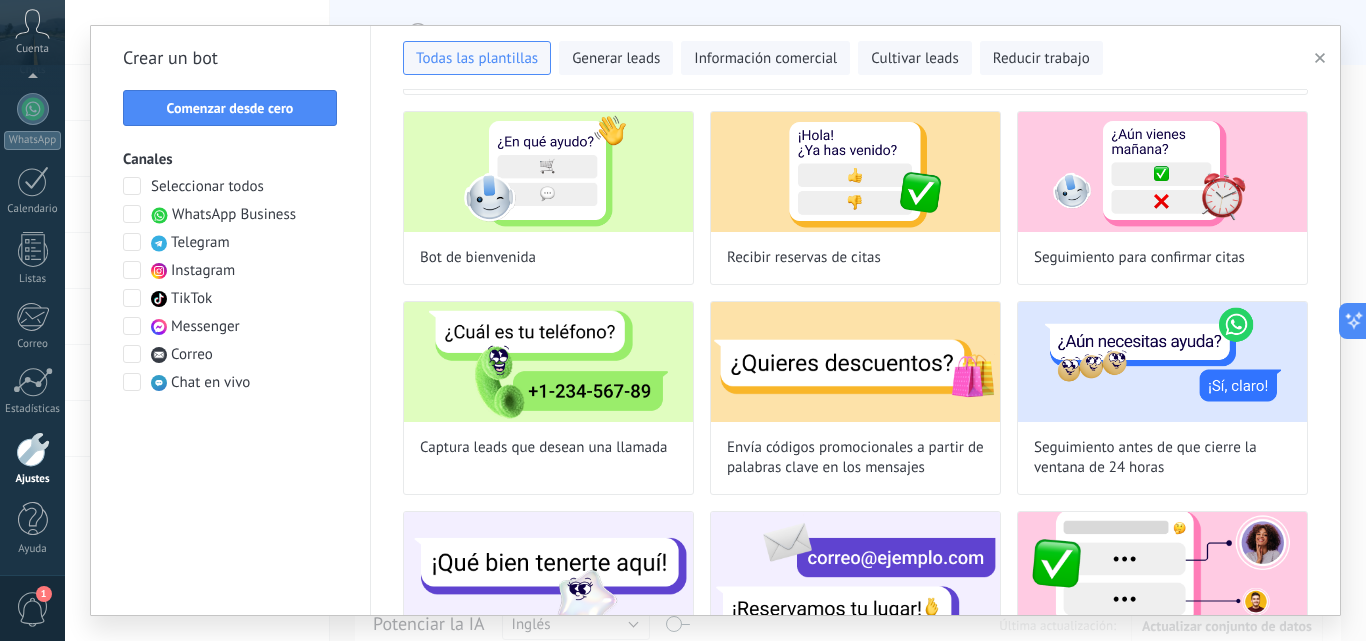 scroll, scrollTop: 0, scrollLeft: 0, axis: both 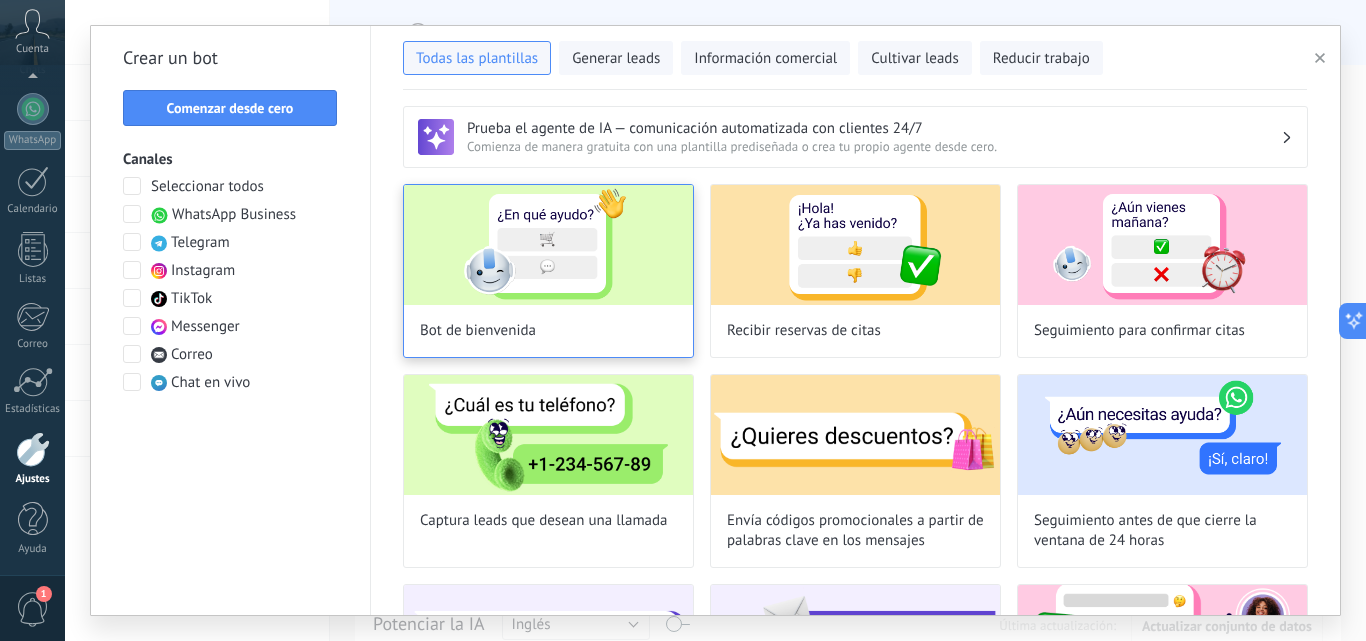 click at bounding box center [548, 245] 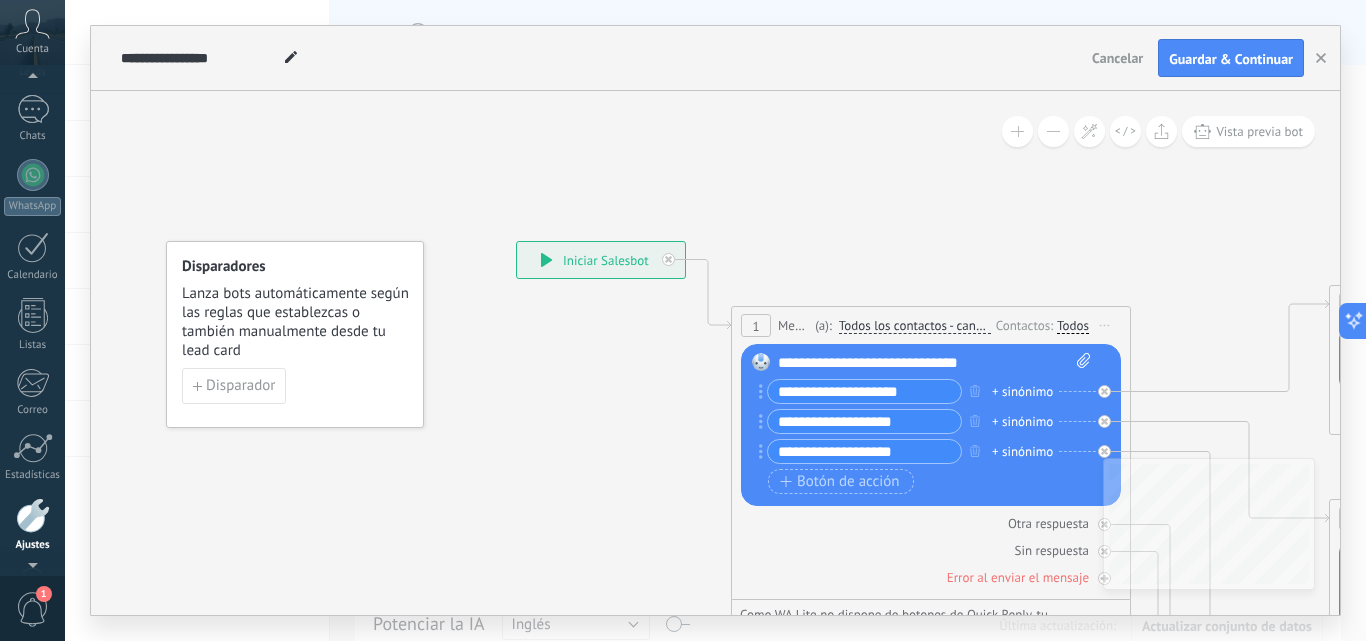 scroll, scrollTop: 0, scrollLeft: 0, axis: both 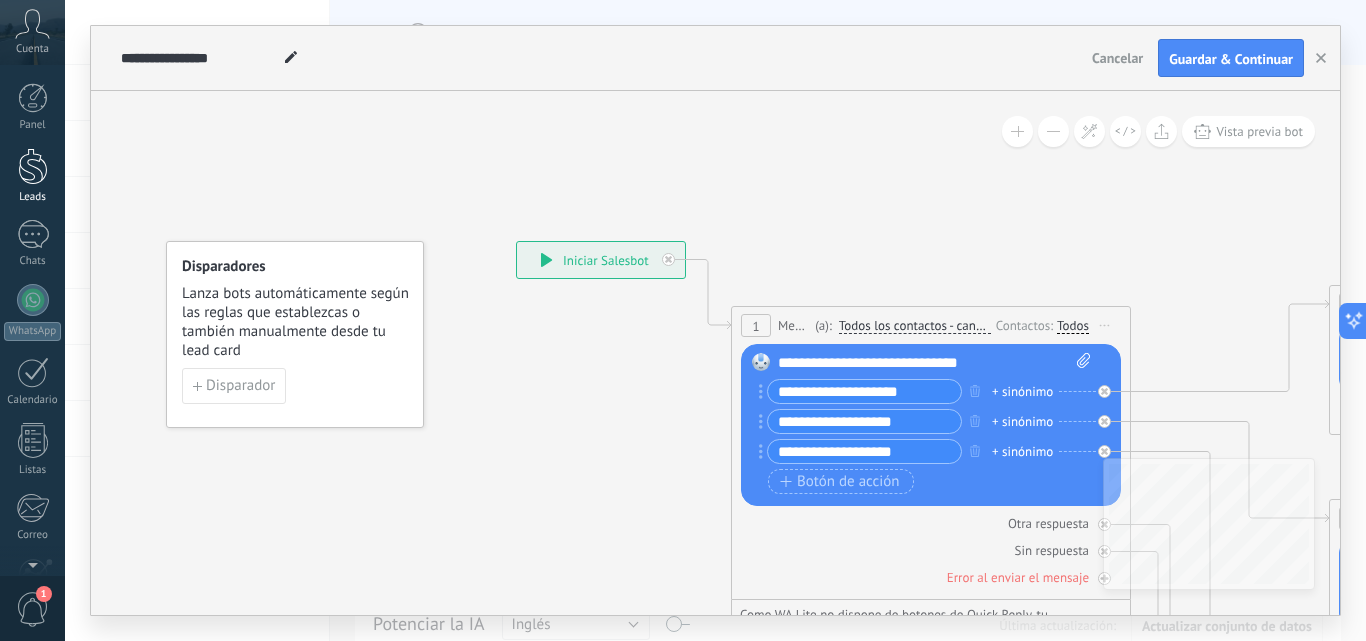 click at bounding box center [33, 166] 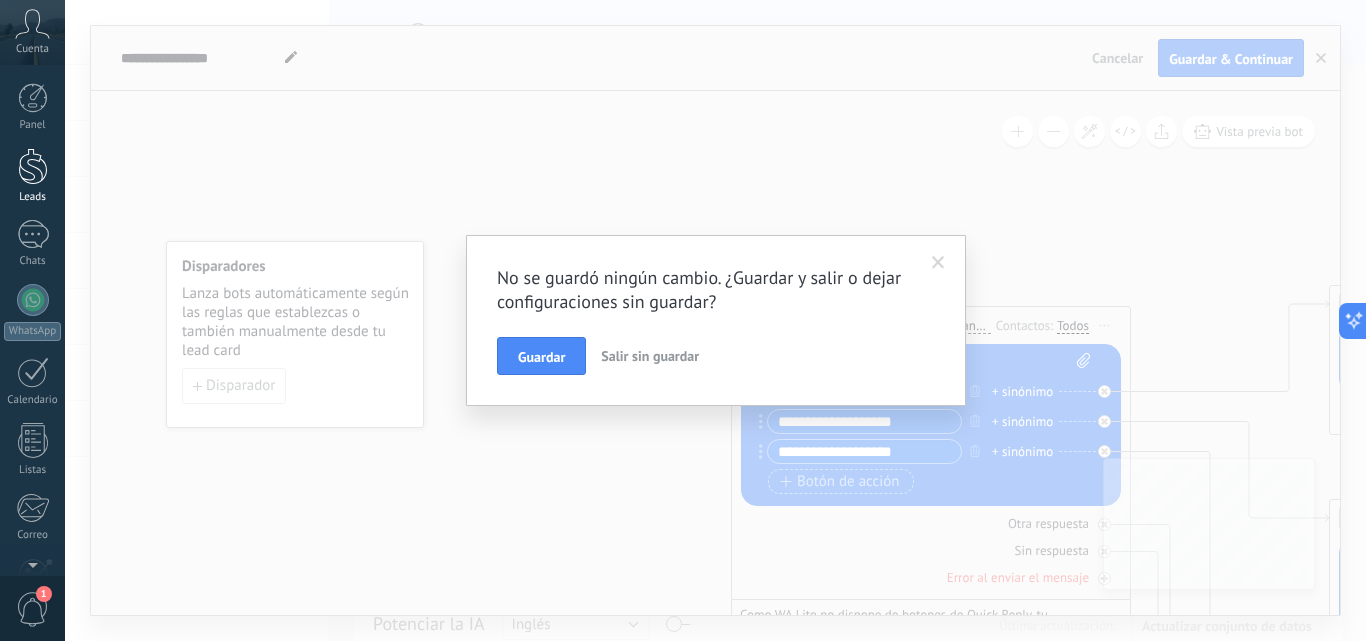 scroll, scrollTop: 191, scrollLeft: 0, axis: vertical 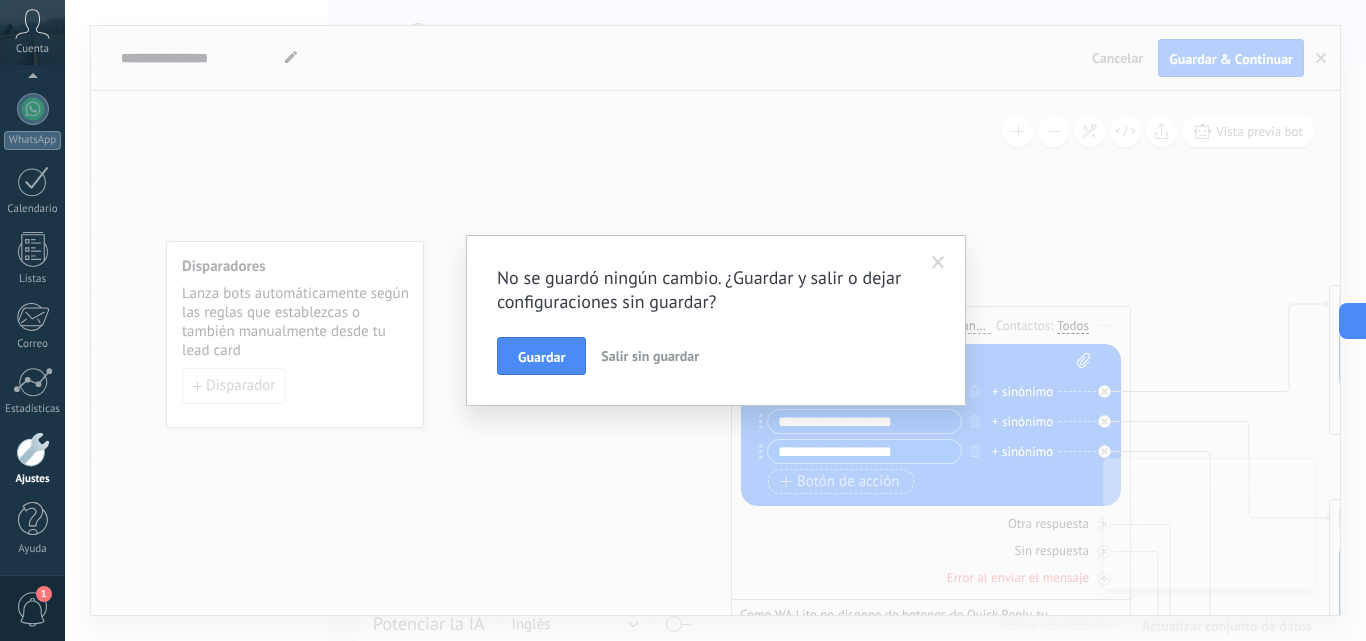 click at bounding box center (938, 263) 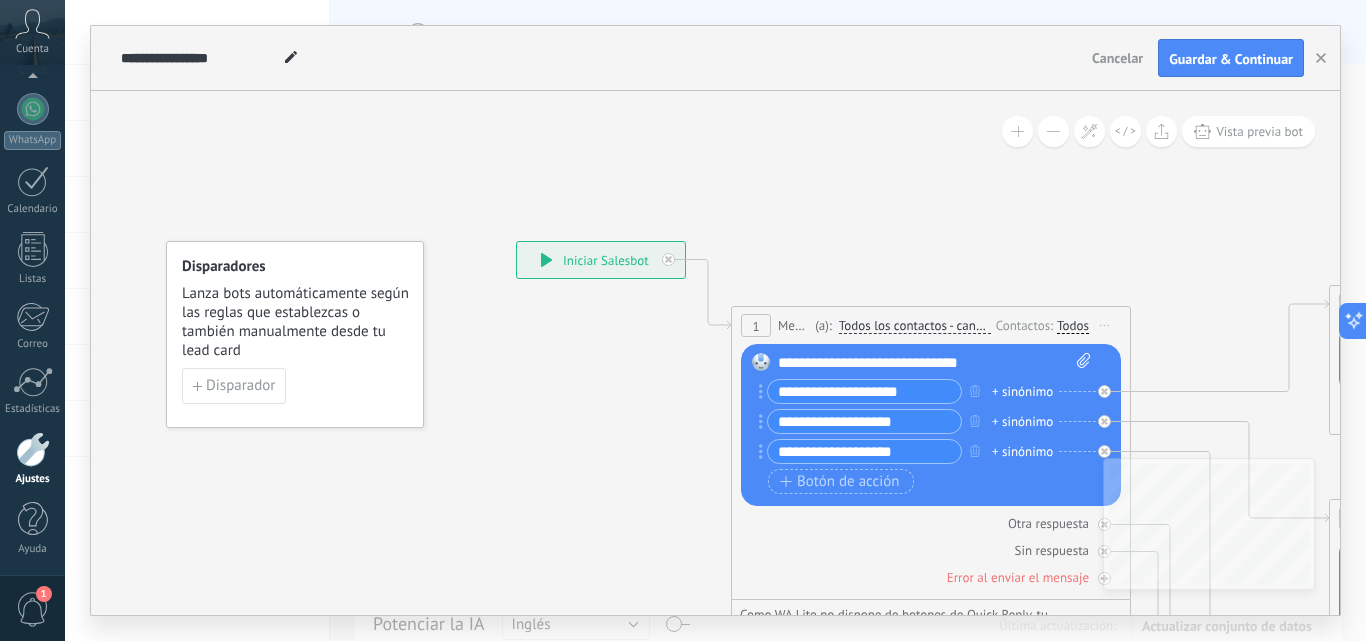 click on "**********" at bounding box center [864, 391] 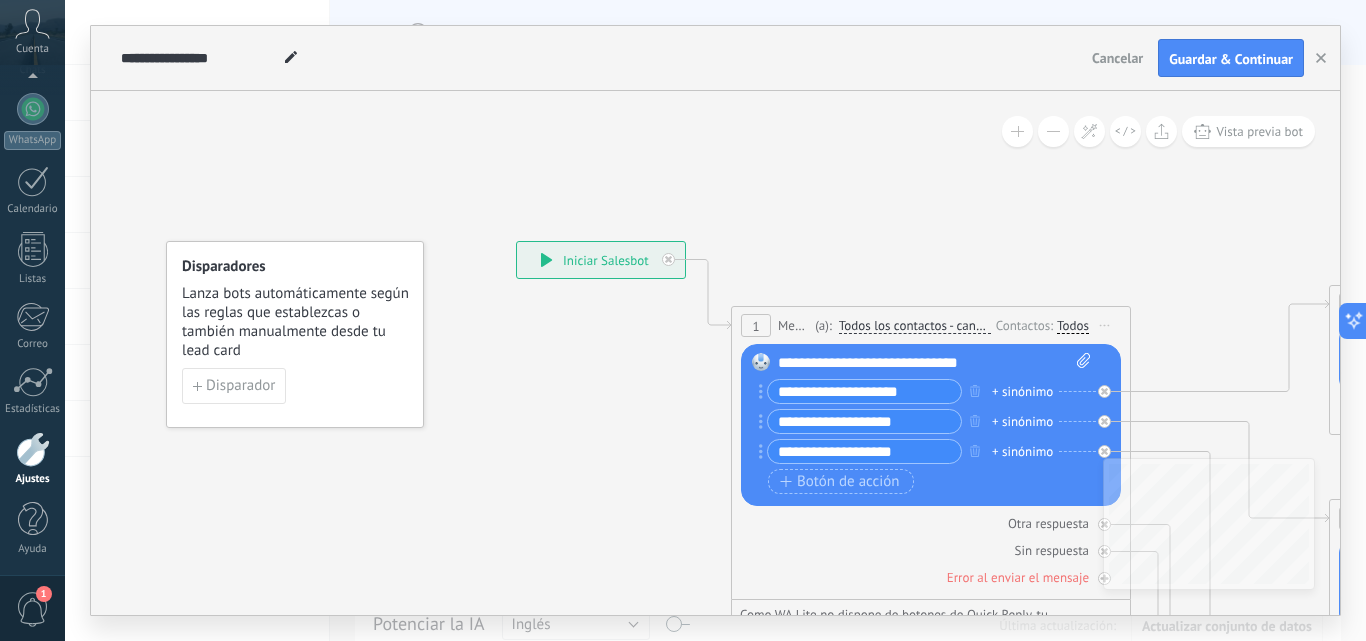 click on "**********" at bounding box center (864, 451) 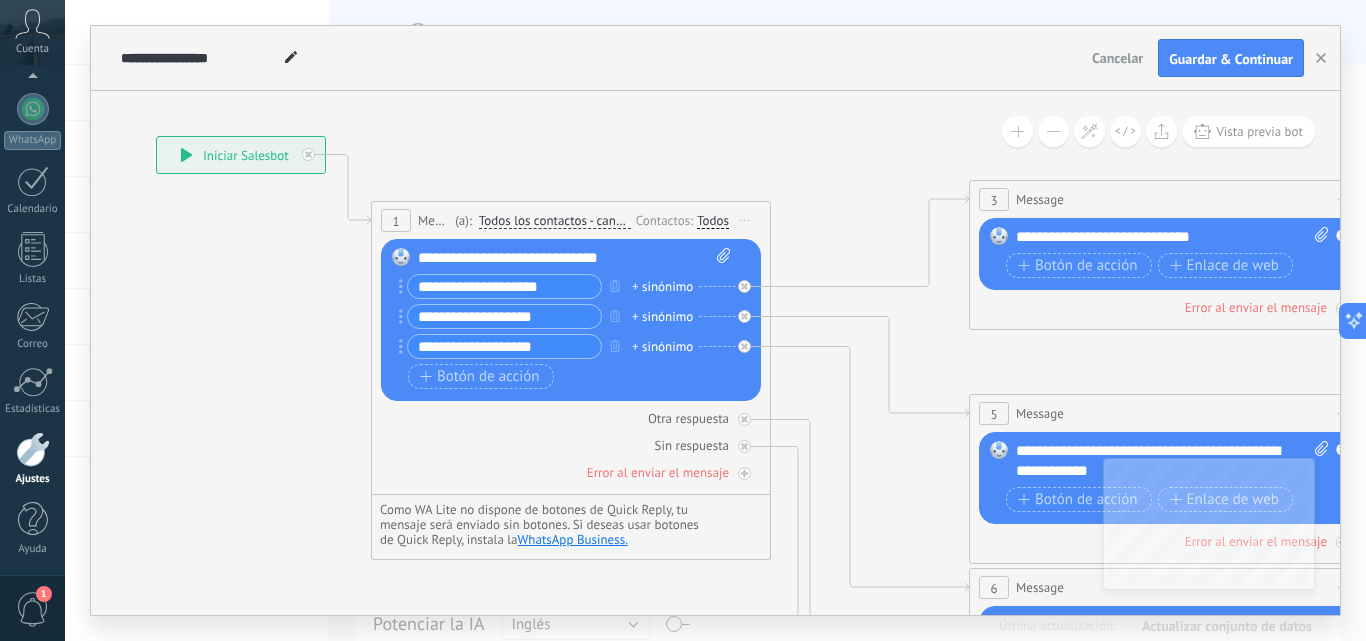 drag, startPoint x: 1236, startPoint y: 264, endPoint x: 876, endPoint y: 159, distance: 375 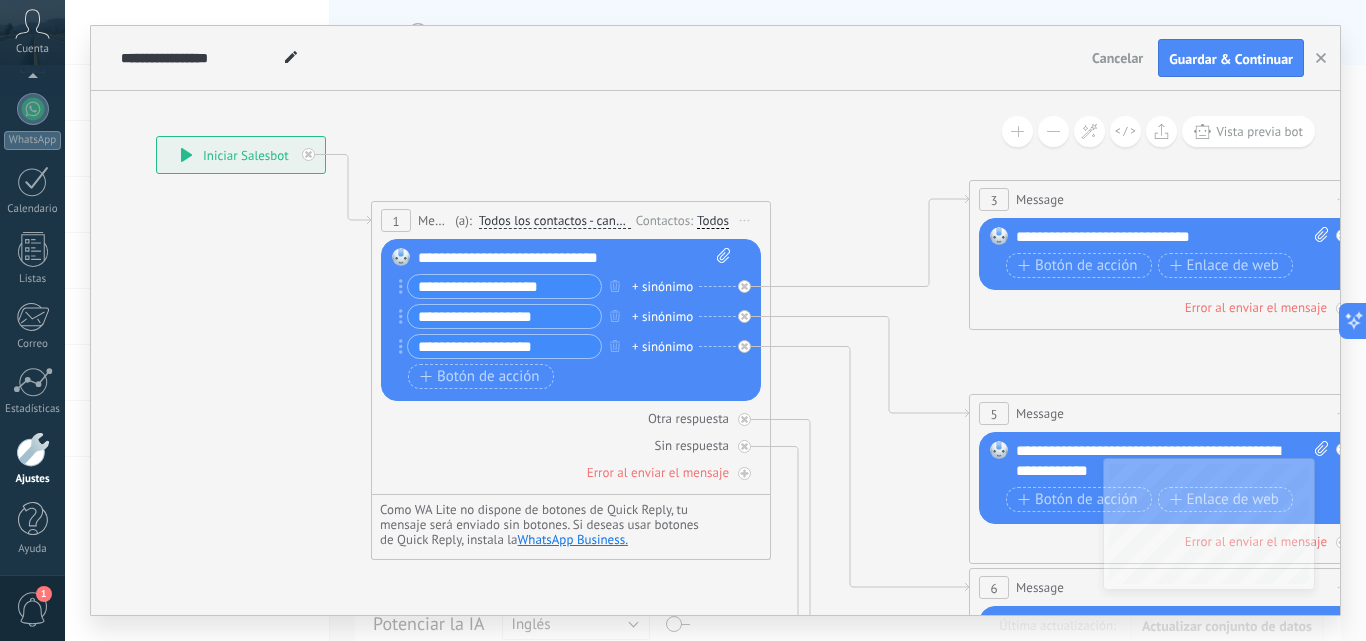 click 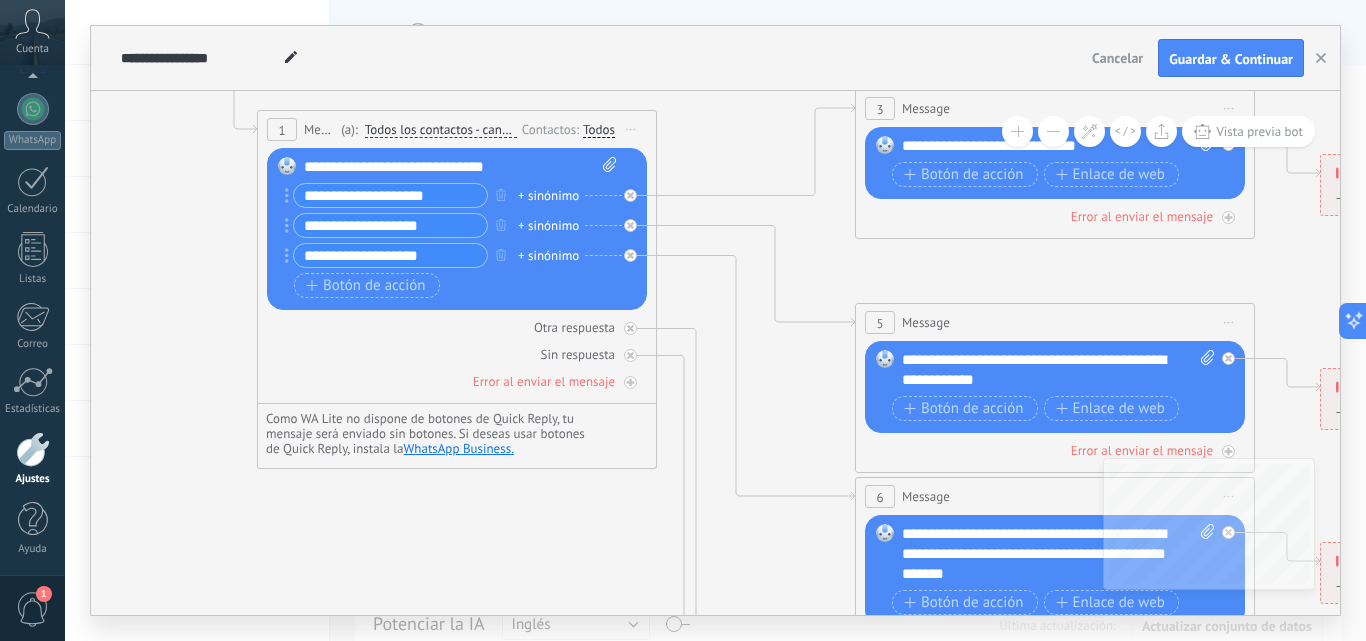 drag, startPoint x: 899, startPoint y: 241, endPoint x: 774, endPoint y: 135, distance: 163.89326 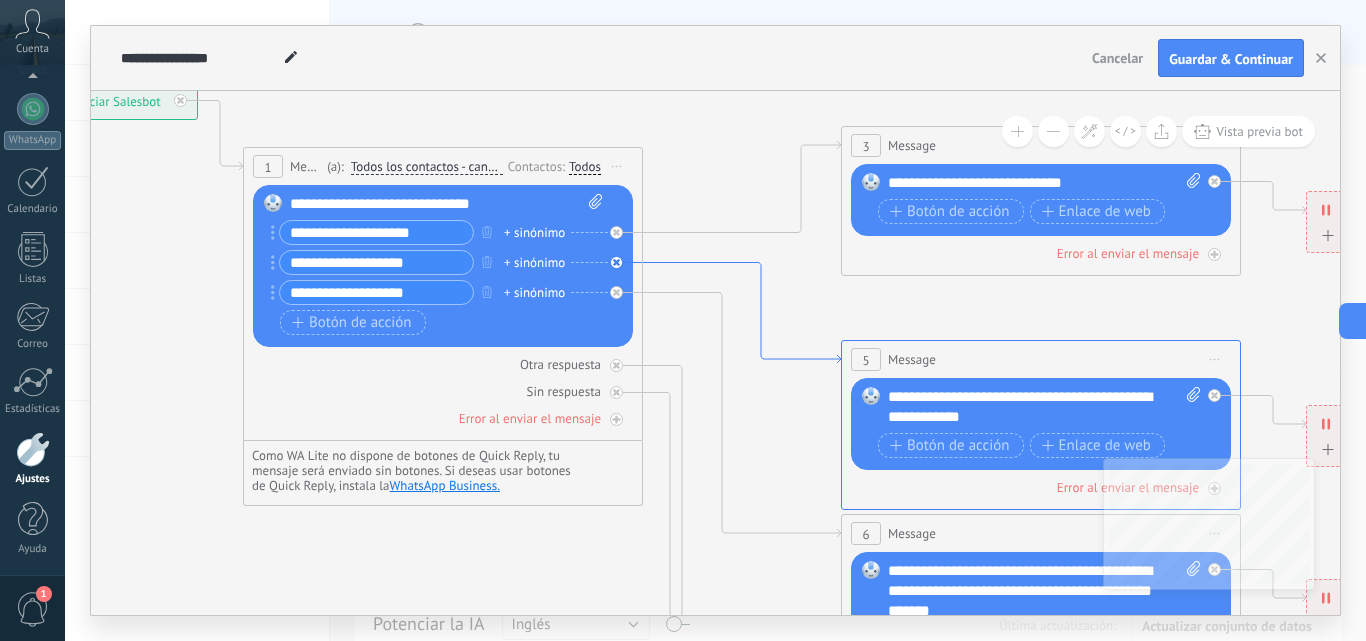 drag, startPoint x: 767, startPoint y: 262, endPoint x: 764, endPoint y: 314, distance: 52.086468 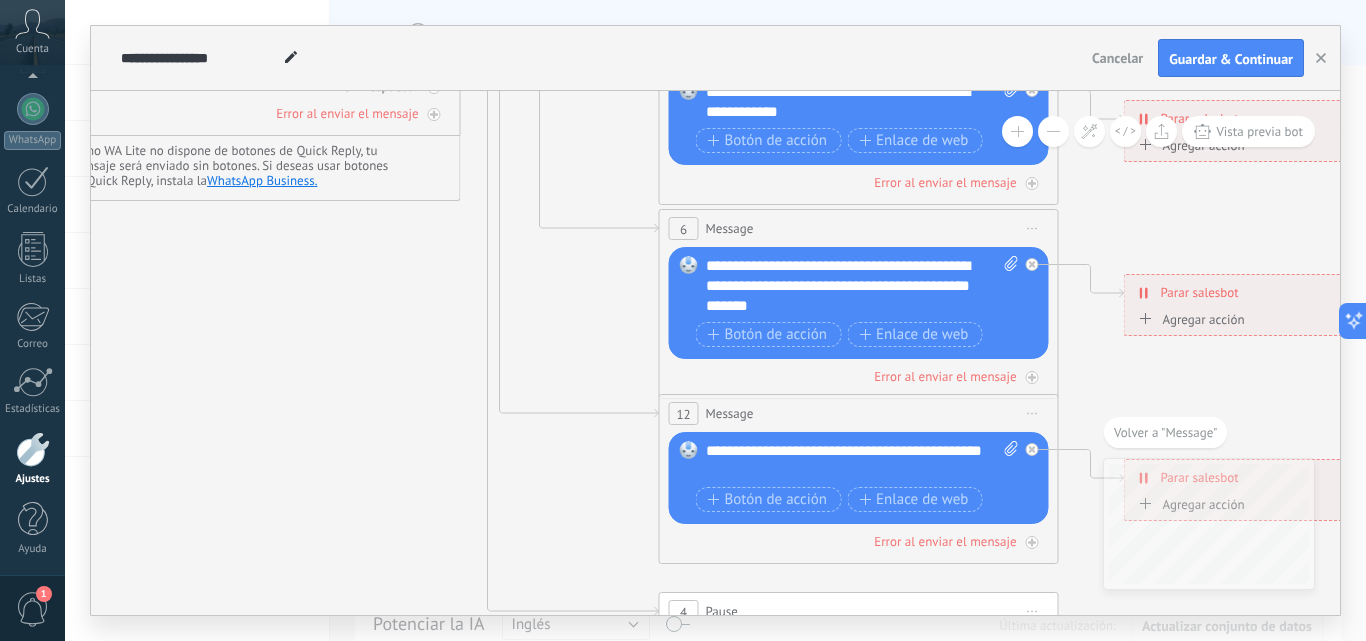 drag, startPoint x: 391, startPoint y: 490, endPoint x: 534, endPoint y: 257, distance: 273.3825 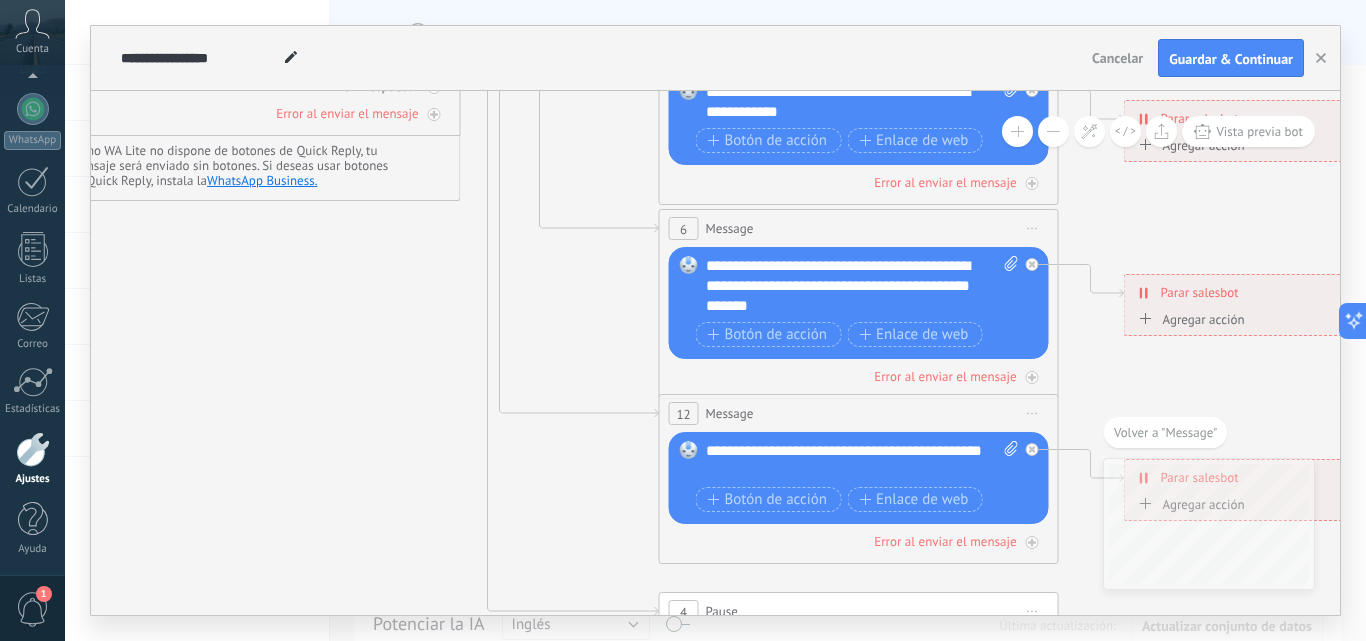 click 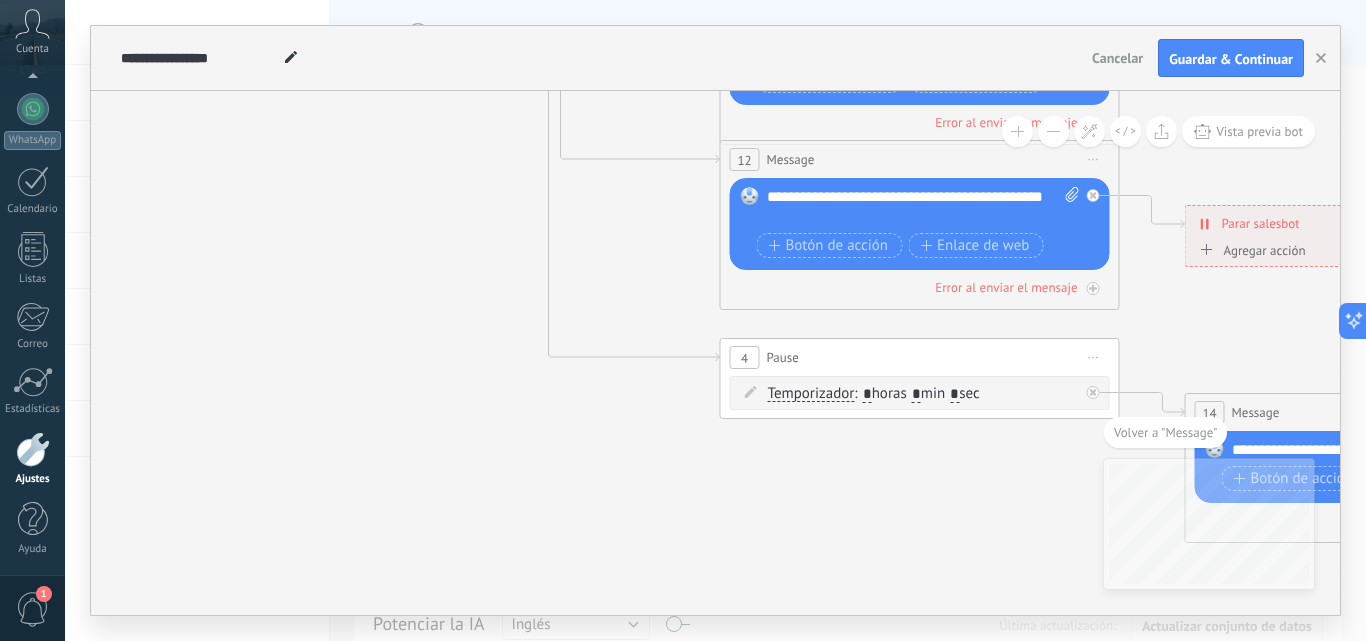 drag, startPoint x: 469, startPoint y: 454, endPoint x: 530, endPoint y: 200, distance: 261.22214 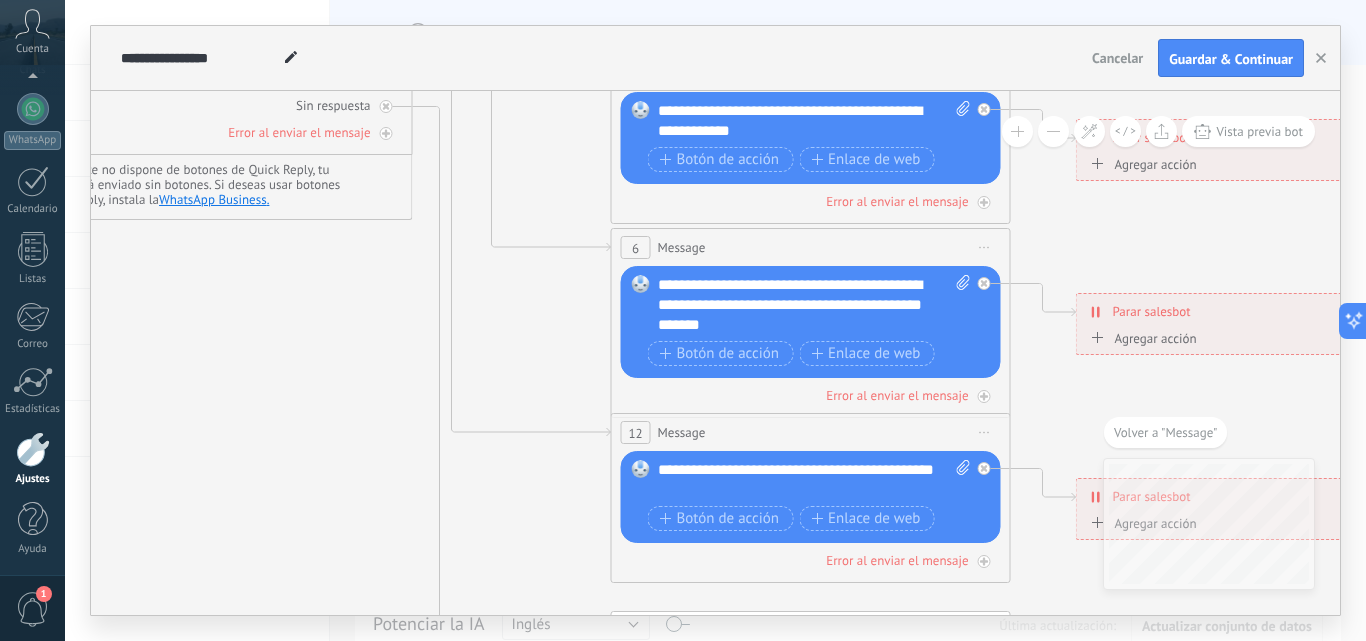 drag, startPoint x: 430, startPoint y: 265, endPoint x: 321, endPoint y: 539, distance: 294.88474 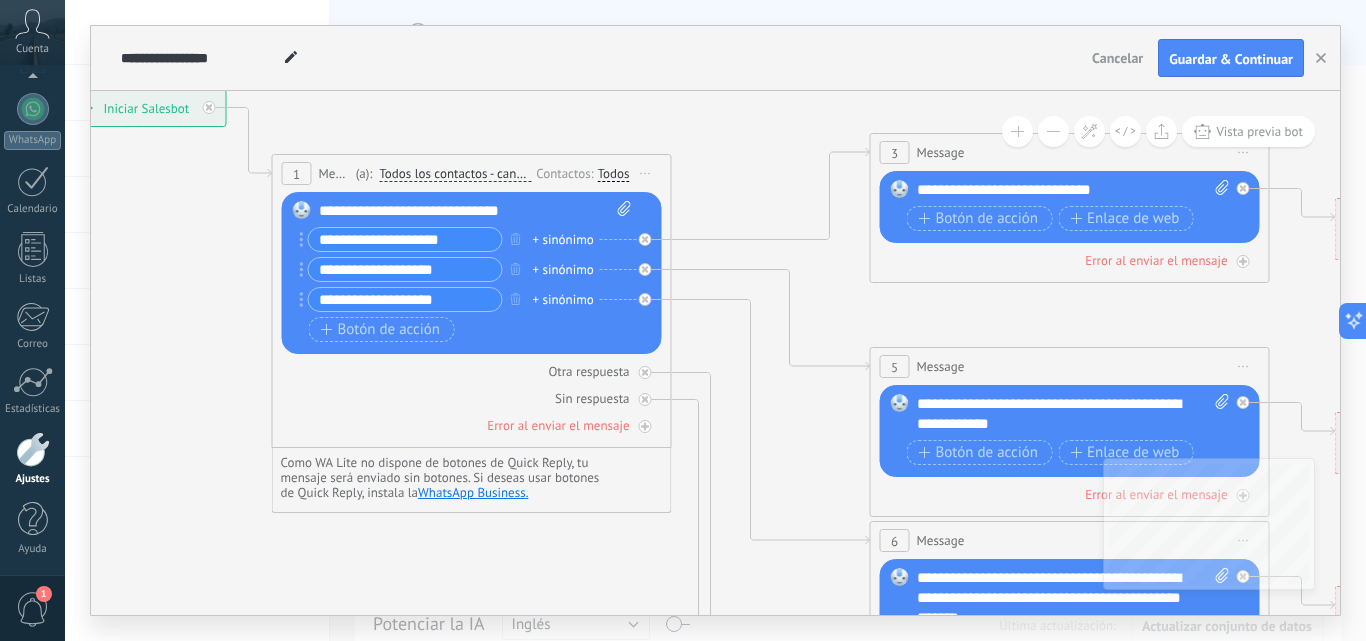 drag, startPoint x: 251, startPoint y: 335, endPoint x: 510, endPoint y: 627, distance: 390.31396 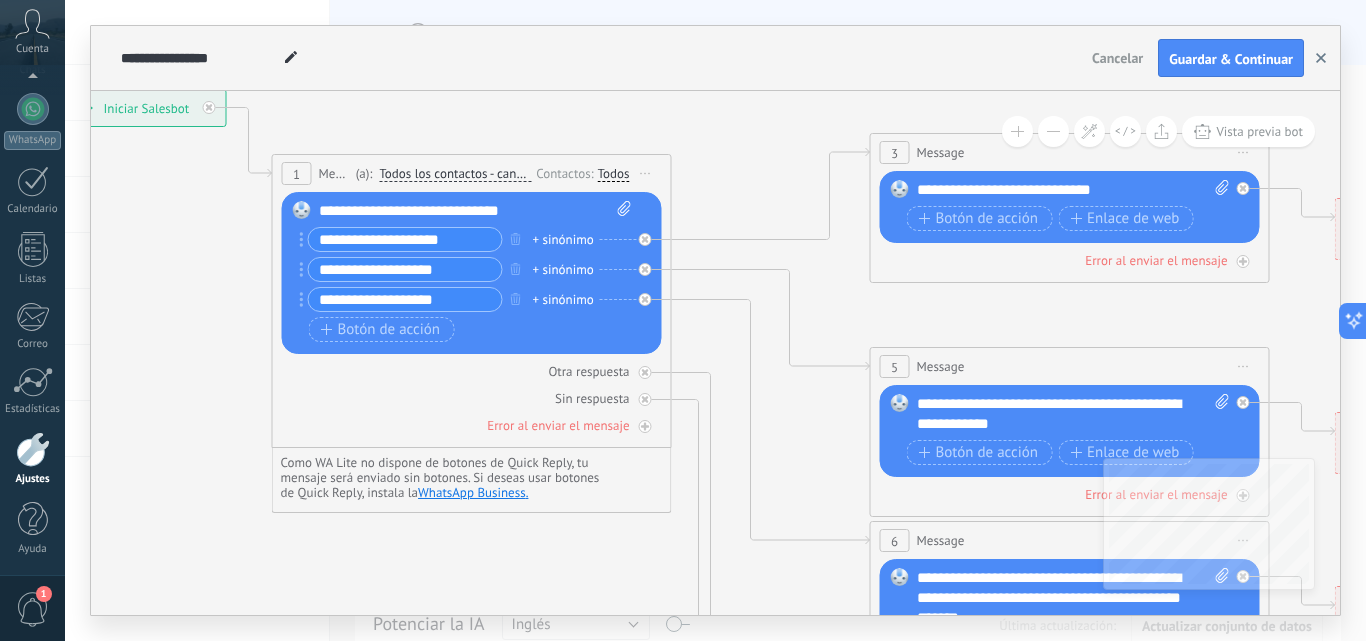 click 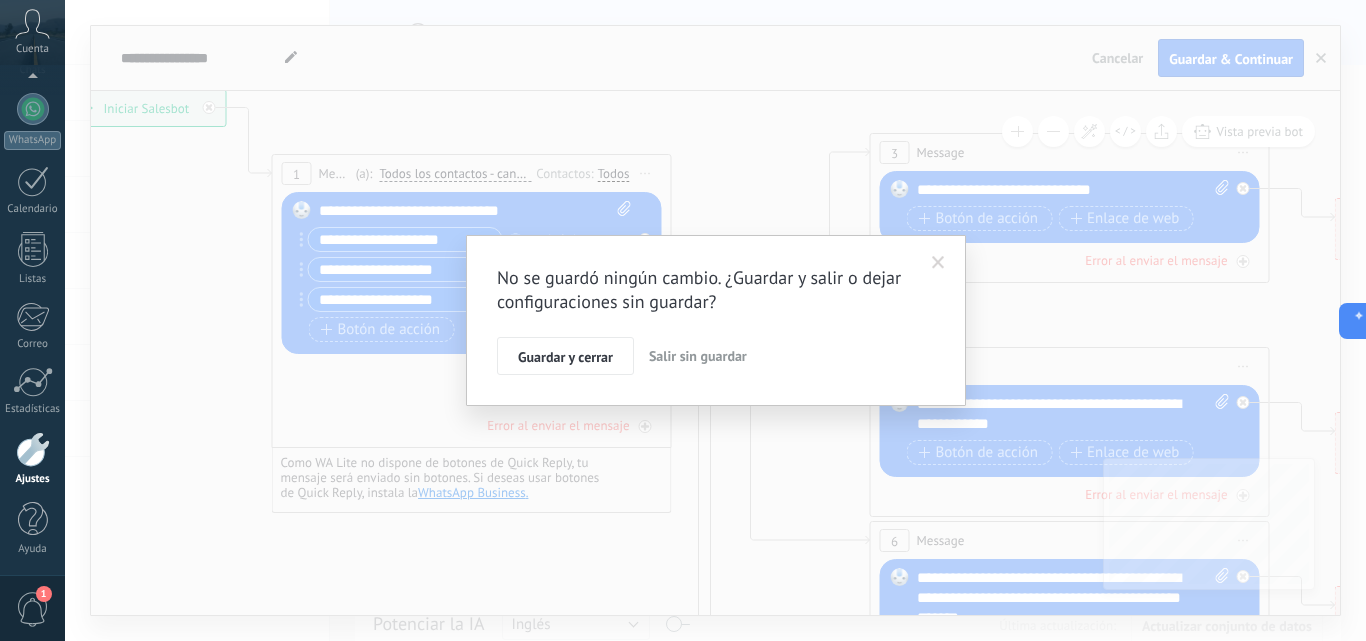 click on "Salir sin guardar" at bounding box center (698, 356) 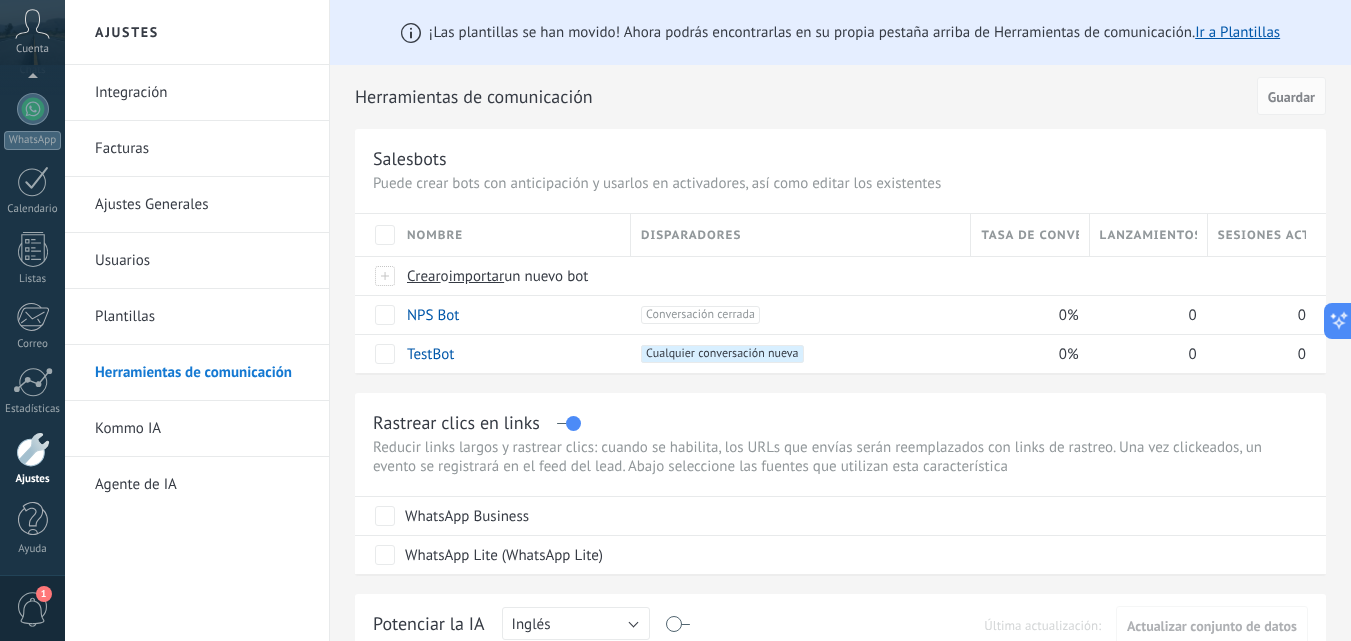 click on "Herramientas de comunicación" at bounding box center (202, 373) 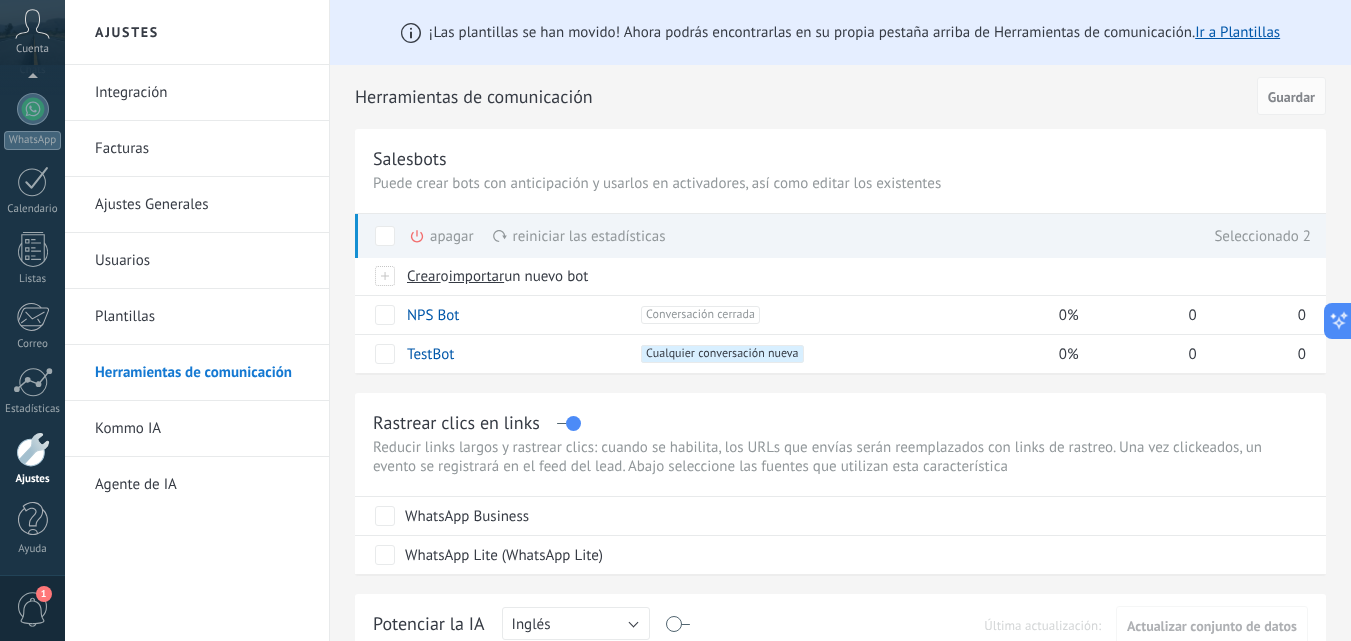 click at bounding box center [385, 236] 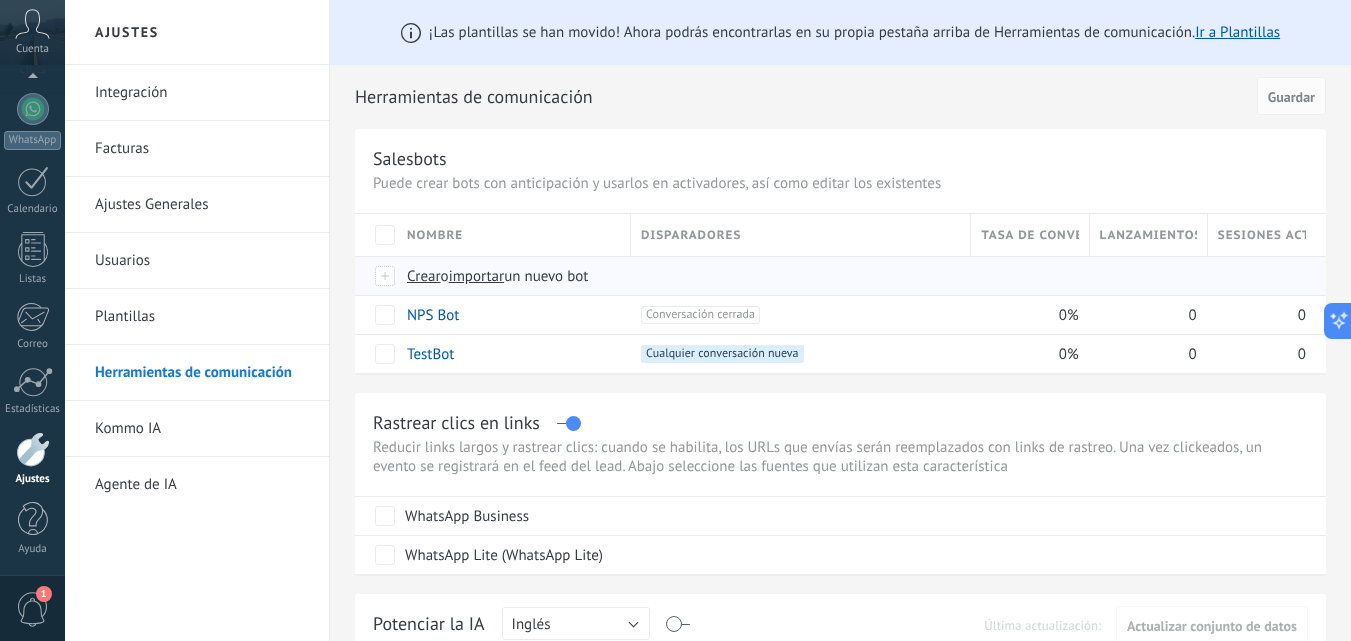 click on "Crear" at bounding box center [424, 276] 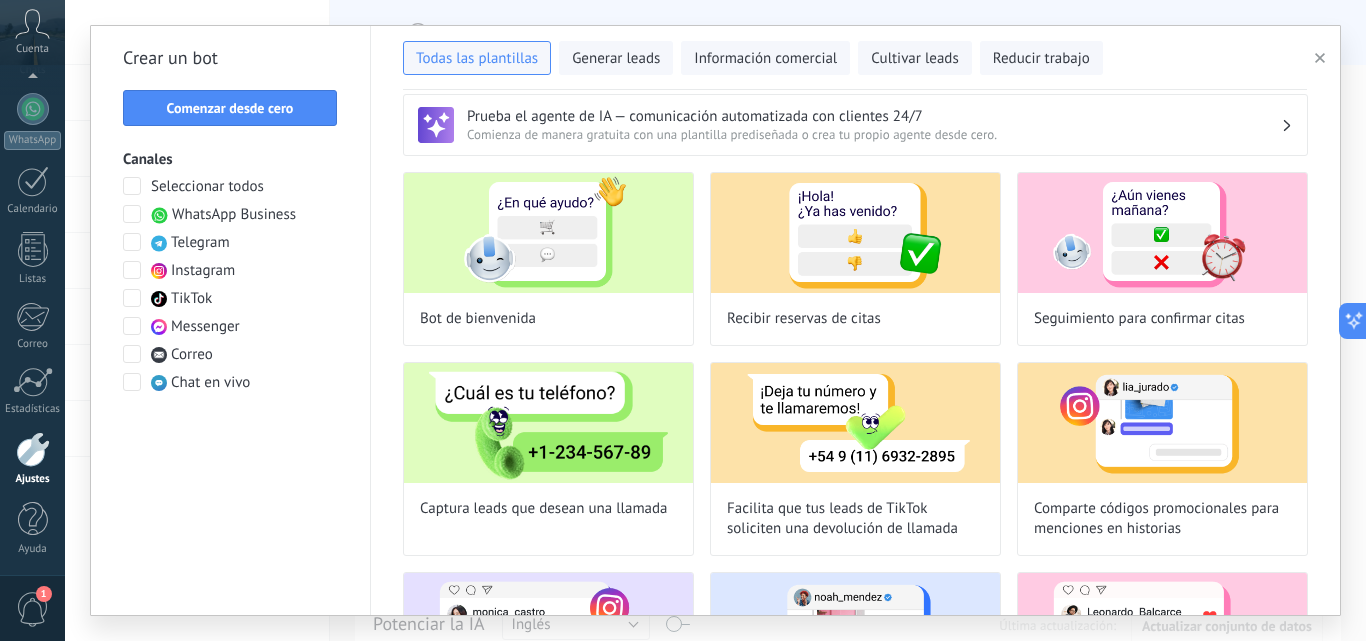 scroll, scrollTop: 0, scrollLeft: 0, axis: both 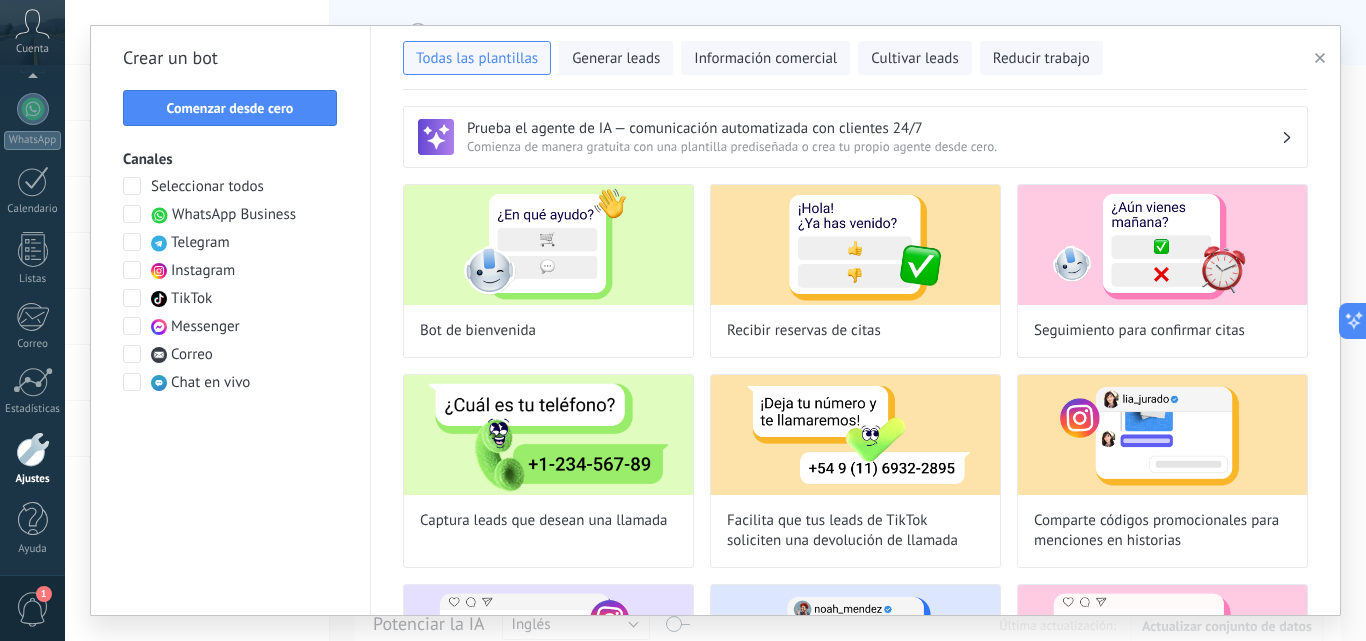 click at bounding box center [132, 214] 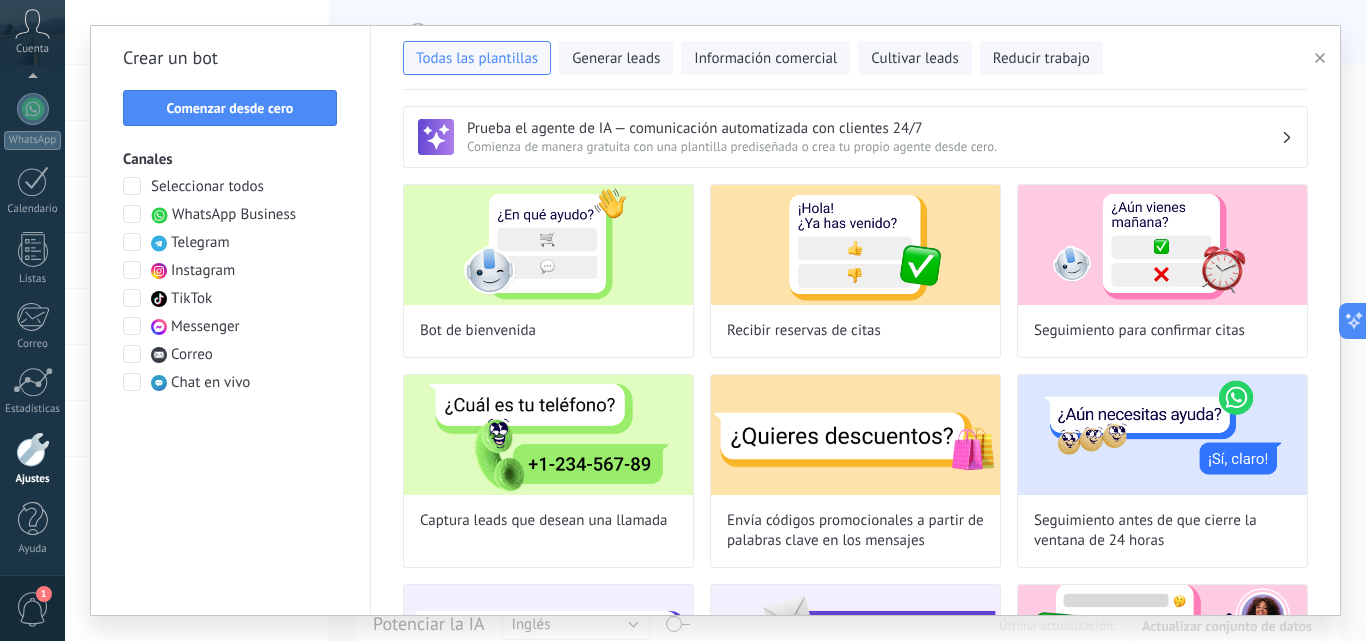 click at bounding box center [132, 186] 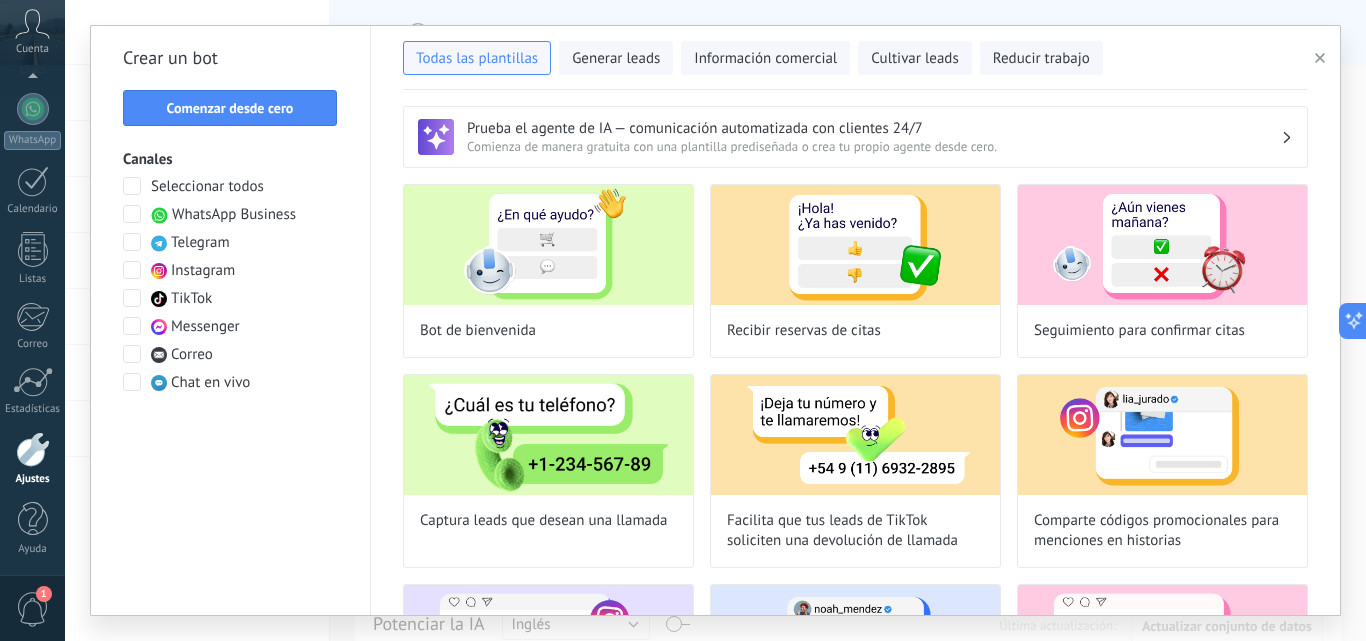 click at bounding box center [132, 186] 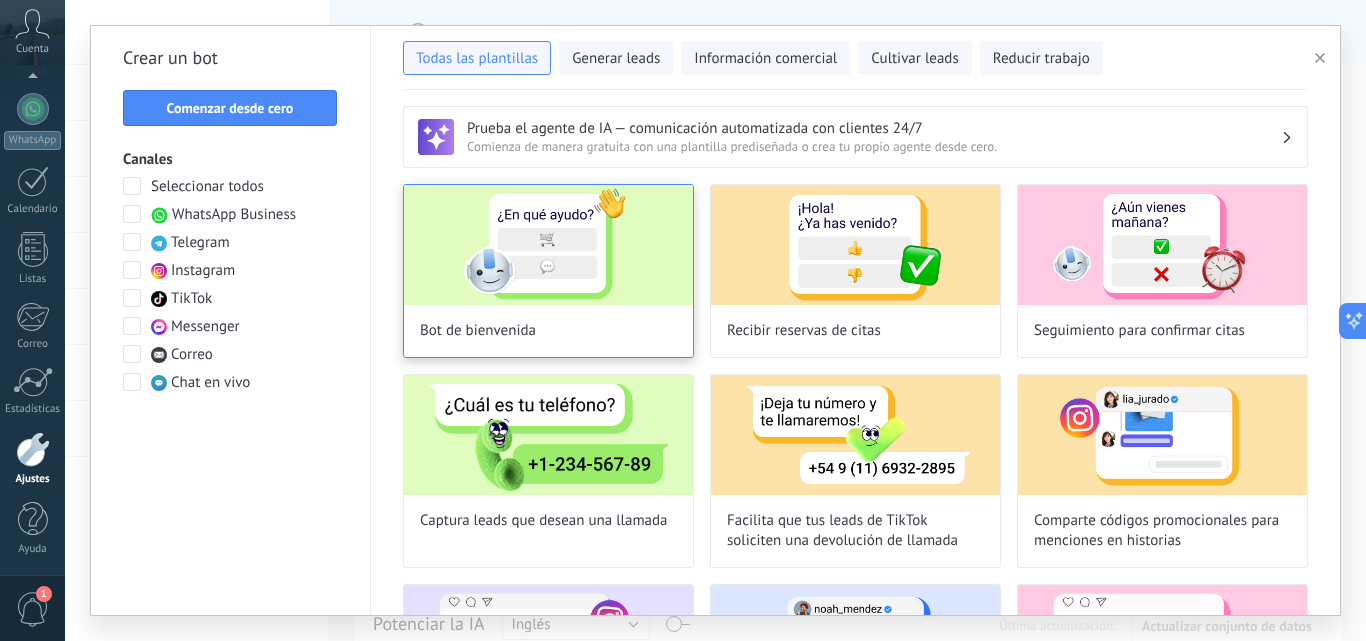 click at bounding box center [548, 245] 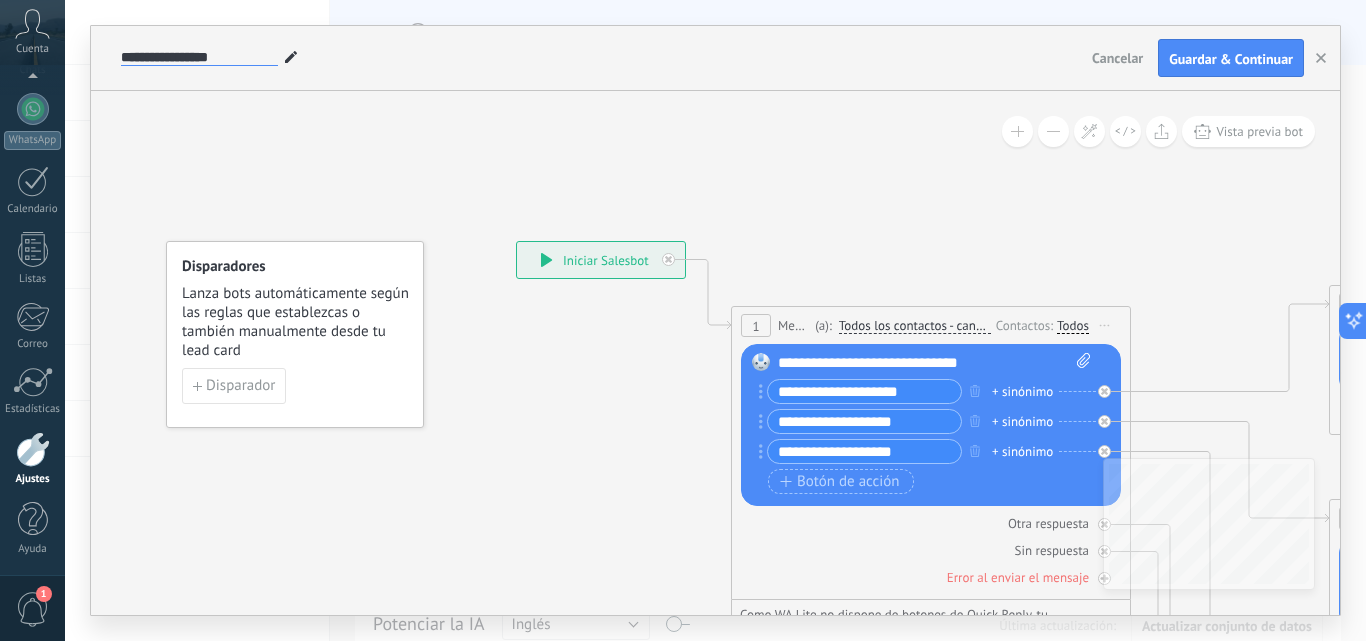click on "**********" at bounding box center [199, 58] 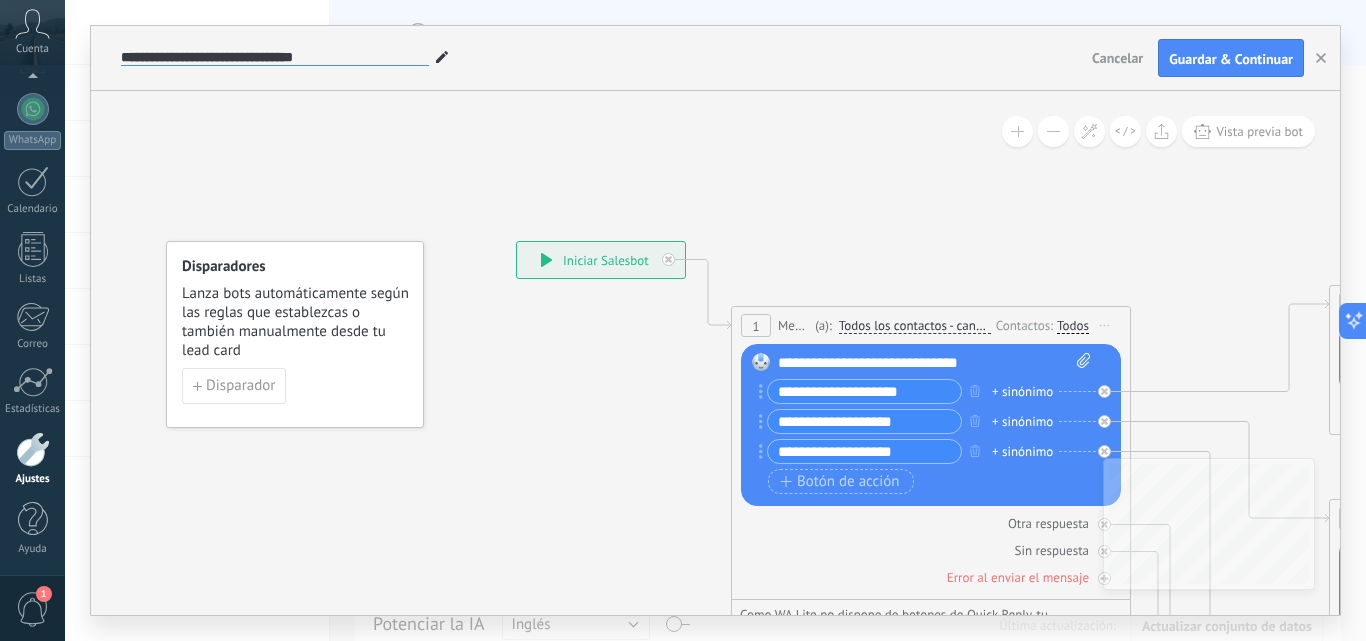 type on "**********" 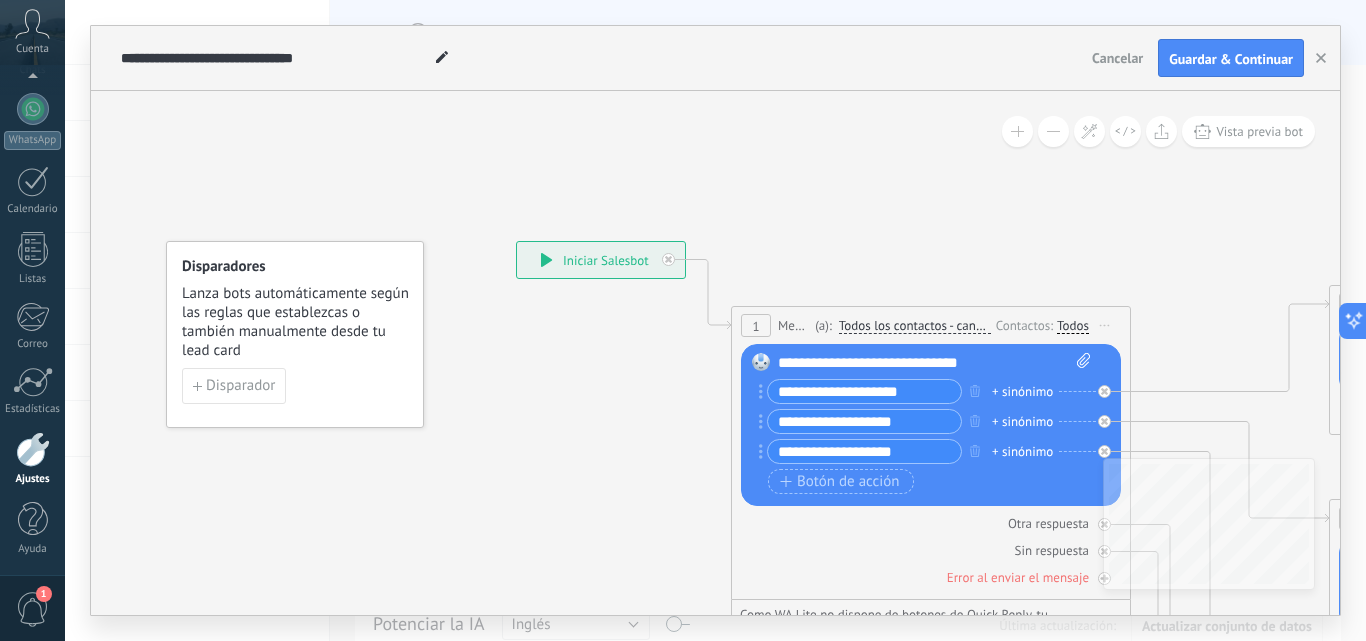 click 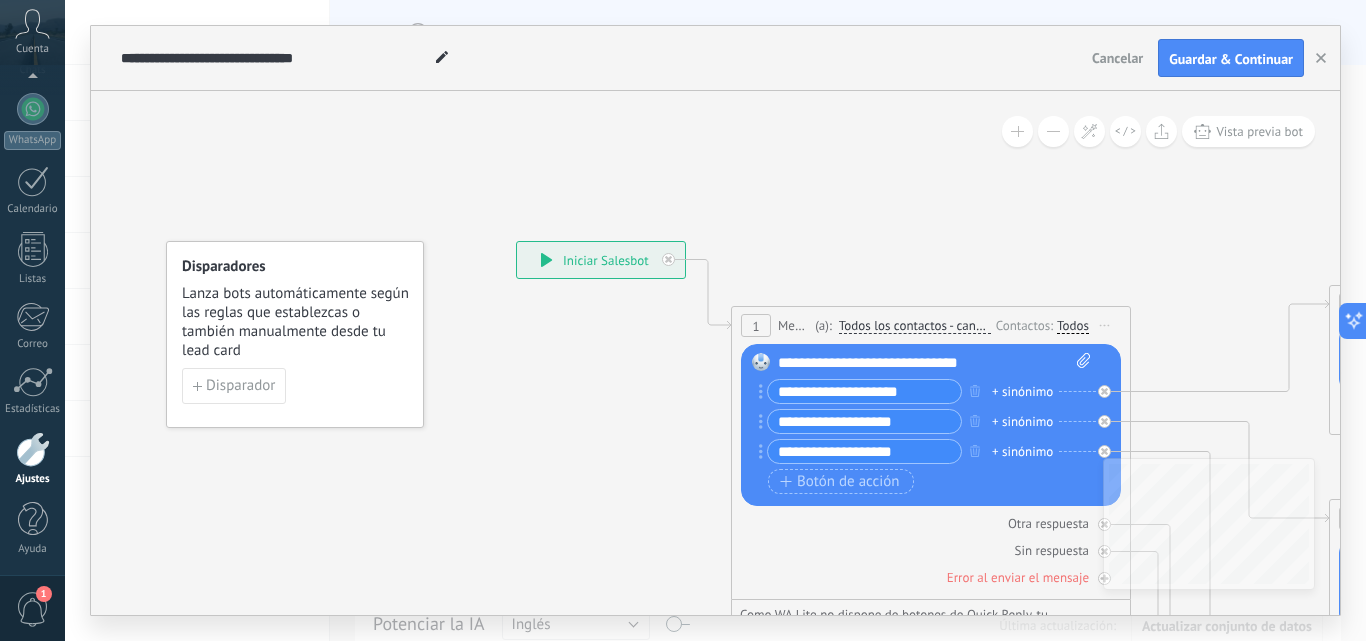 click 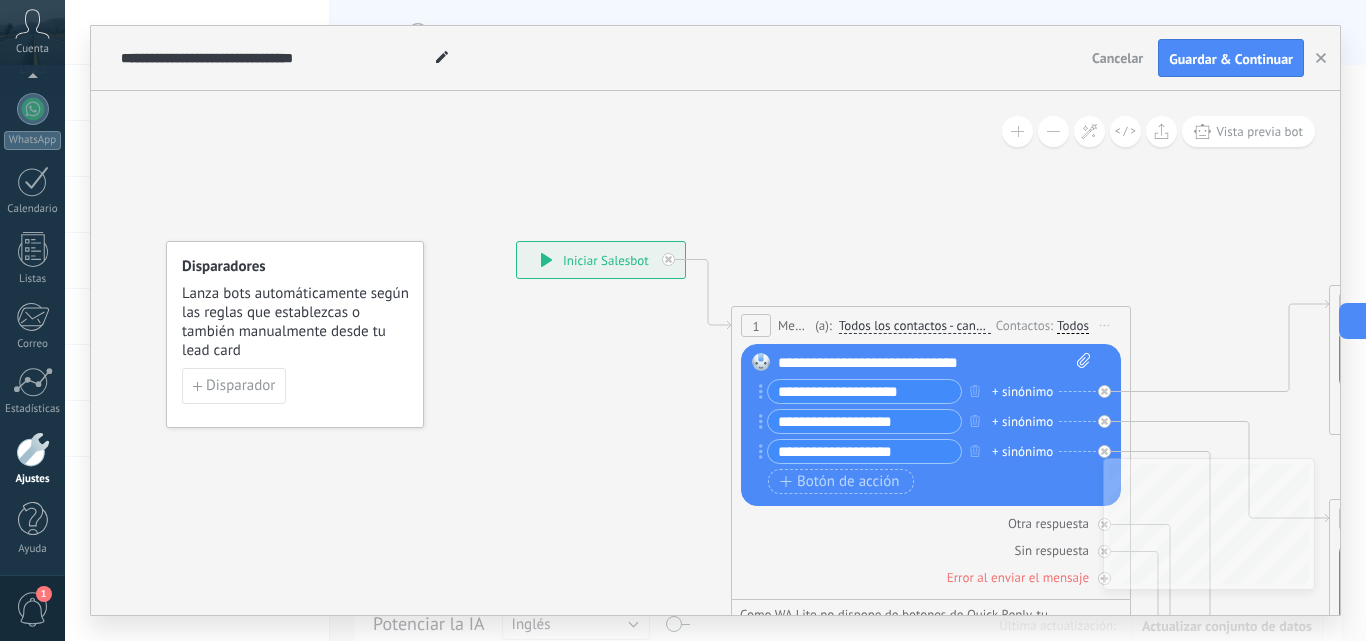 click on "**********" at bounding box center (934, 363) 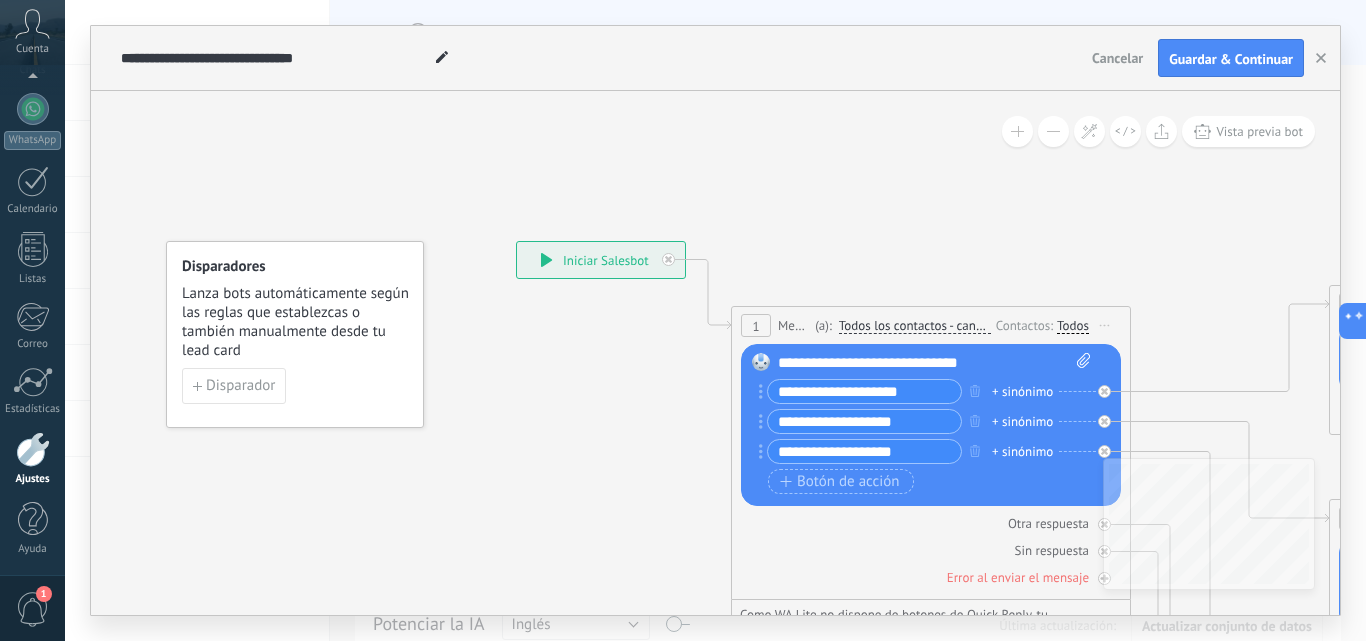click 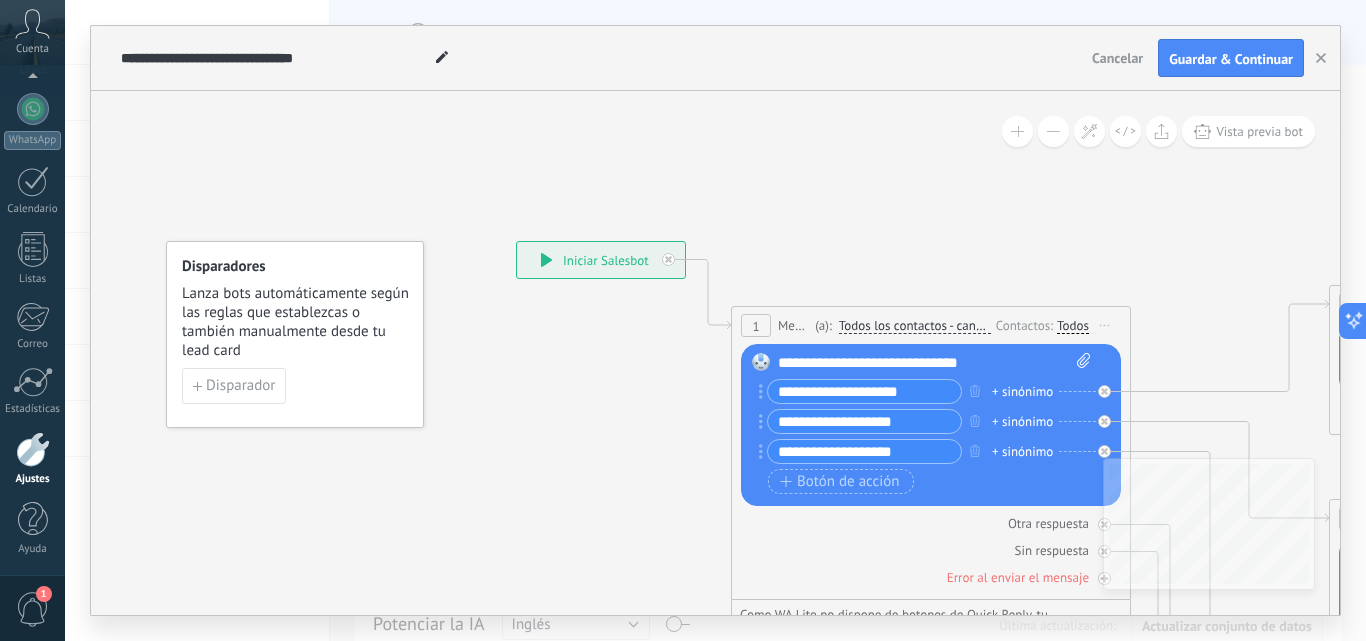 click on "**********" at bounding box center (934, 363) 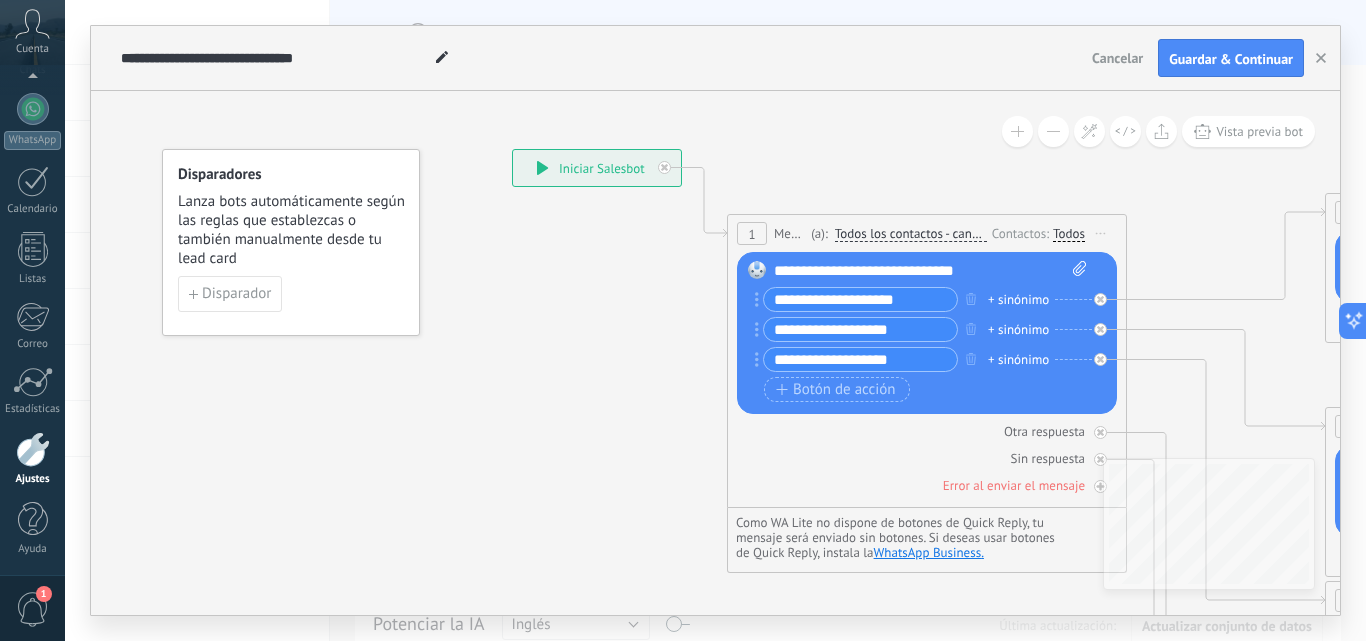 drag, startPoint x: 1251, startPoint y: 312, endPoint x: 1247, endPoint y: 220, distance: 92.086914 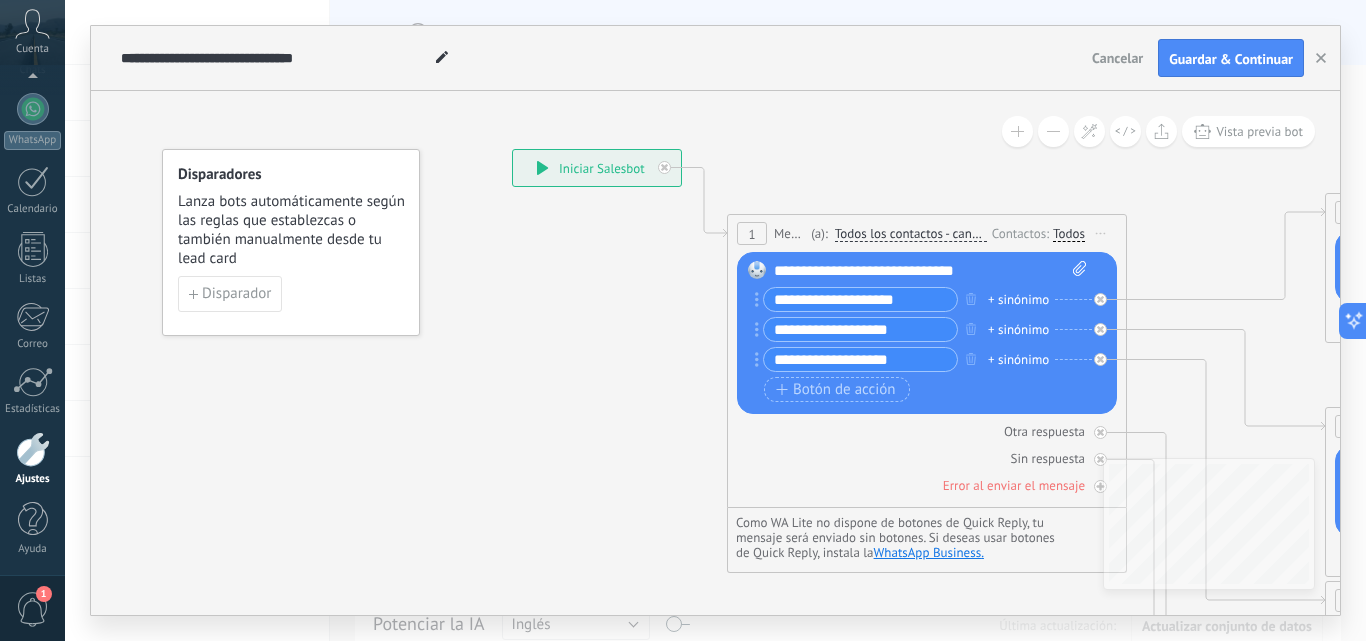 click 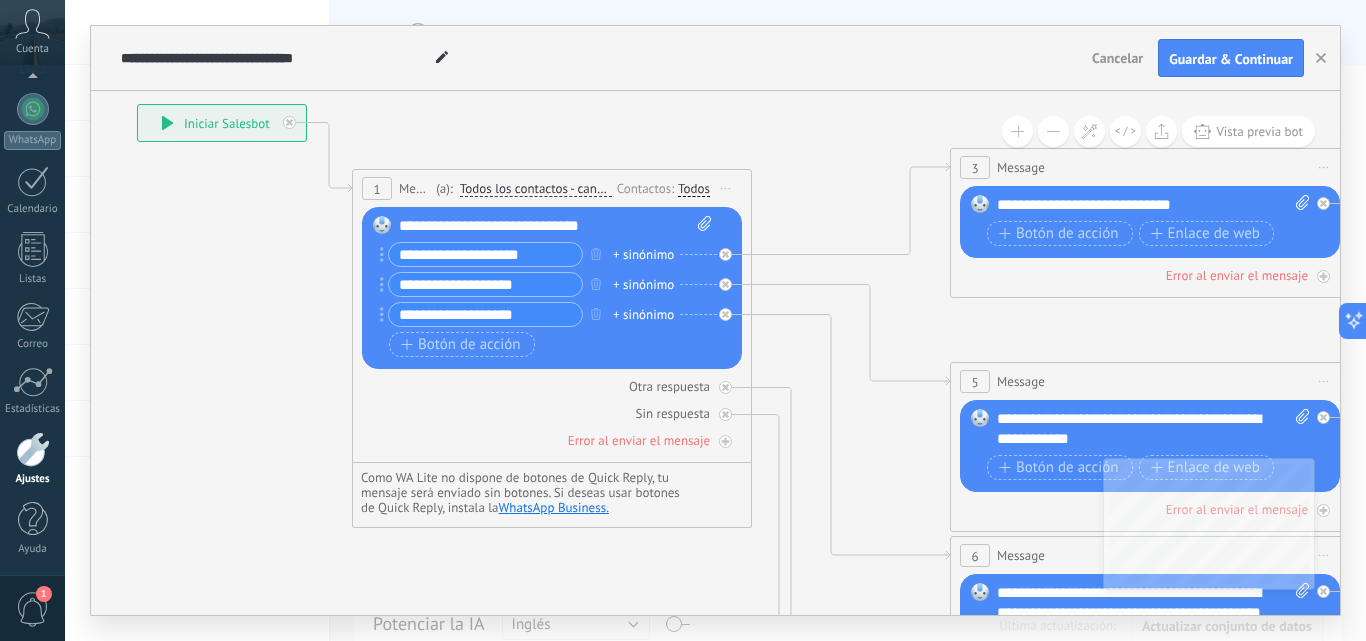 drag, startPoint x: 1189, startPoint y: 267, endPoint x: 835, endPoint y: 246, distance: 354.62234 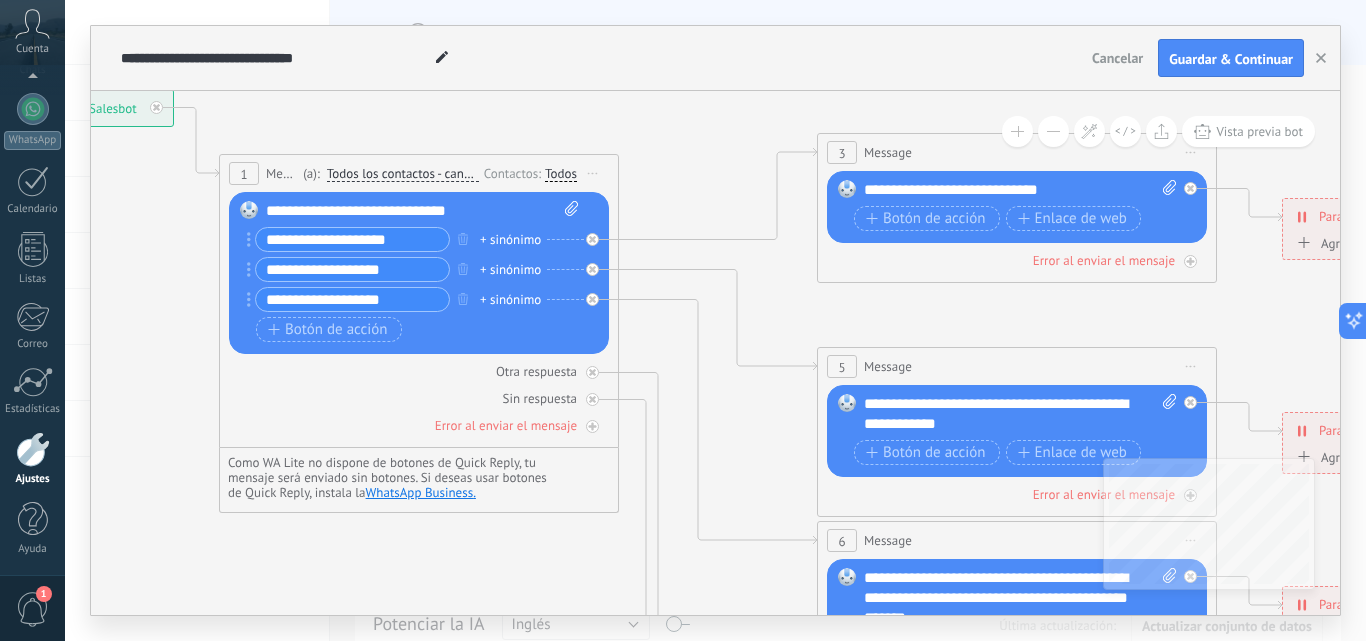 drag, startPoint x: 903, startPoint y: 133, endPoint x: 765, endPoint y: 110, distance: 139.90353 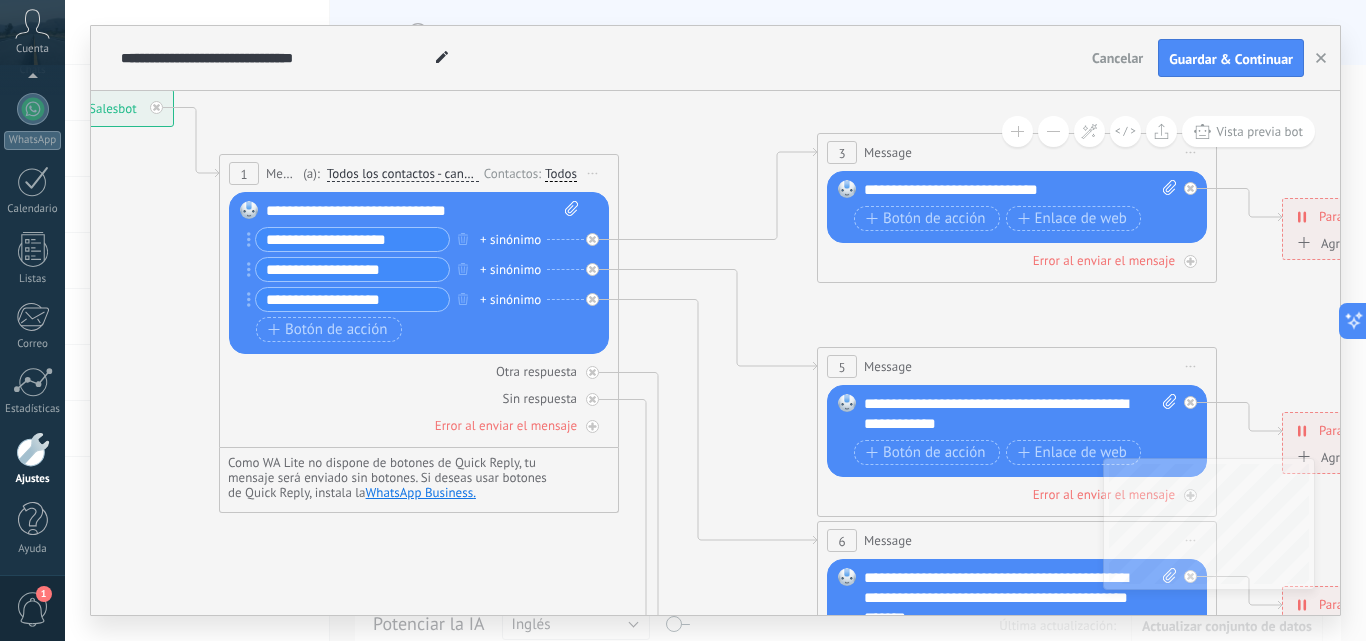 click 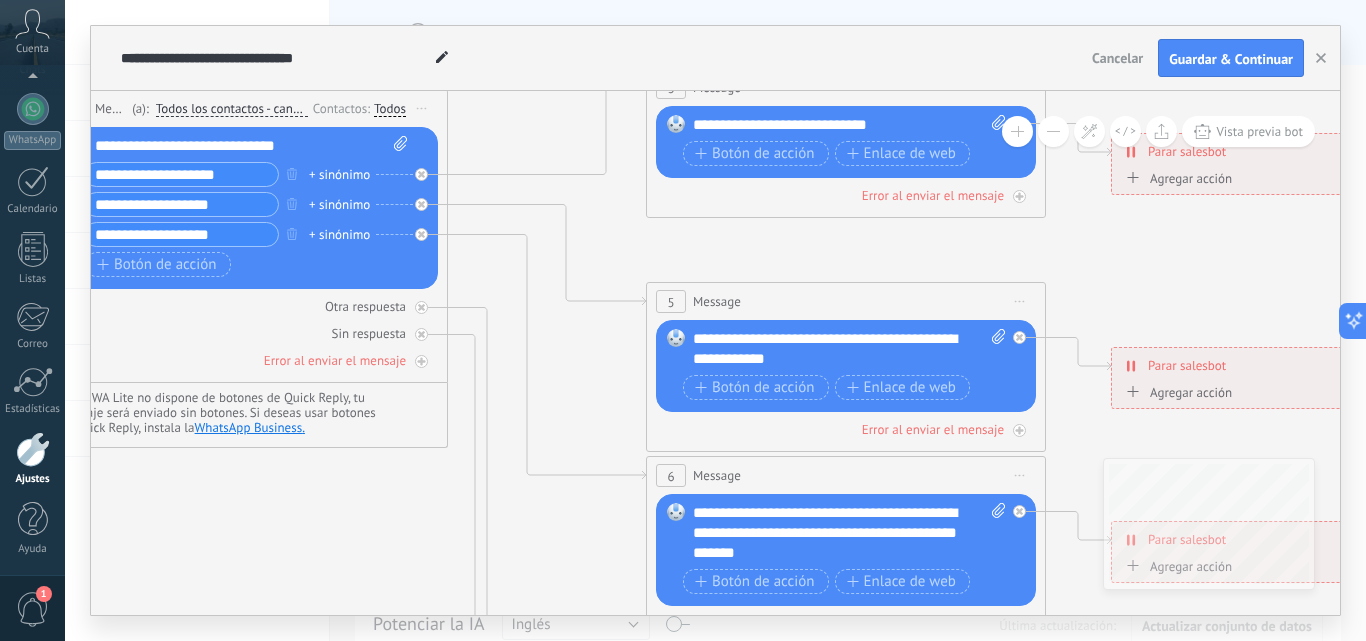 drag, startPoint x: 1274, startPoint y: 338, endPoint x: 1103, endPoint y: 273, distance: 182.93715 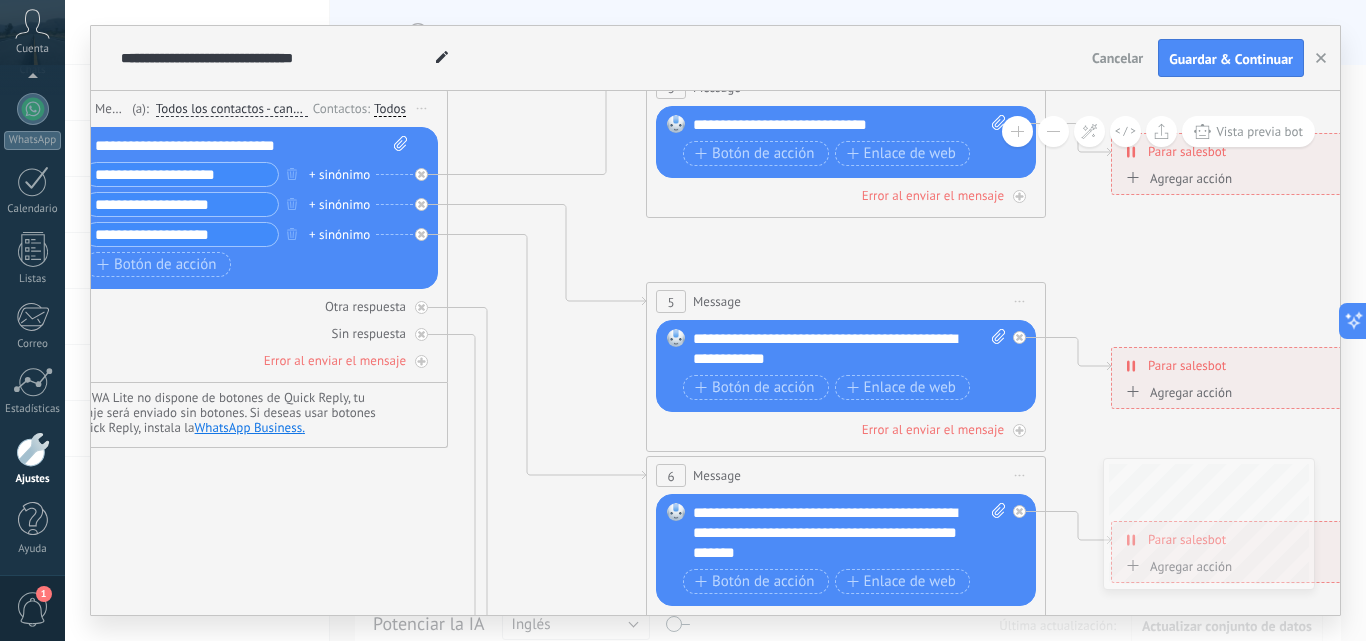 click 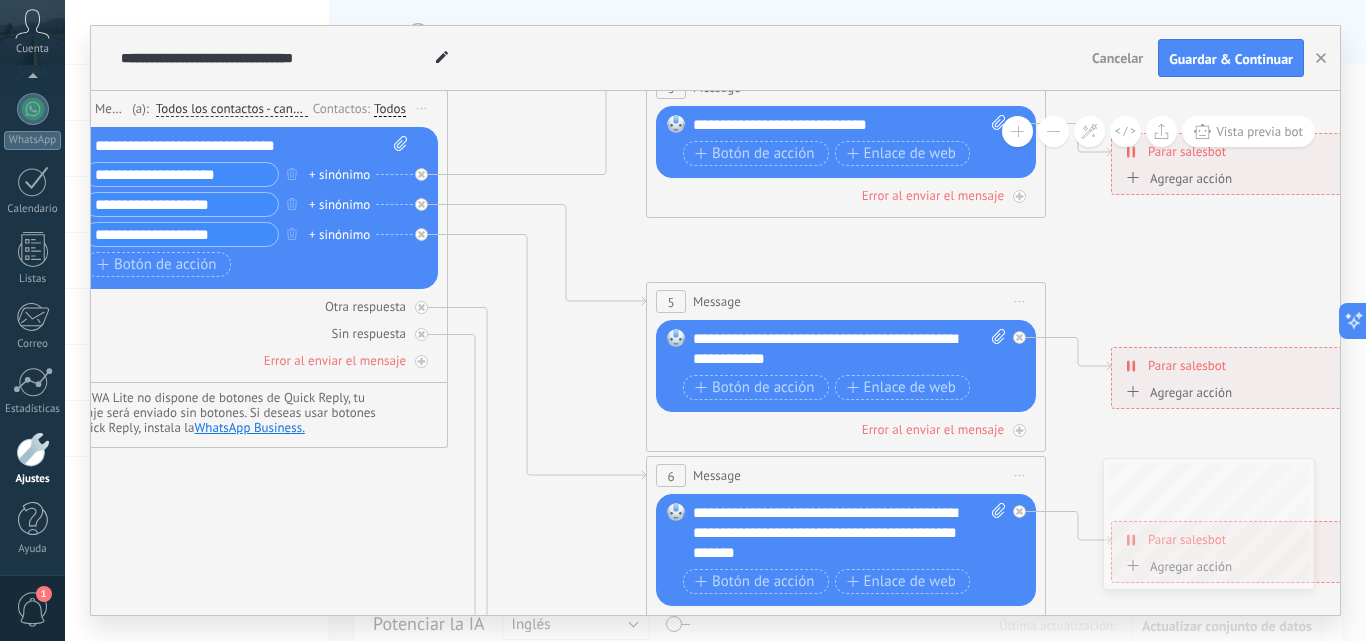 click on "Conversación marcada como cerrada" at bounding box center (1236, 179) 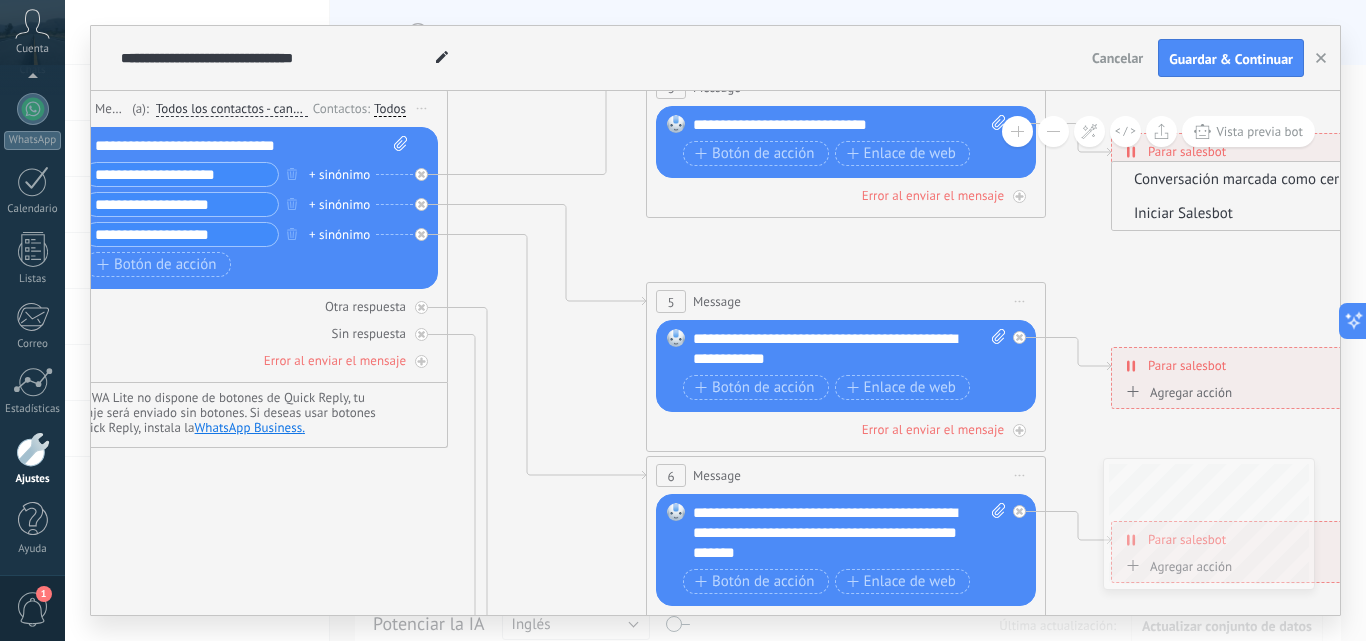 click on "Iniciar Salesbot" at bounding box center [1233, 213] 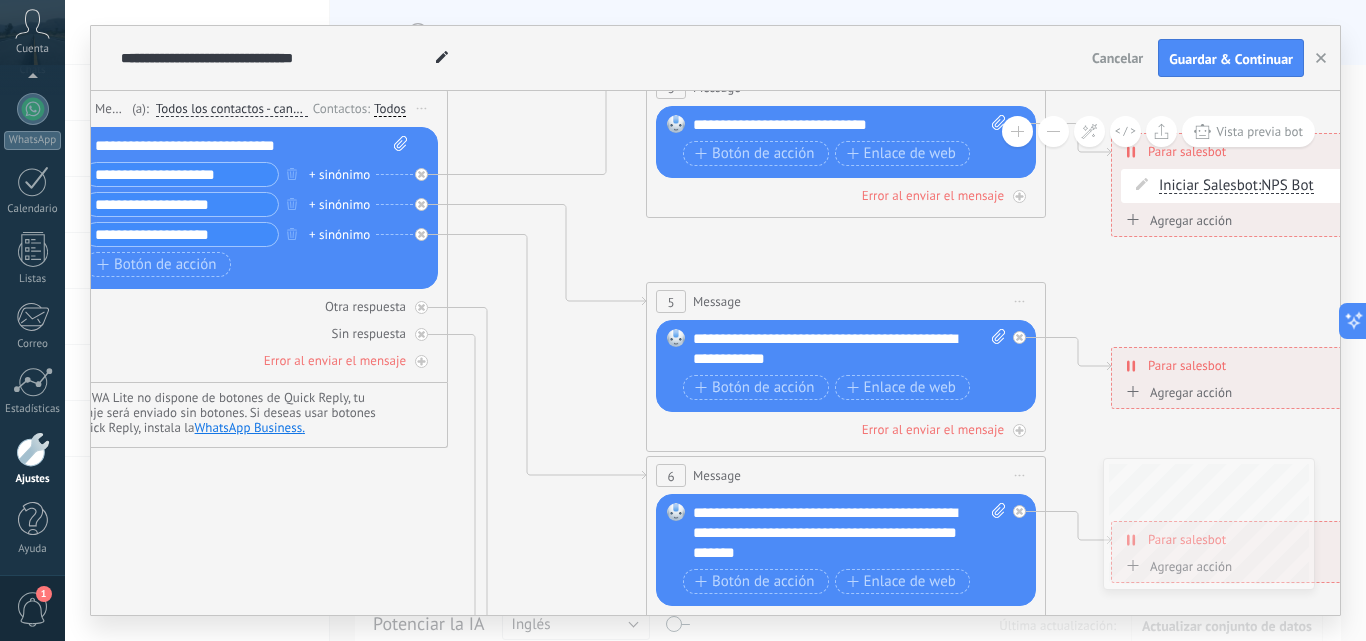click 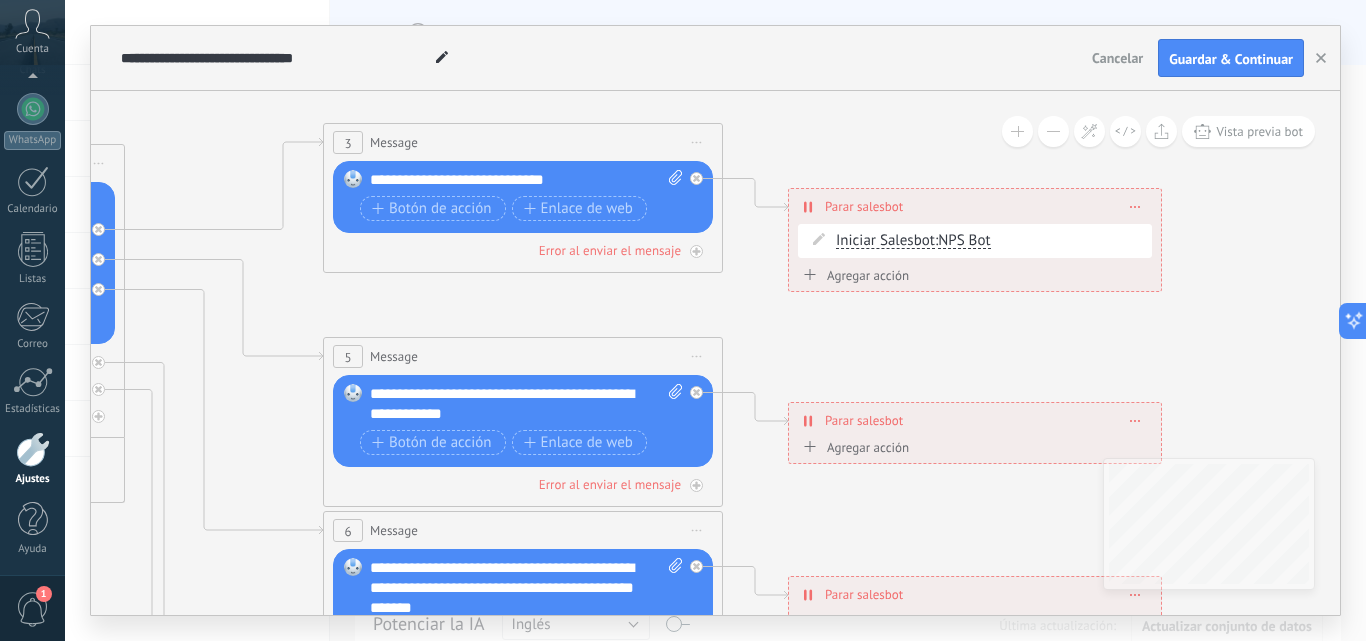 drag, startPoint x: 1218, startPoint y: 291, endPoint x: 895, endPoint y: 346, distance: 327.6492 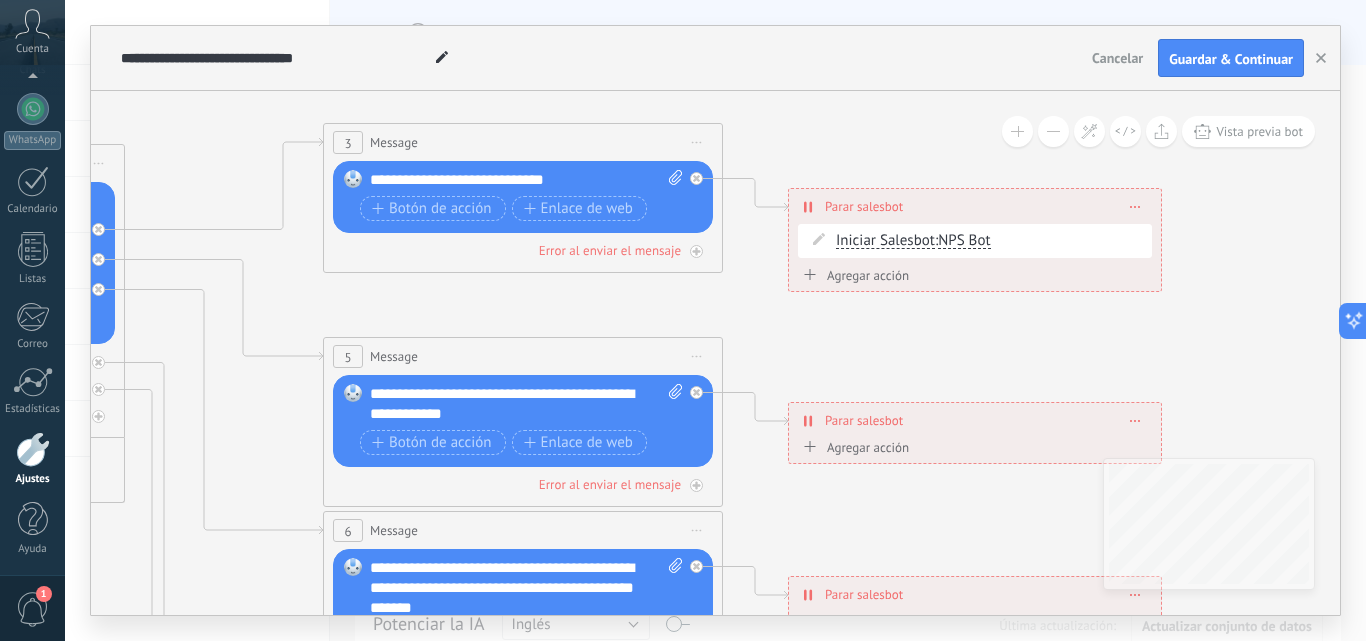 click on "**********" at bounding box center (975, 206) 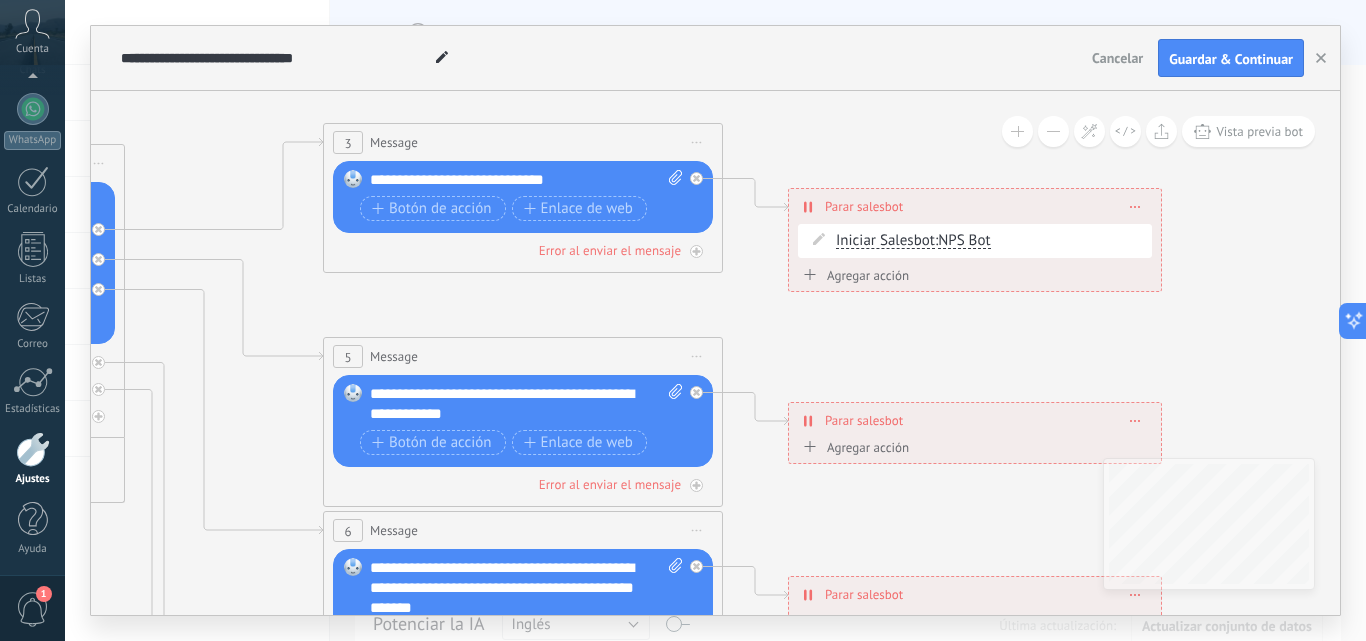 drag, startPoint x: 1137, startPoint y: 211, endPoint x: 1057, endPoint y: 311, distance: 128.06248 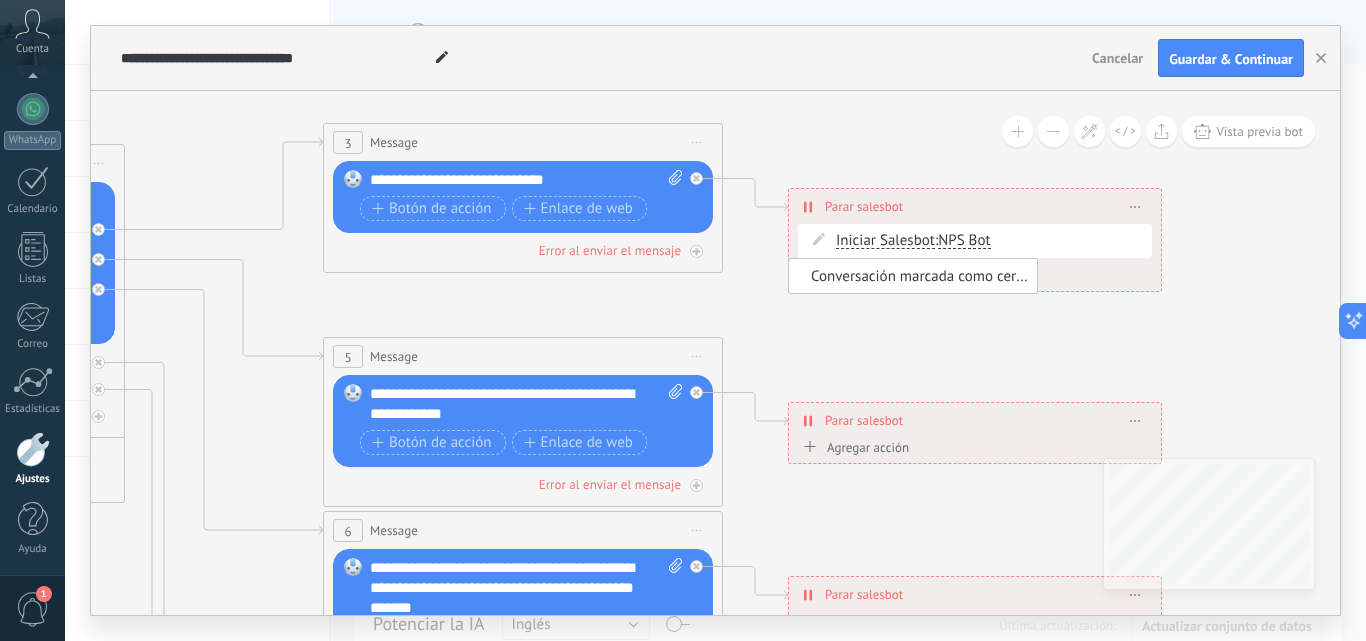 click on "Conversación marcada como cerrada" at bounding box center (910, 276) 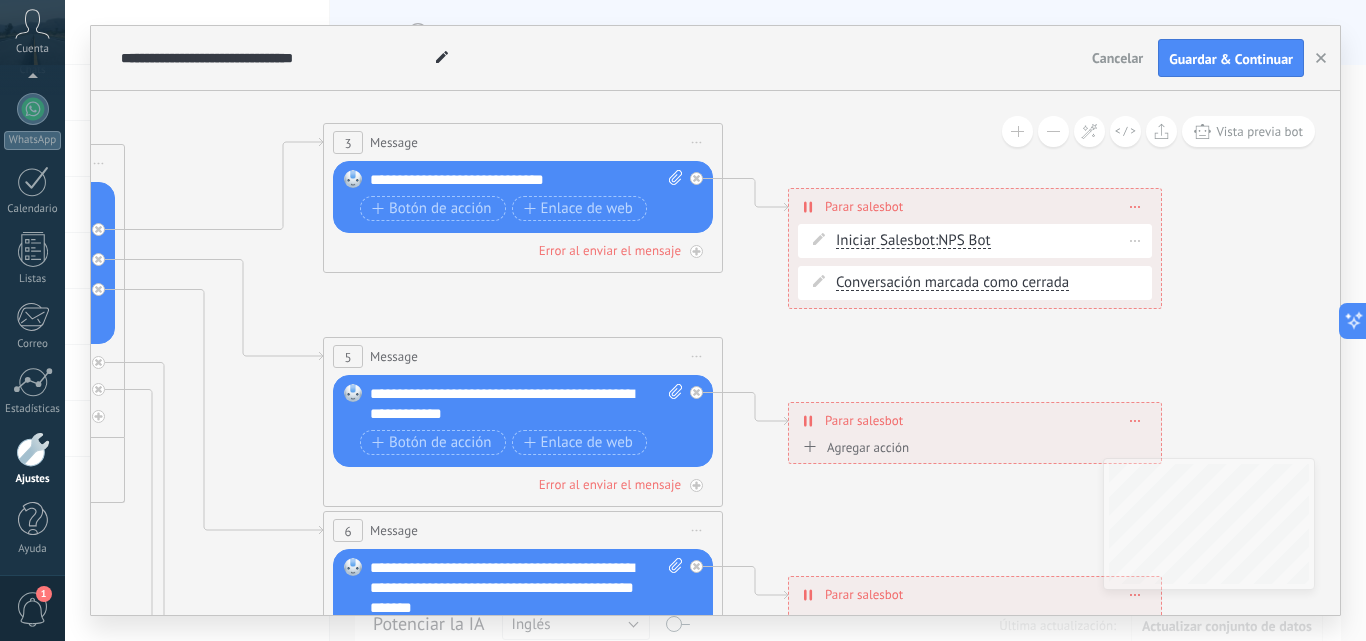 click 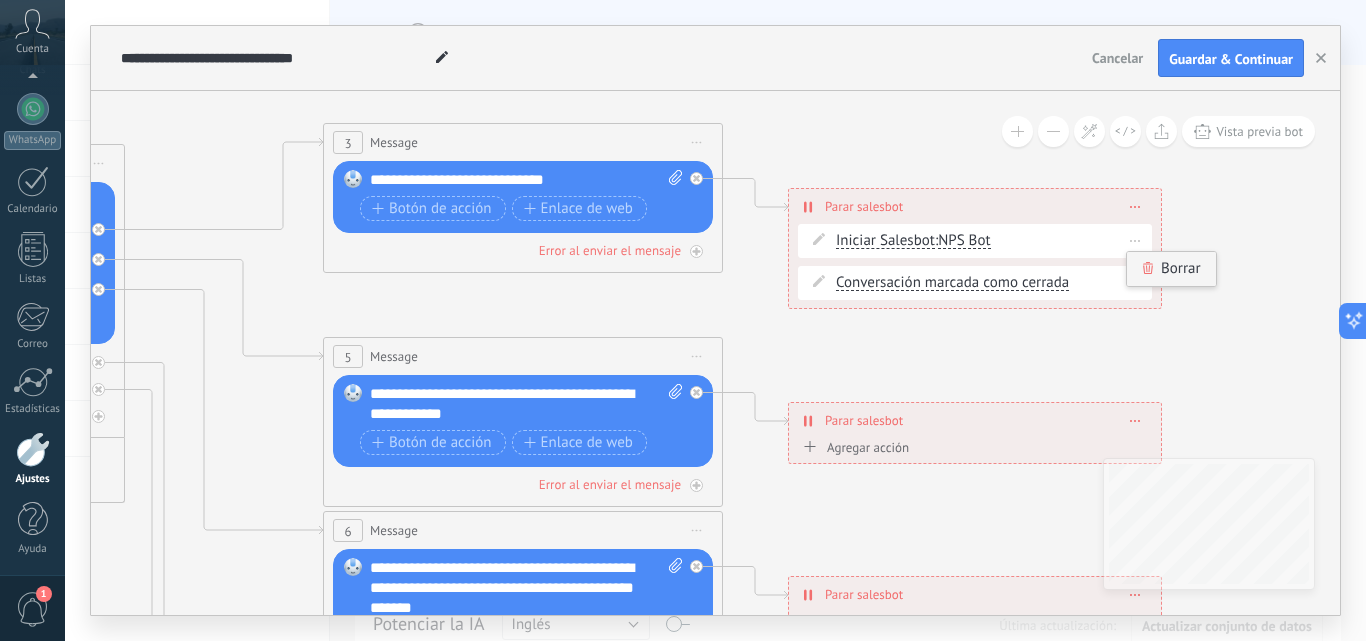click on "Borrar" at bounding box center [1171, 269] 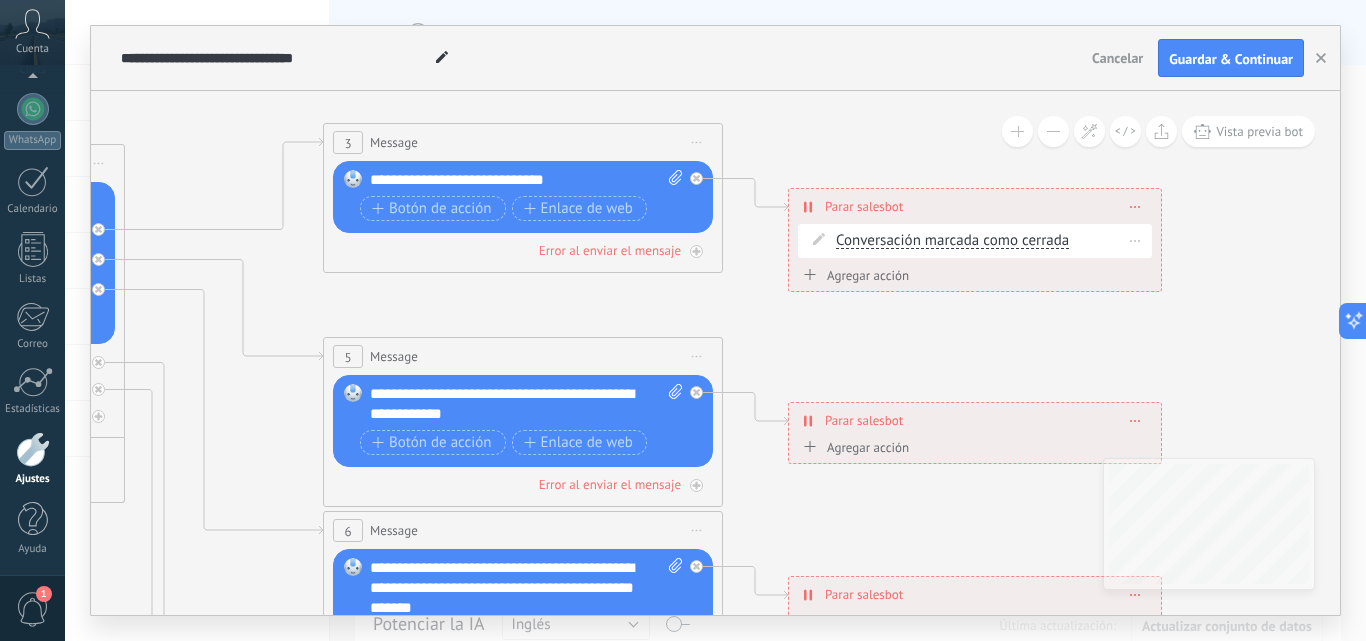 click at bounding box center [1135, 240] 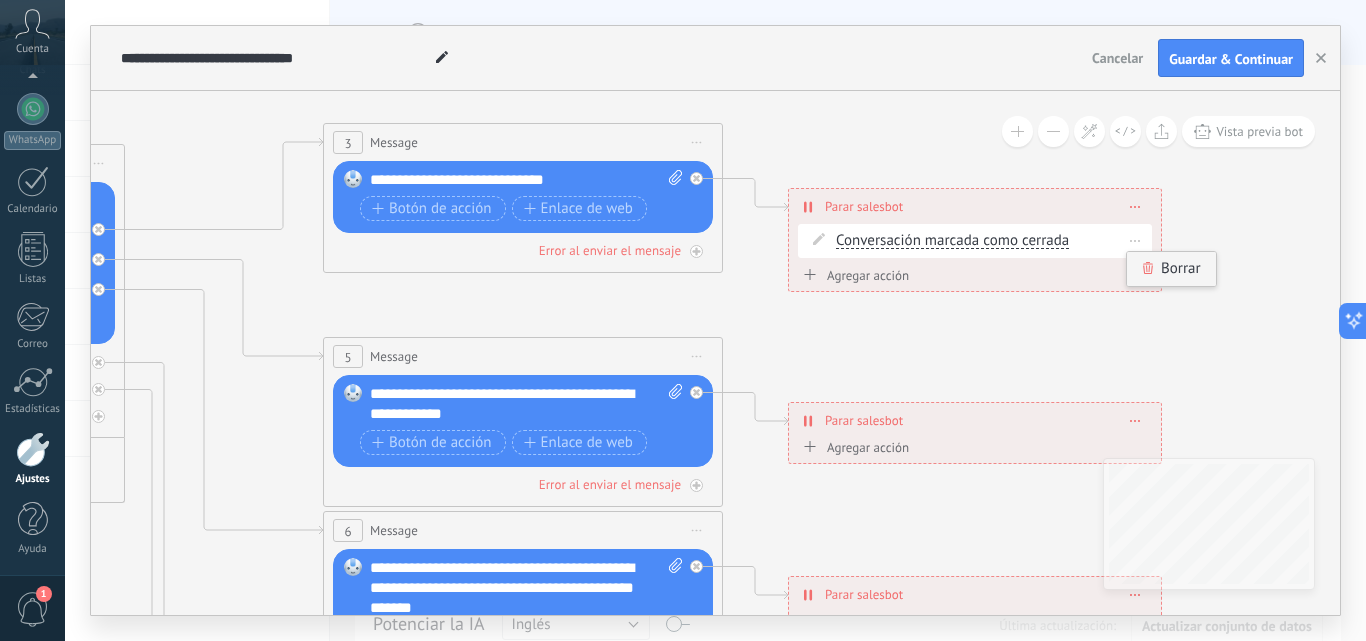 click on "Borrar" at bounding box center (1171, 269) 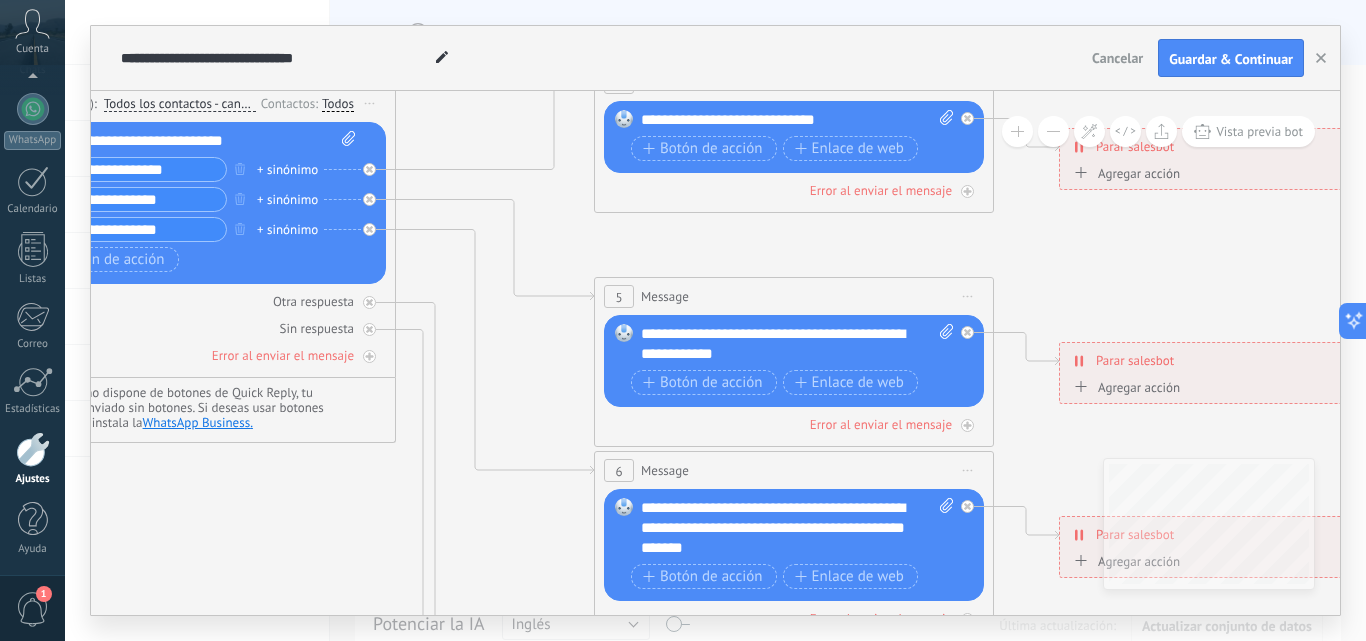 drag, startPoint x: 858, startPoint y: 508, endPoint x: 1129, endPoint y: 448, distance: 277.5626 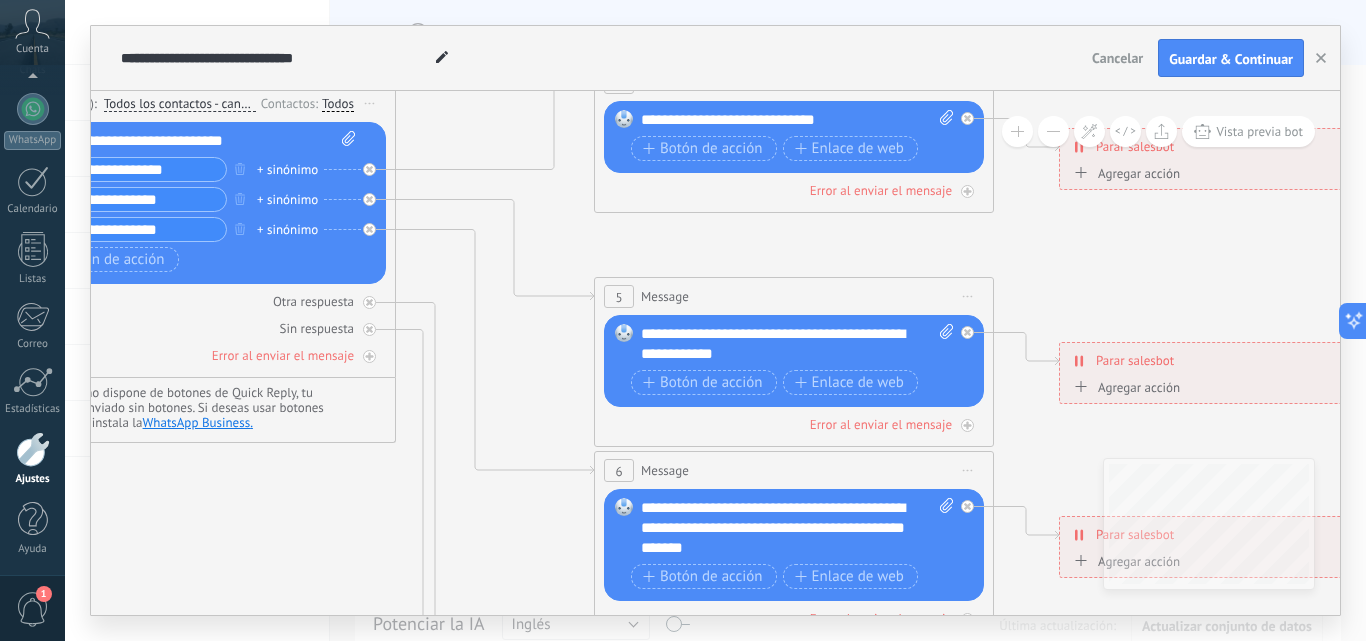 click 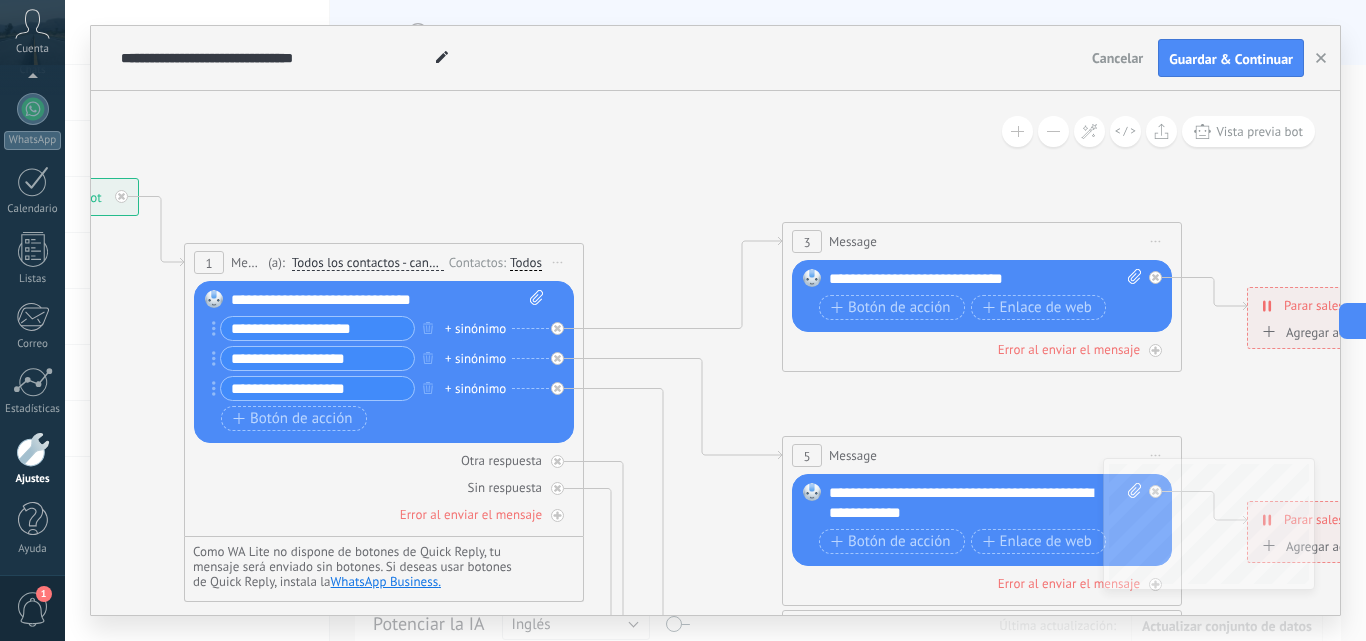 drag, startPoint x: 514, startPoint y: 381, endPoint x: 702, endPoint y: 540, distance: 246.22145 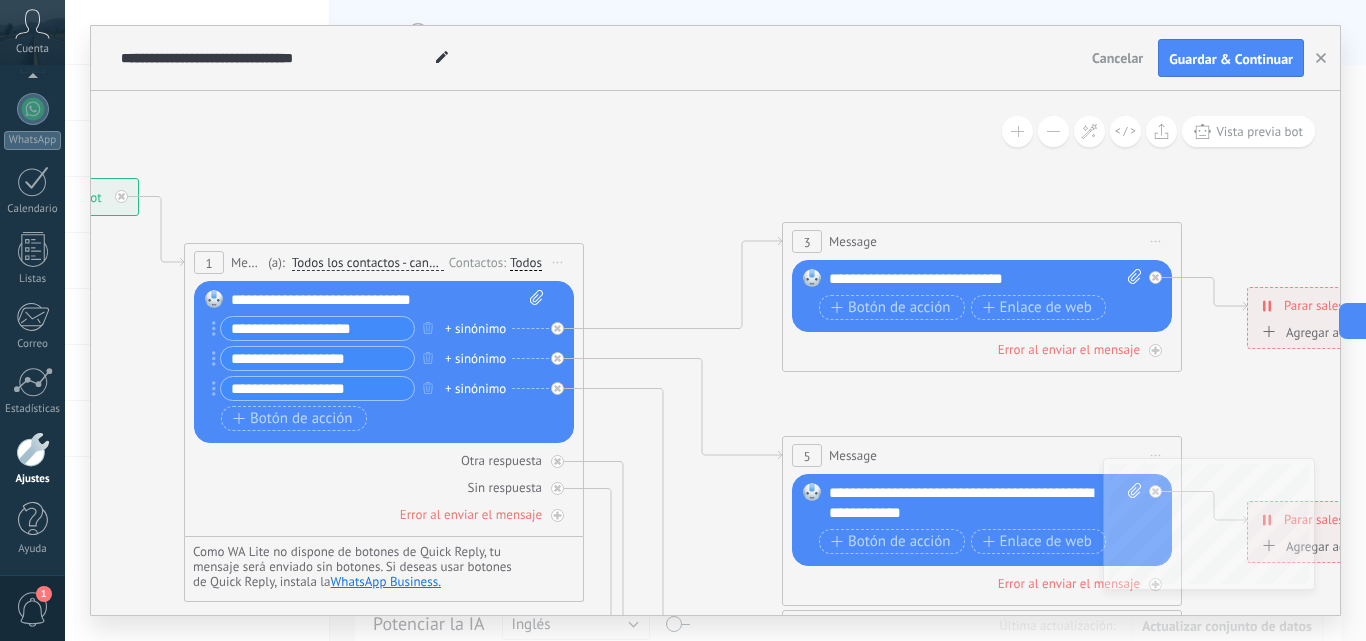 click 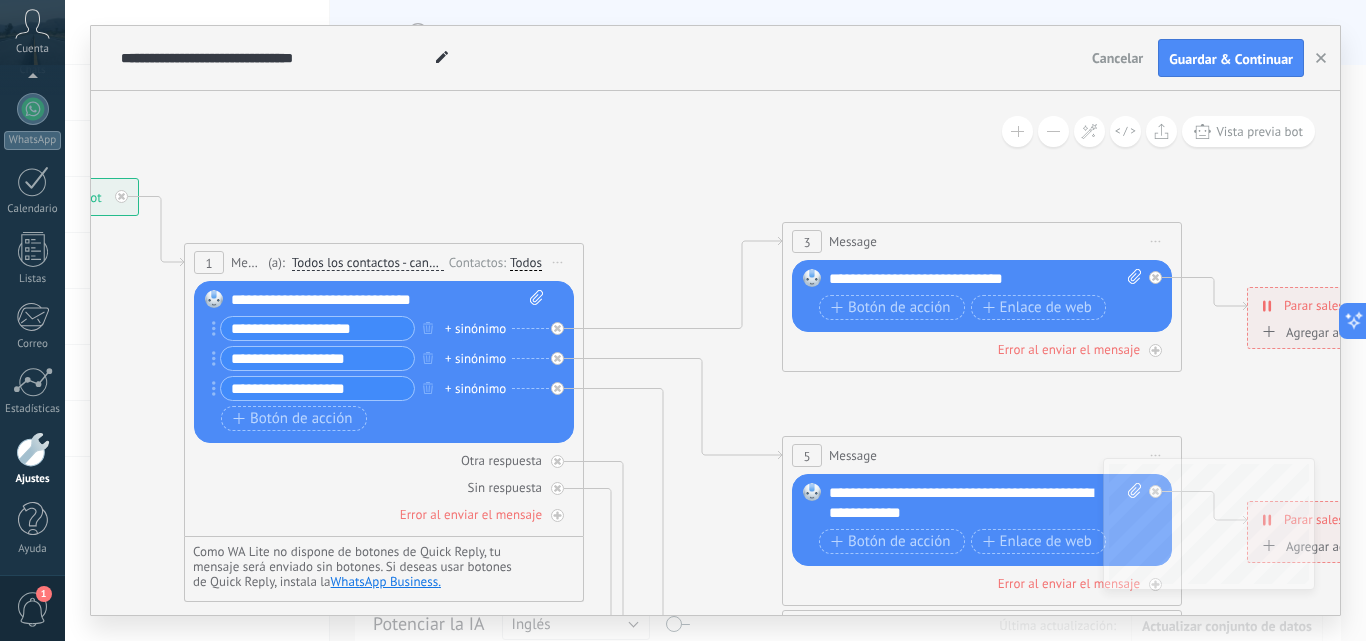 click on "+ sinónimo" at bounding box center (475, 329) 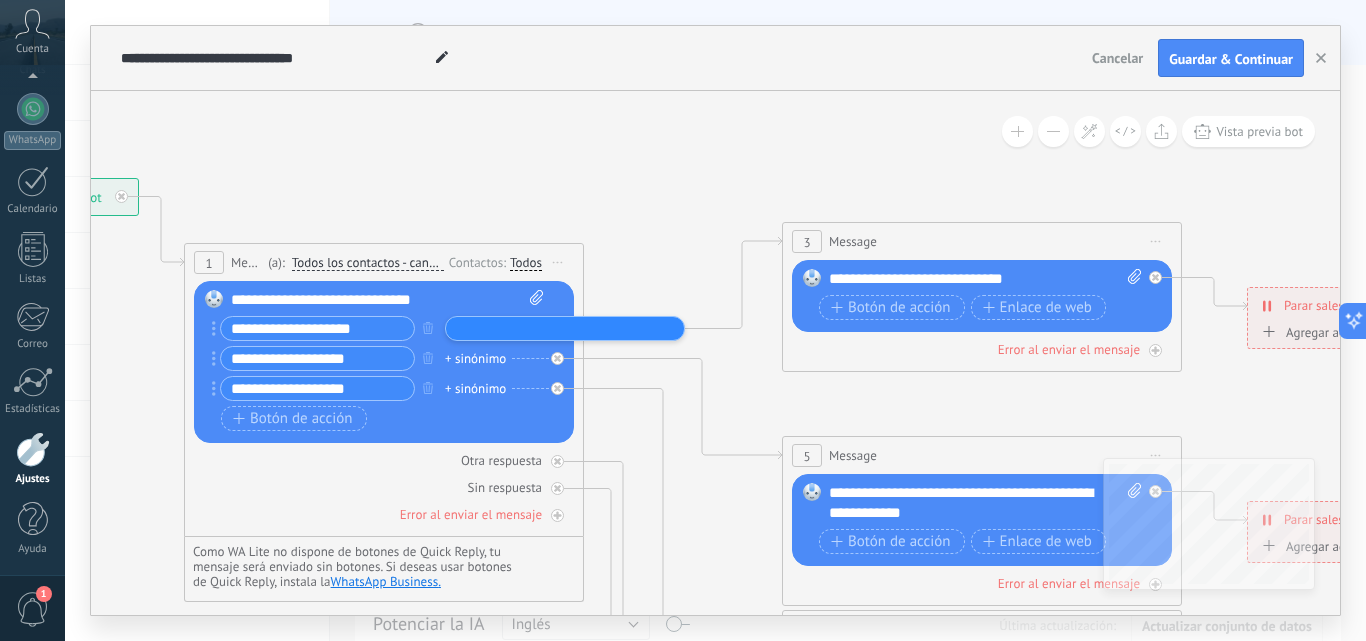 click 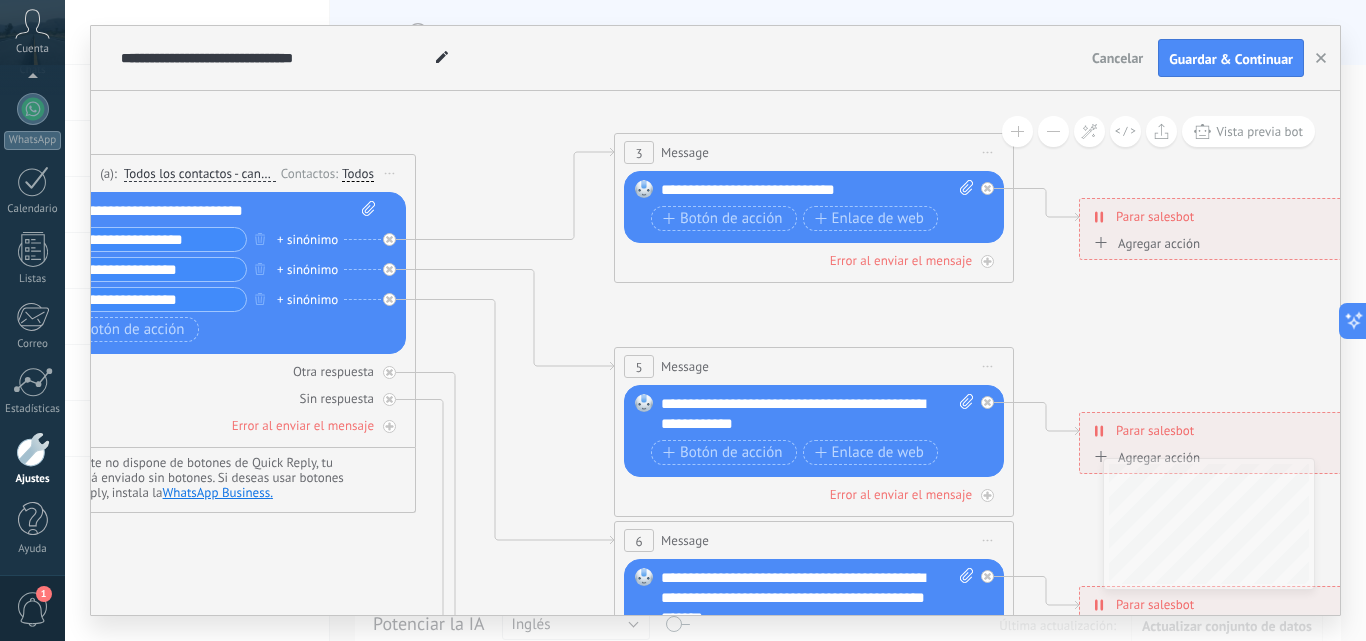 drag, startPoint x: 905, startPoint y: 403, endPoint x: 737, endPoint y: 314, distance: 190.11838 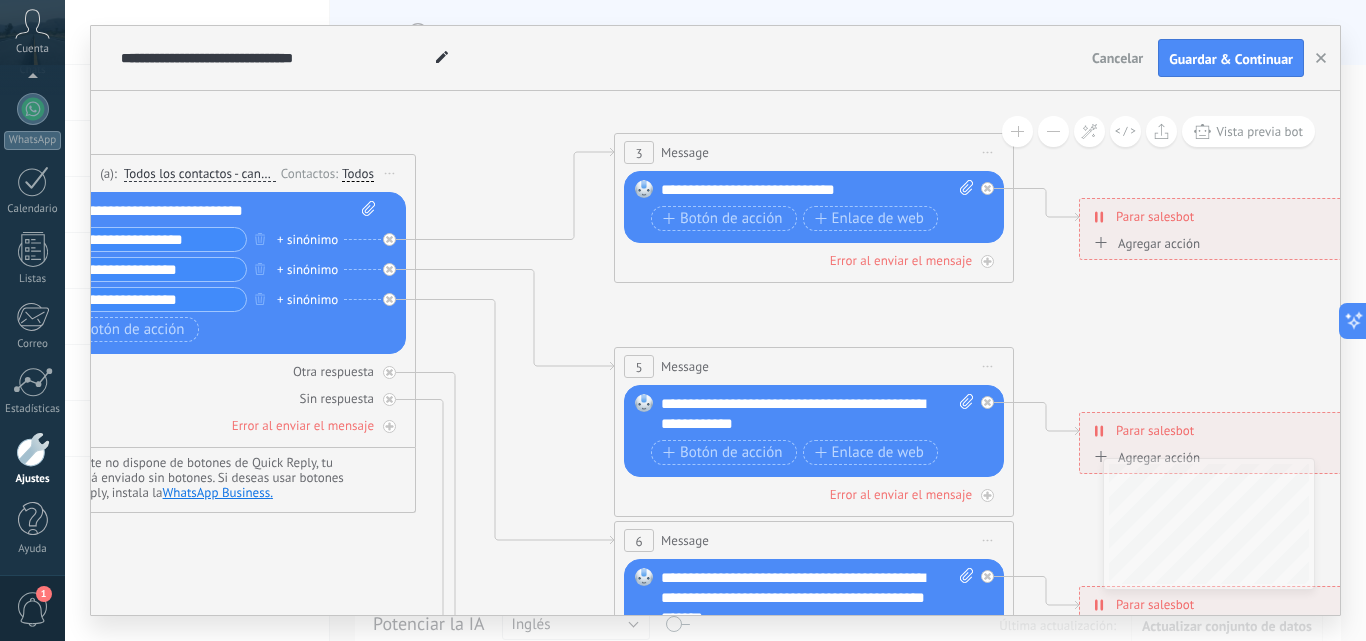 click 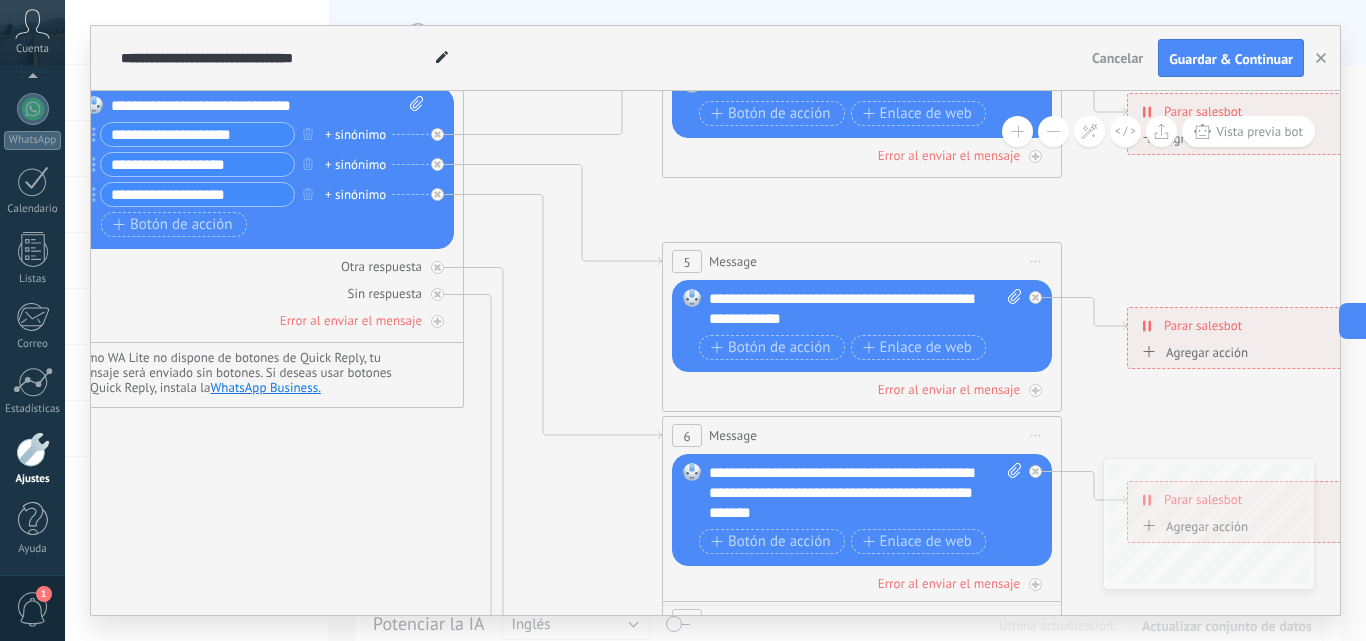 drag, startPoint x: 800, startPoint y: 316, endPoint x: 845, endPoint y: 204, distance: 120.70211 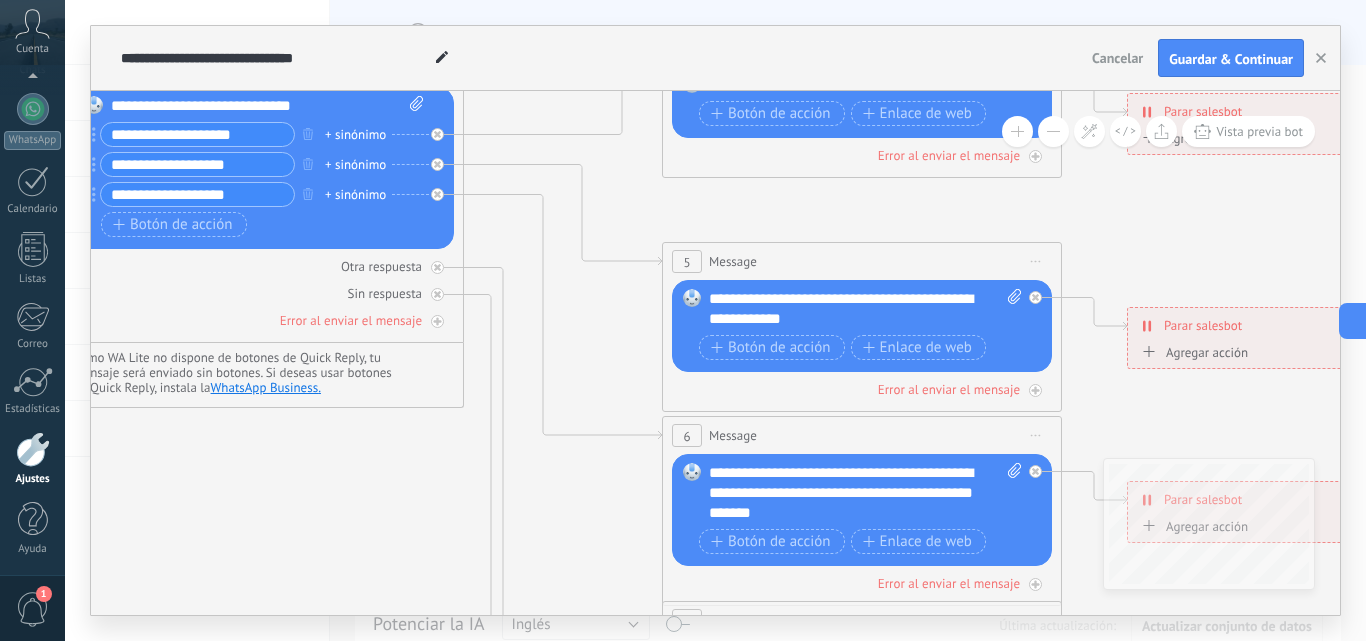 click 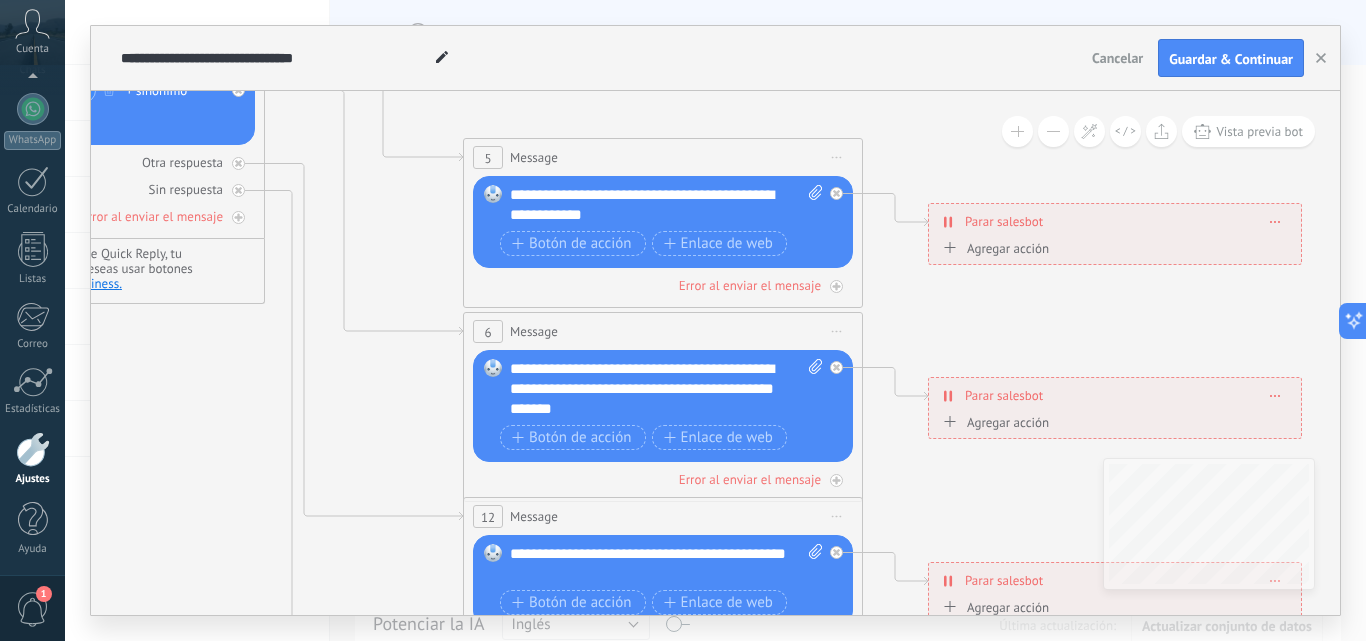 drag, startPoint x: 1124, startPoint y: 232, endPoint x: 928, endPoint y: 135, distance: 218.68927 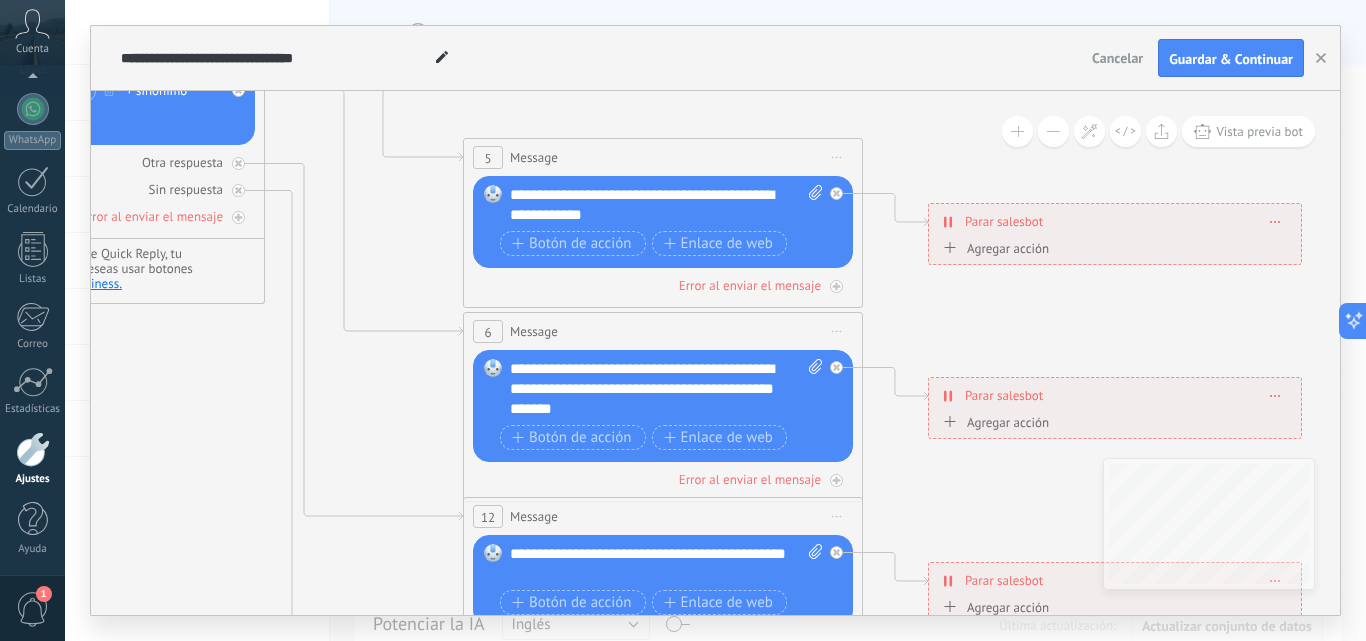 click 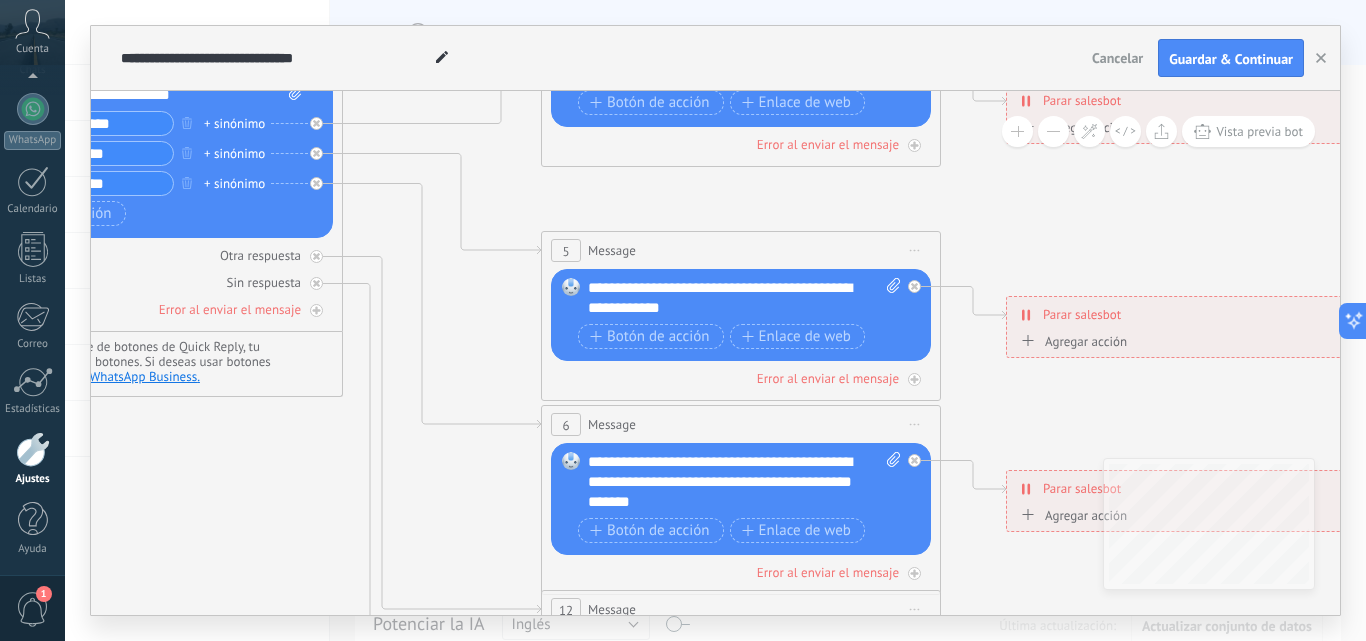 drag, startPoint x: 250, startPoint y: 454, endPoint x: 328, endPoint y: 547, distance: 121.37957 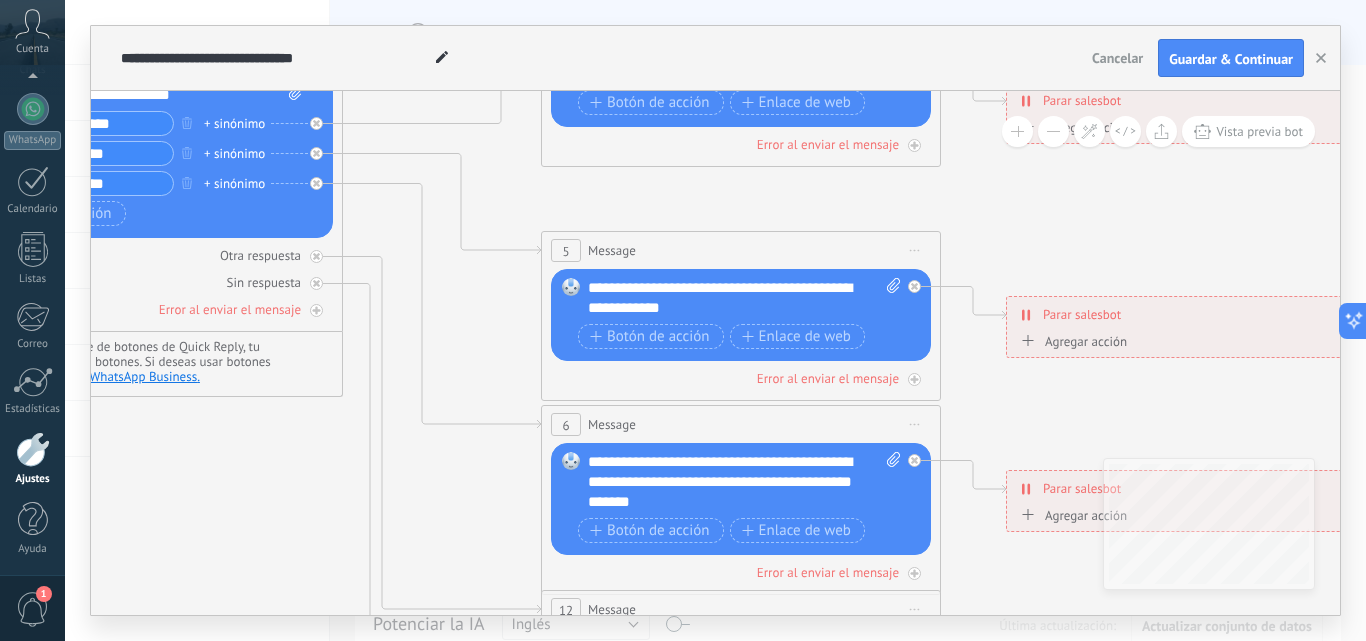 click 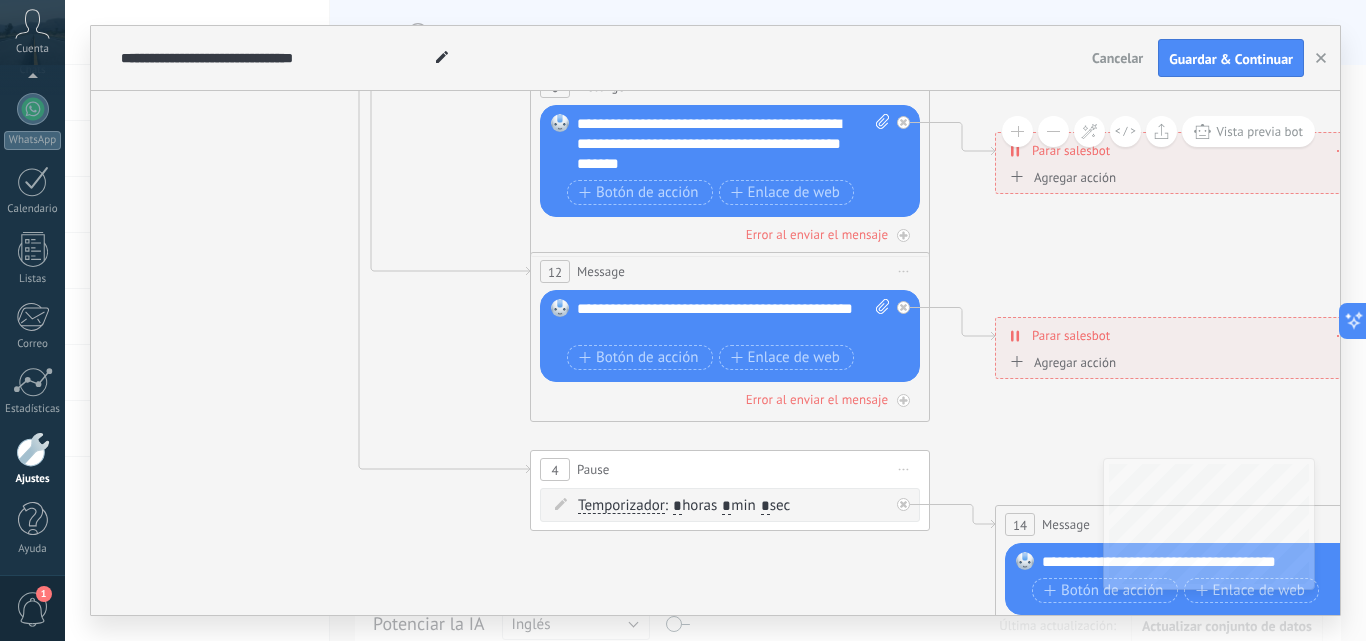 drag, startPoint x: 203, startPoint y: 507, endPoint x: 189, endPoint y: 170, distance: 337.29068 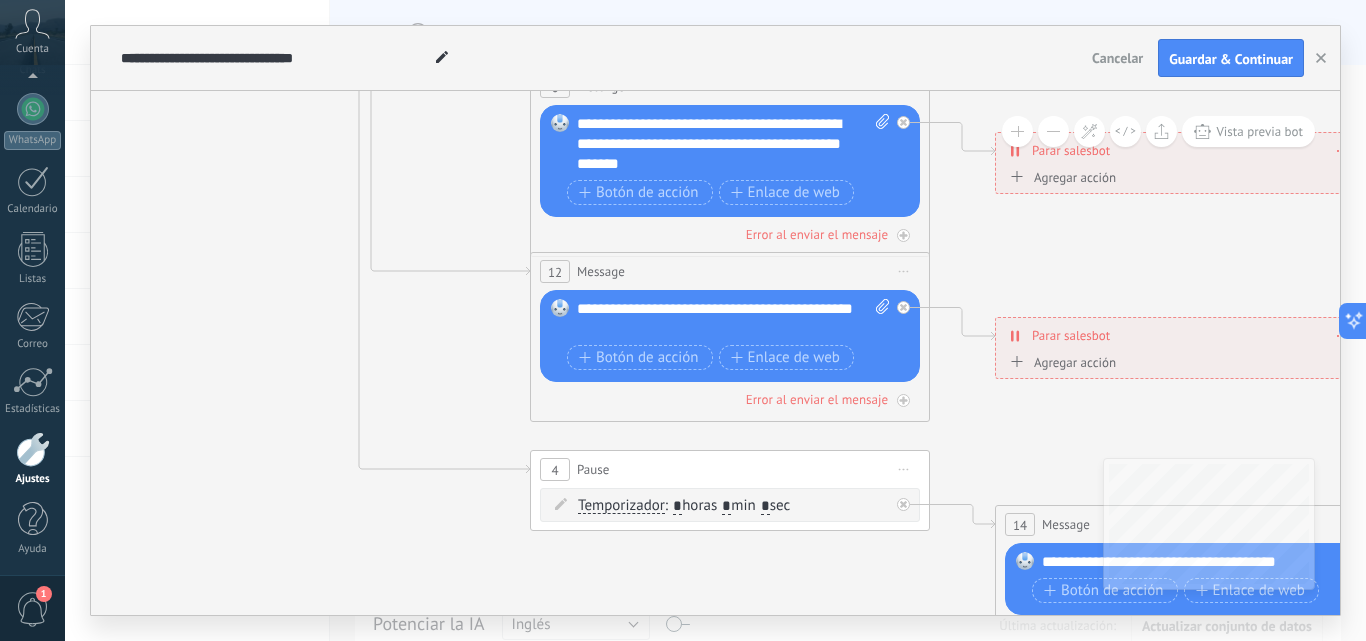 click 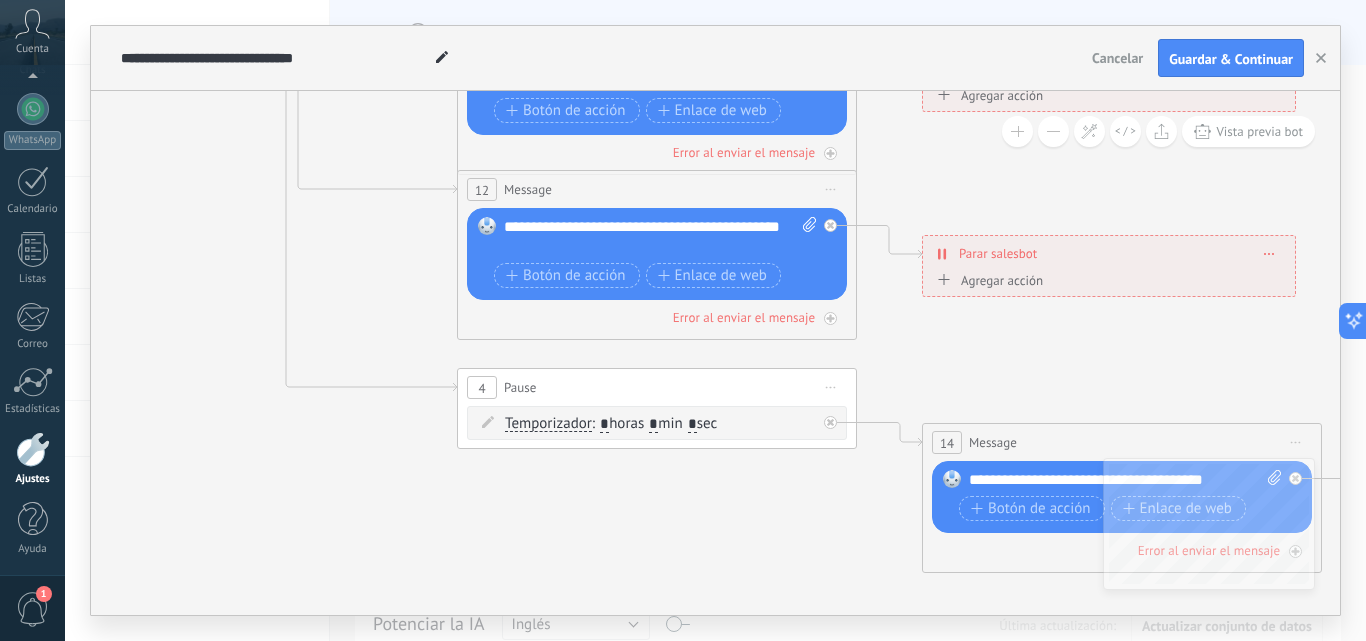 drag, startPoint x: 308, startPoint y: 307, endPoint x: 250, endPoint y: 231, distance: 95.60335 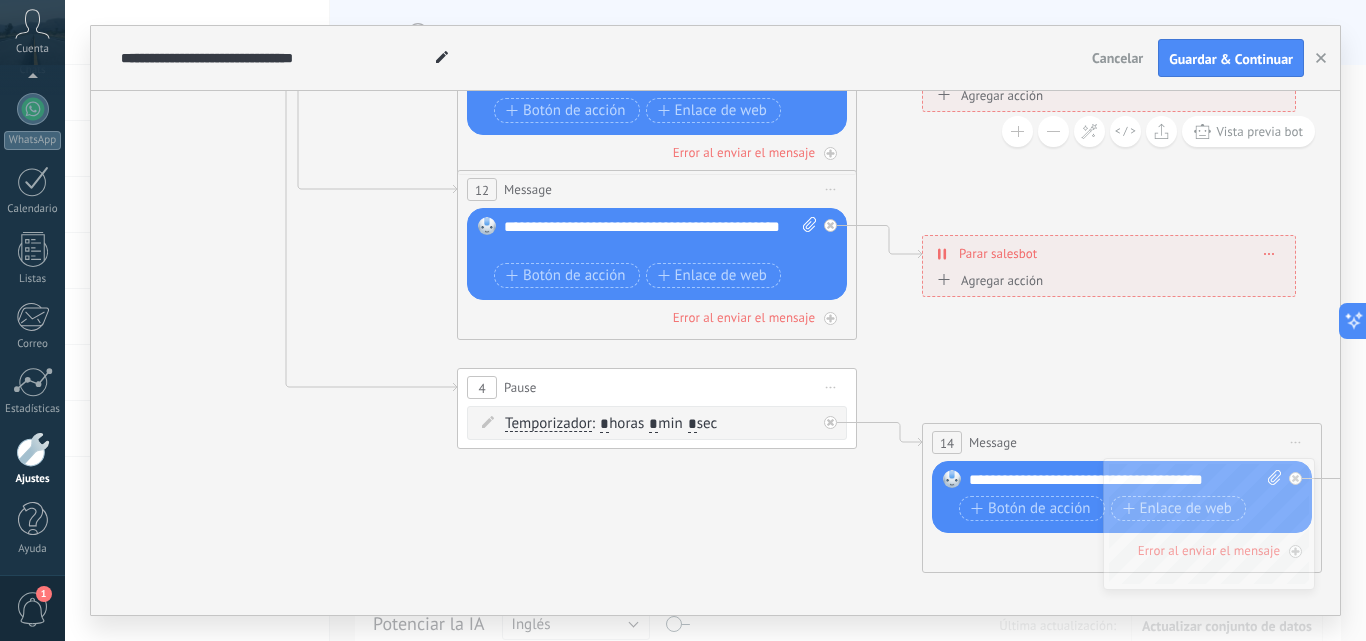 click 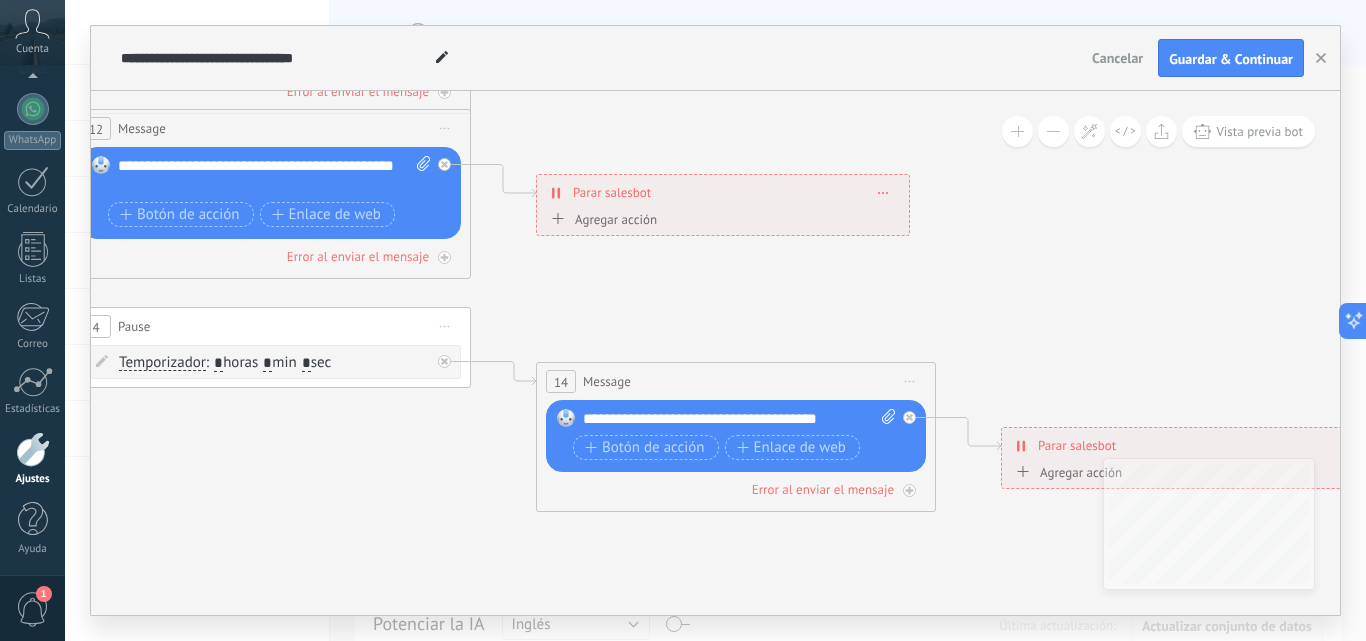 drag, startPoint x: 904, startPoint y: 352, endPoint x: 634, endPoint y: 290, distance: 277.02707 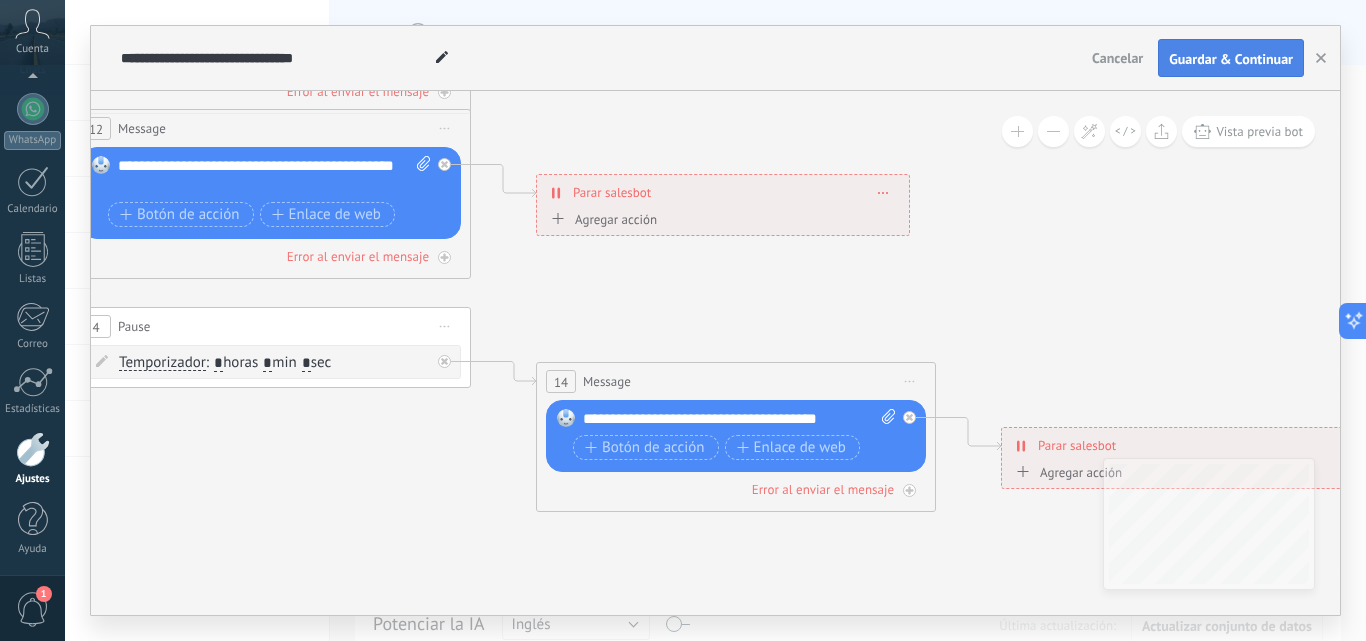 click on "Guardar & Continuar" at bounding box center [1231, 59] 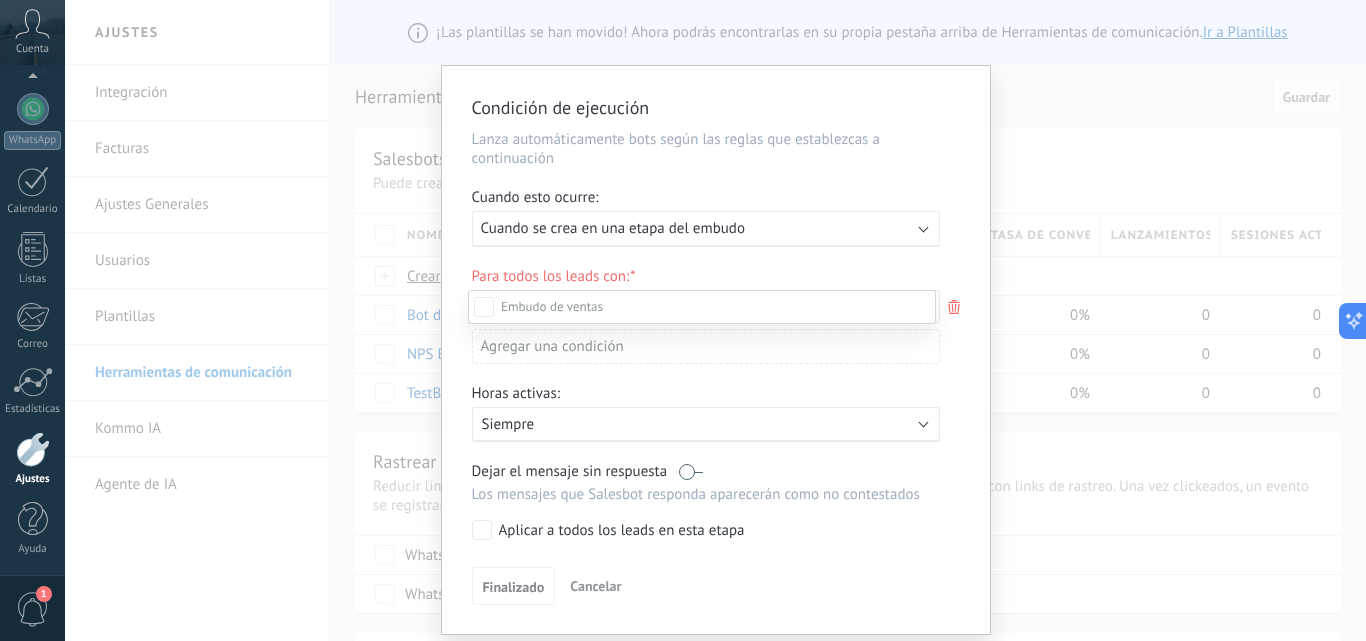 click at bounding box center [715, 320] 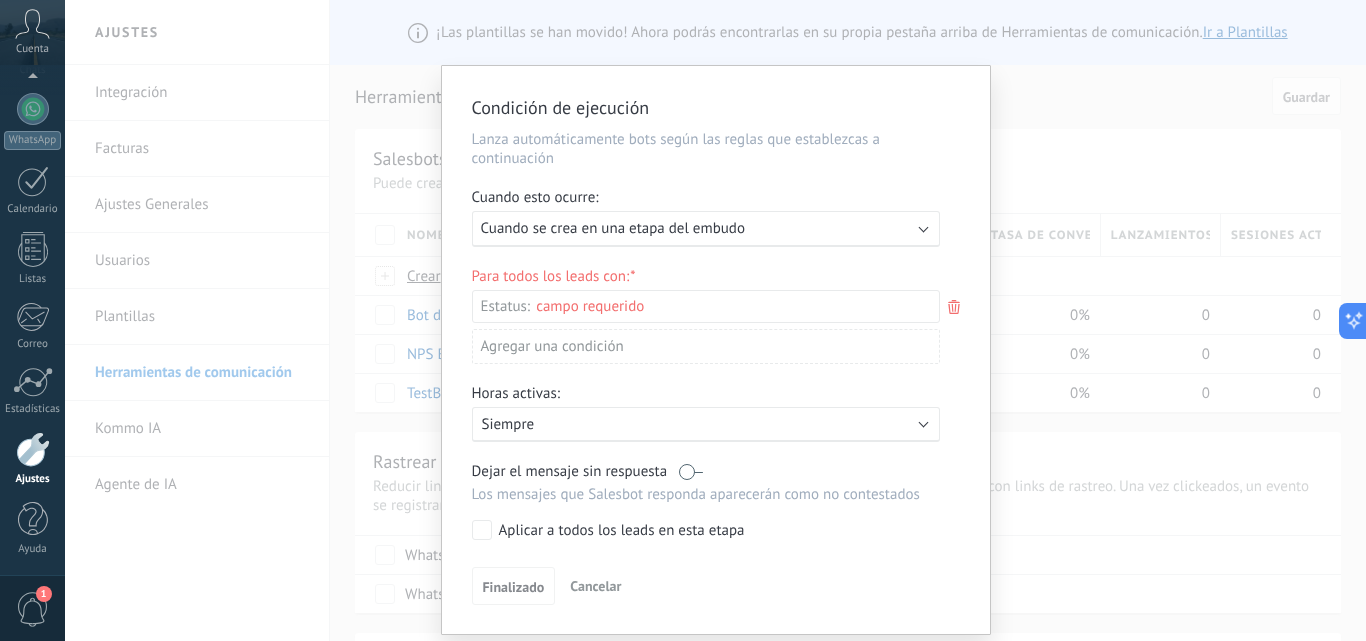 click on "Ejecutar:  Cuando se crea en una etapa del embudo" at bounding box center (698, 228) 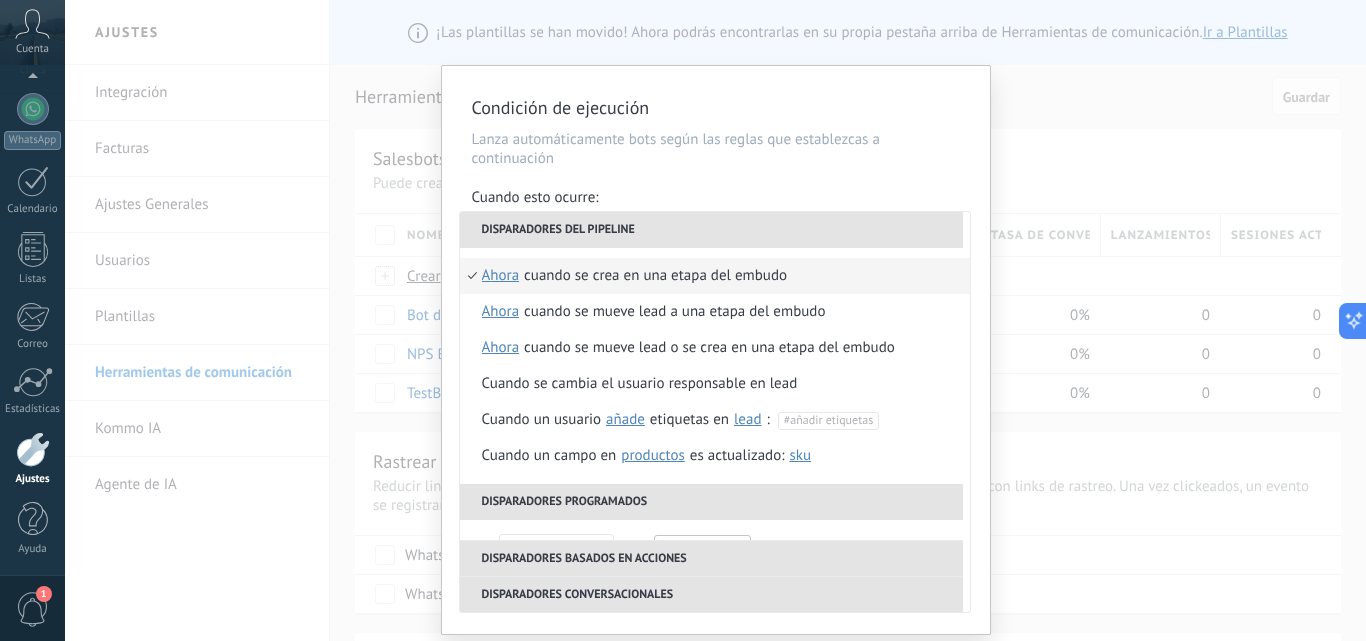 click on "Disparadores del pipeline" at bounding box center [711, 230] 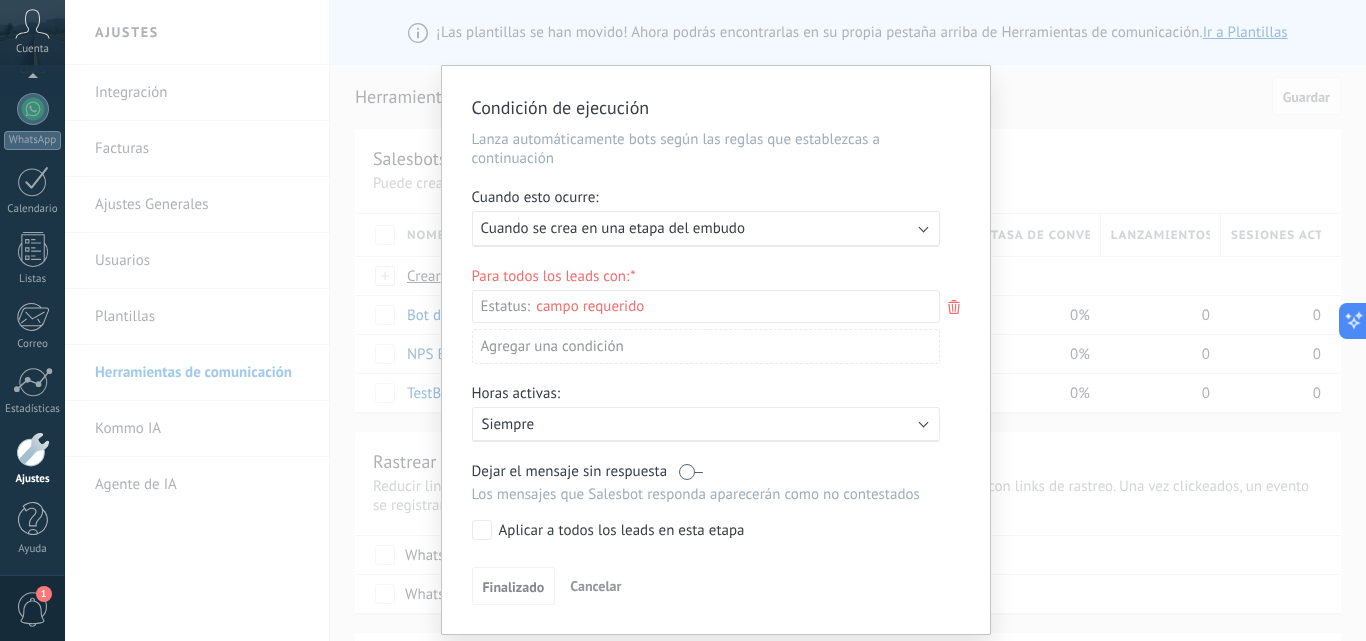 click on "Leads Entrantes Cliente de Pauta Contacto Inicial Oferta Analizando Oferta Seguimiento 4hrs Seguimiento 24hrs Logrado con éxito Venta Perdido" at bounding box center (0, 0) 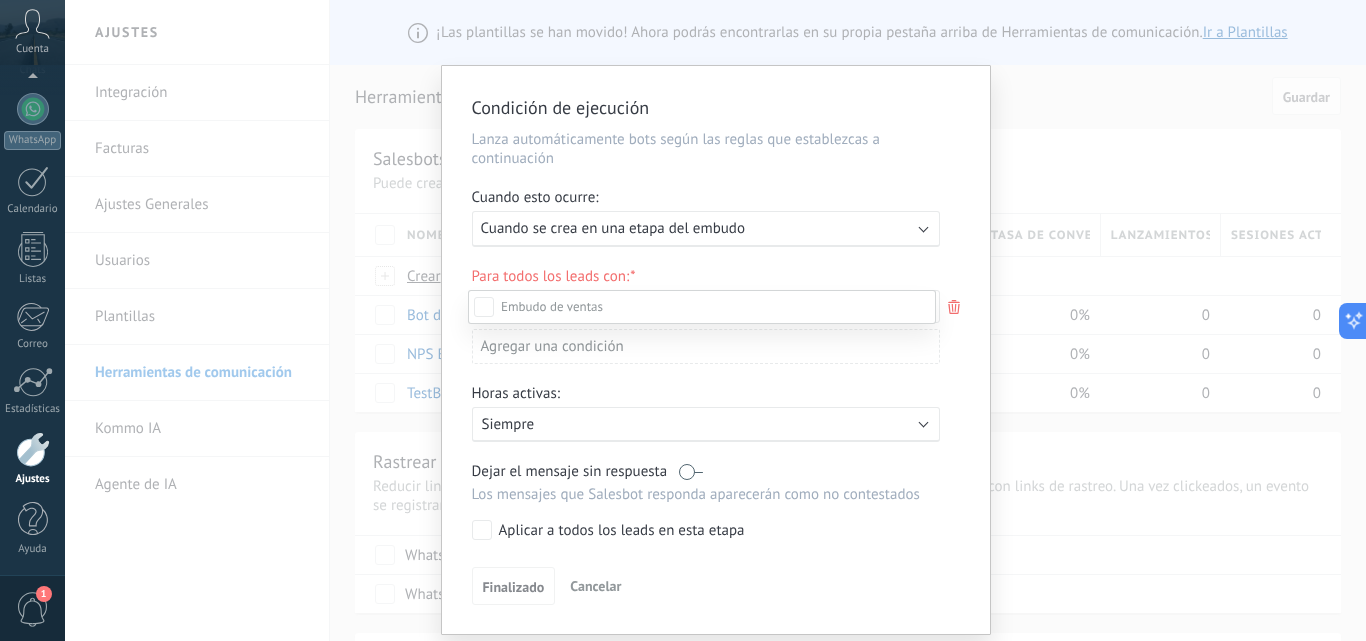 click at bounding box center [715, 320] 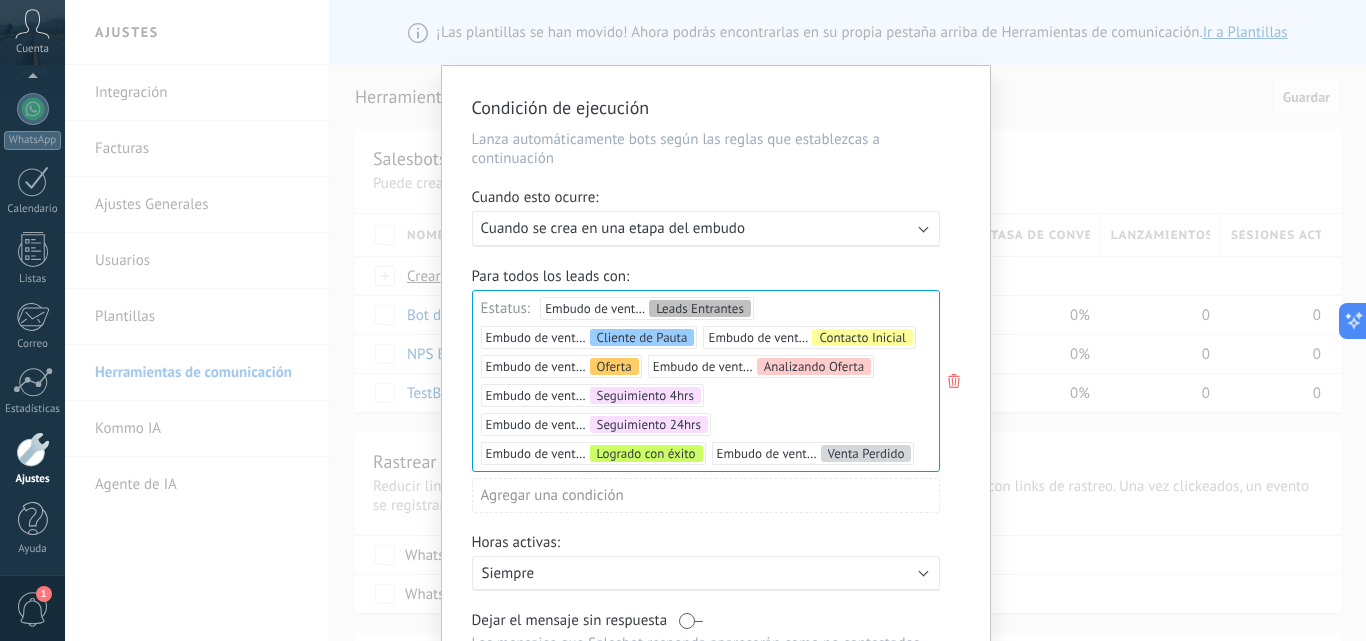 click on "Leads Entrantes Cliente de Pauta Contacto Inicial Oferta Analizando Oferta Seguimiento 4hrs Seguimiento 24hrs Logrado con éxito Venta Perdido" at bounding box center (0, 0) 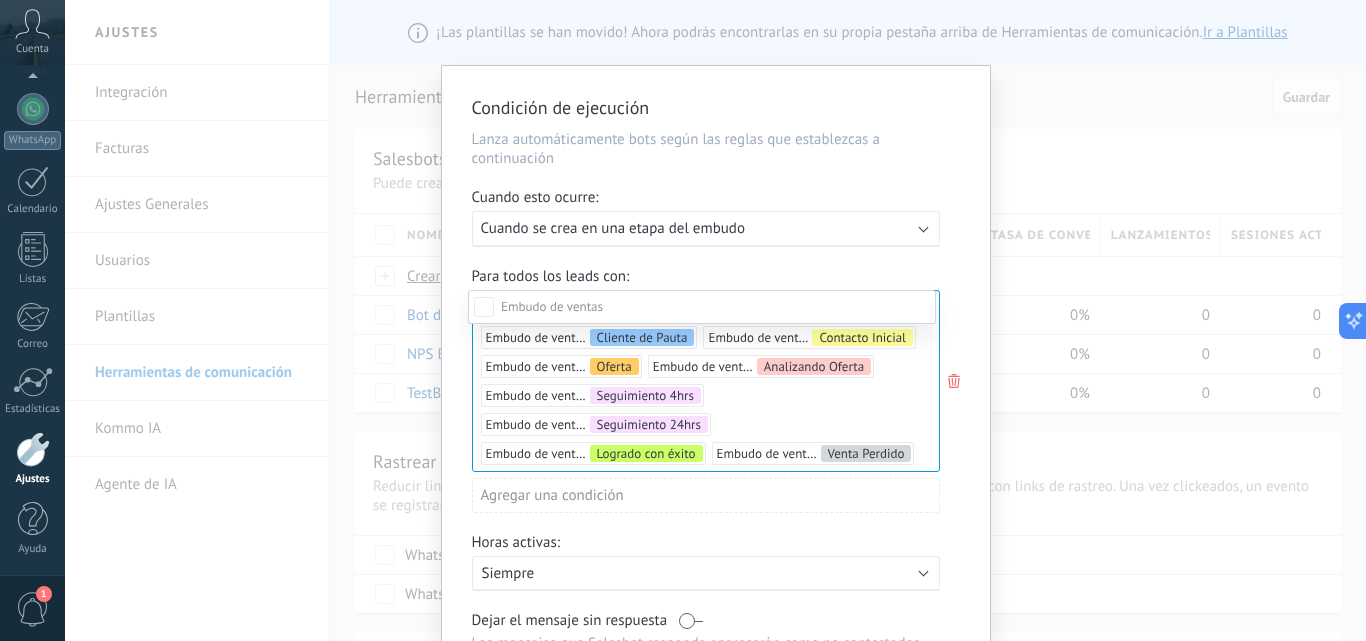 click at bounding box center [715, 320] 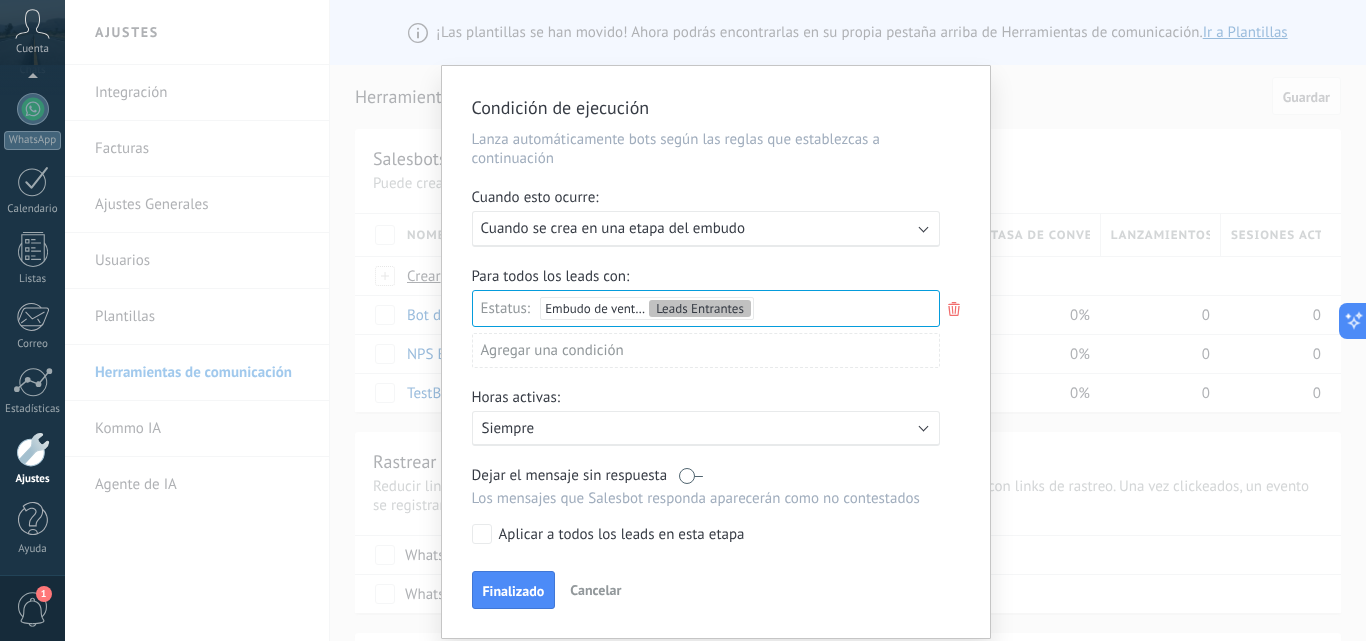 click on "Siempre" at bounding box center (657, 428) 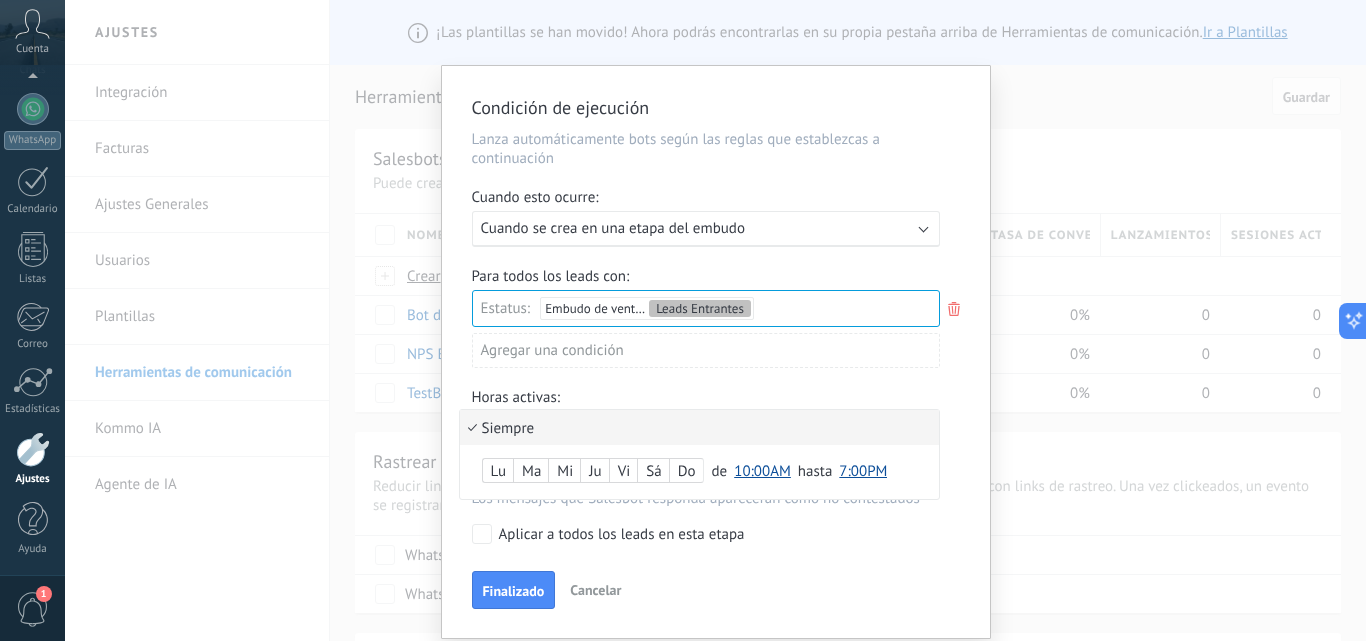 click on "Lu" at bounding box center (498, 472) 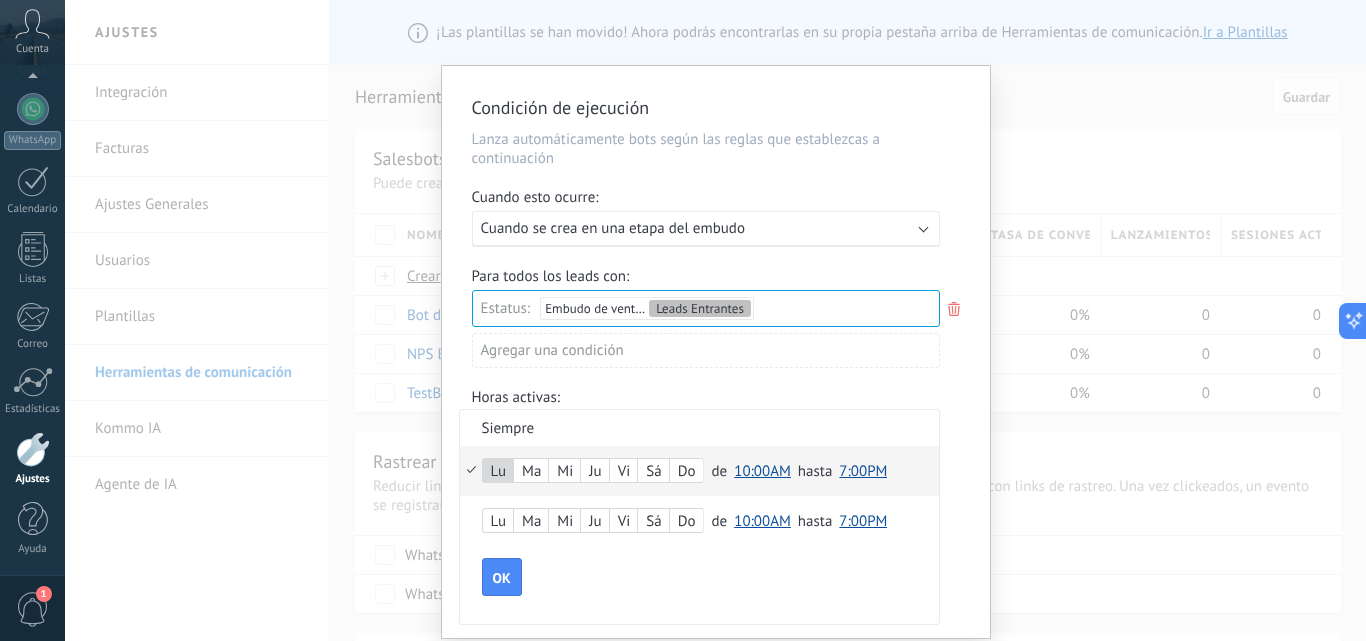 click on "Ma" at bounding box center [531, 472] 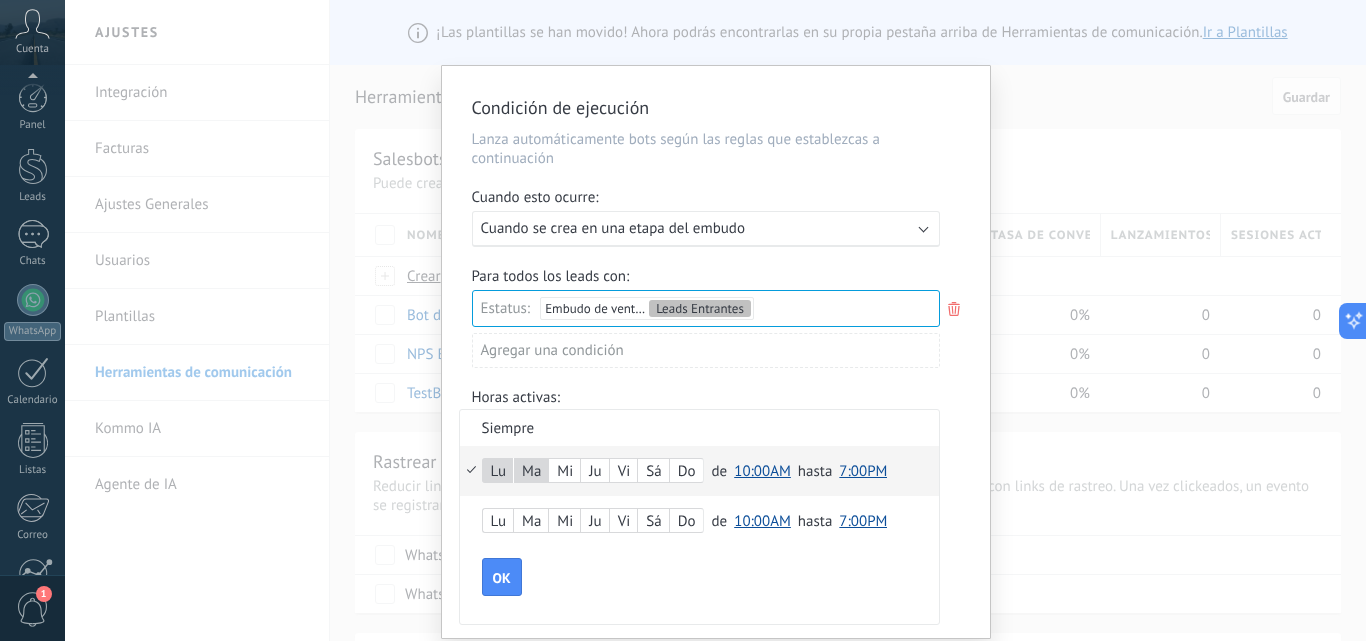 scroll, scrollTop: 0, scrollLeft: 0, axis: both 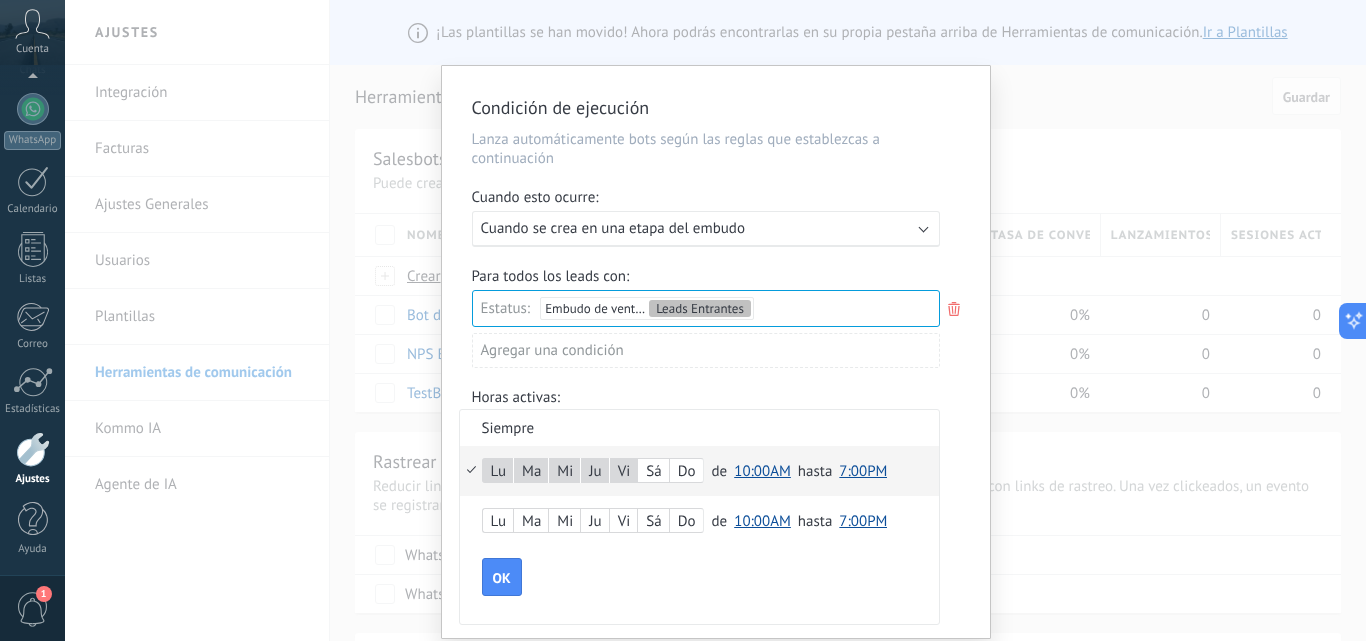 click on "10:00AM" at bounding box center [762, 471] 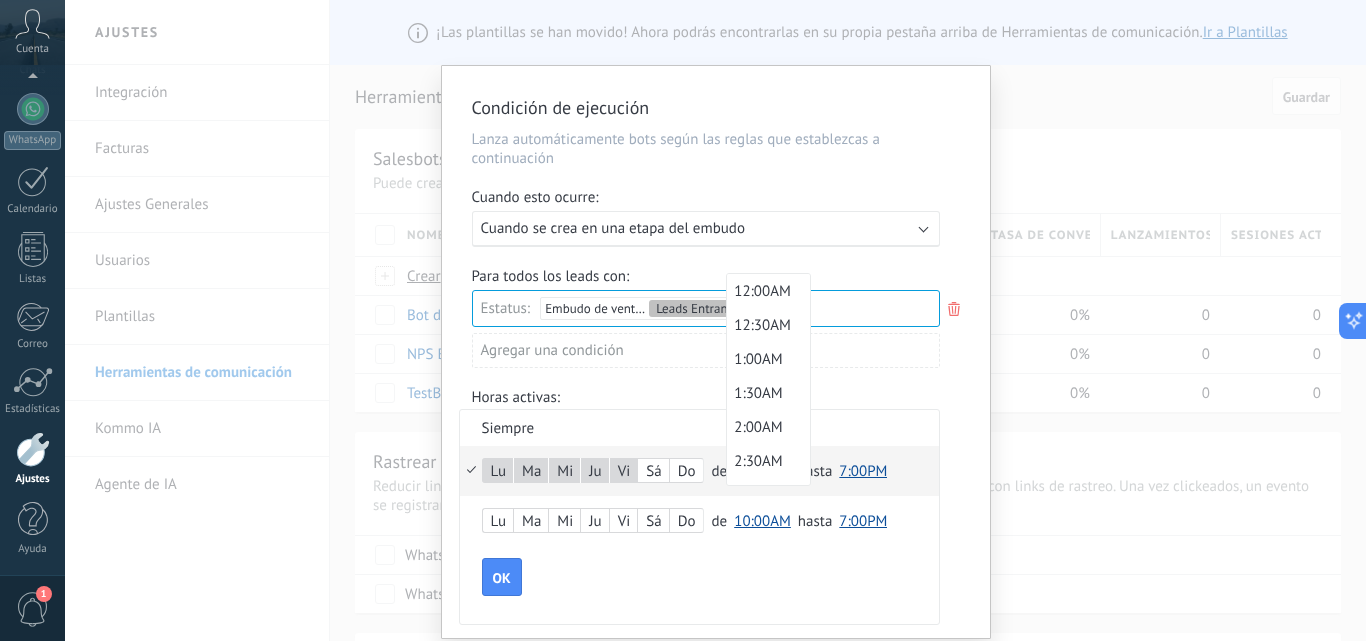 scroll, scrollTop: 594, scrollLeft: 0, axis: vertical 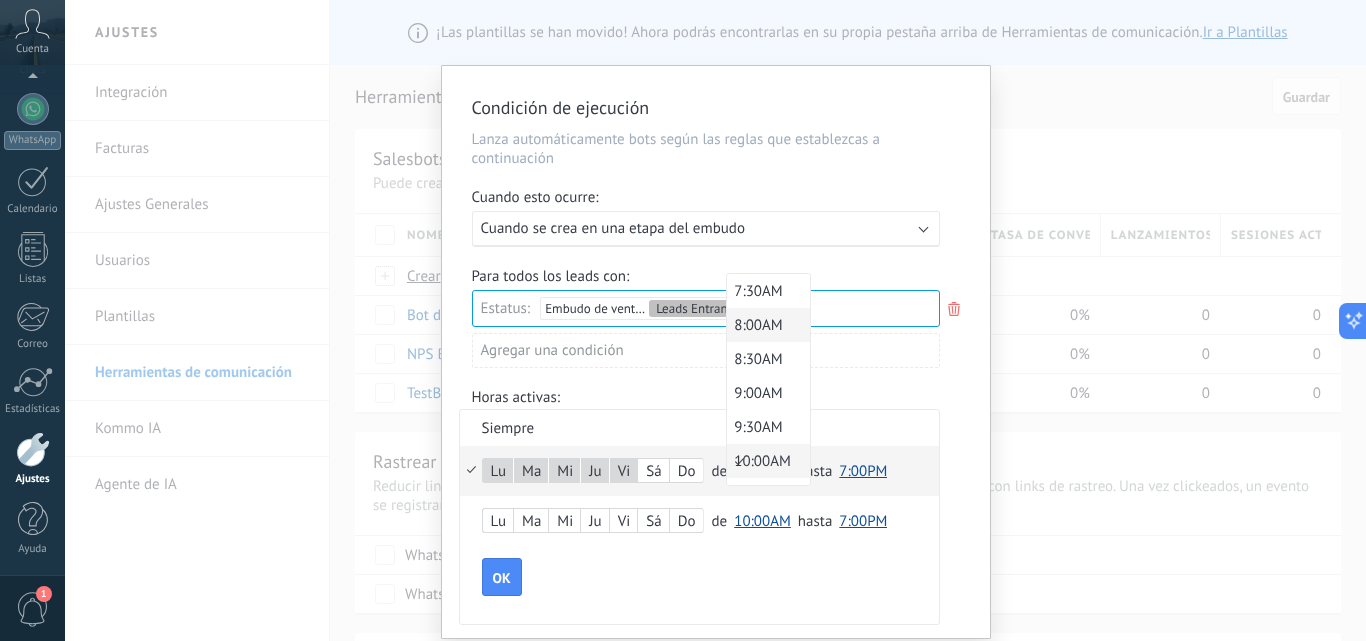 click on "8:00AM" at bounding box center [765, 325] 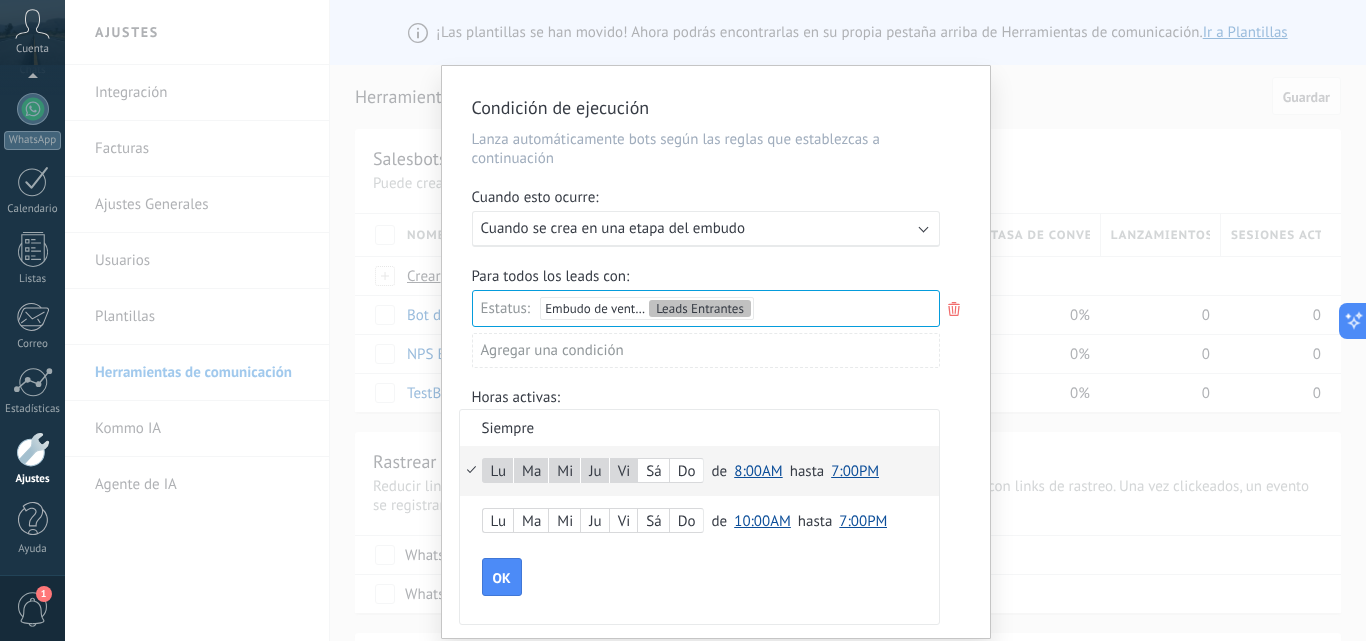click on "7:00PM" at bounding box center [855, 471] 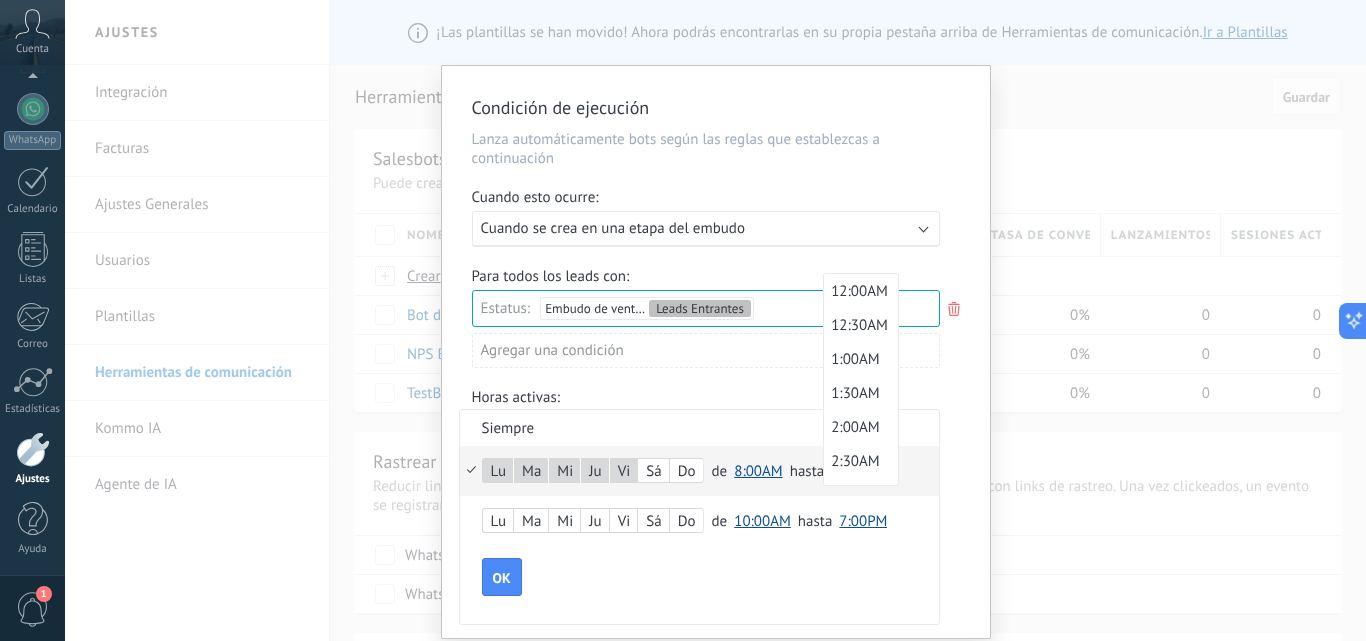 scroll, scrollTop: 1206, scrollLeft: 0, axis: vertical 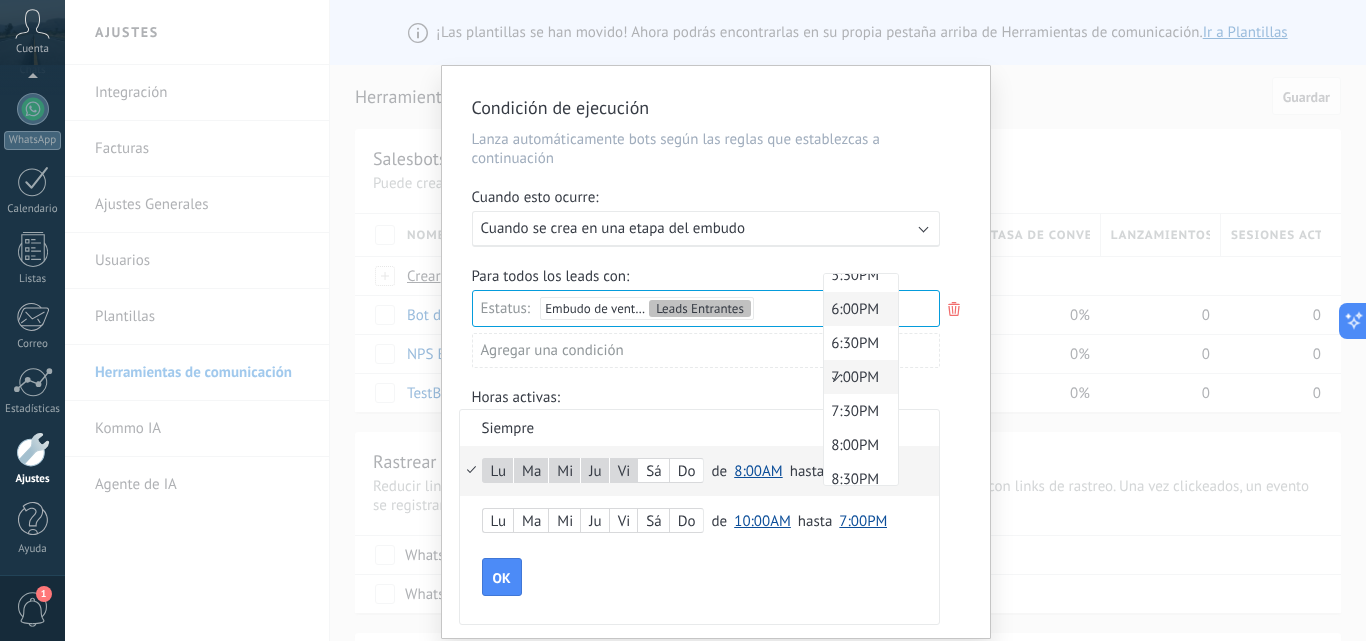 click on "6:00PM" at bounding box center (858, 309) 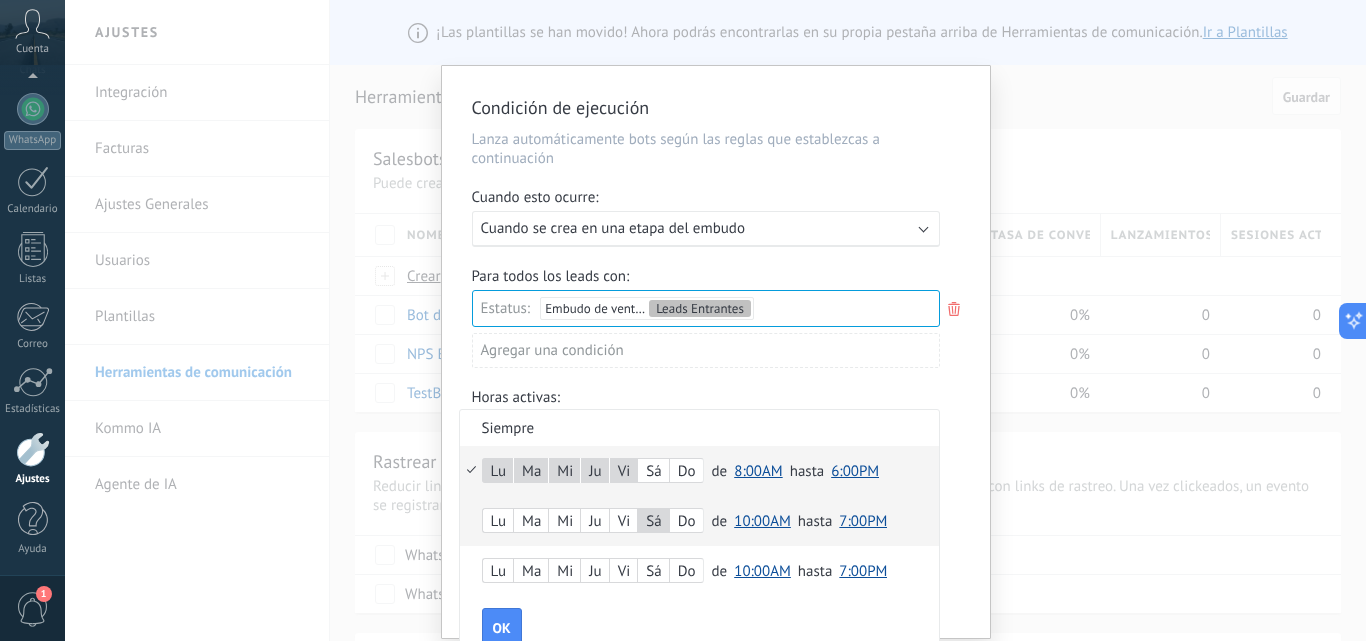 click on "10:00AM" at bounding box center [762, 521] 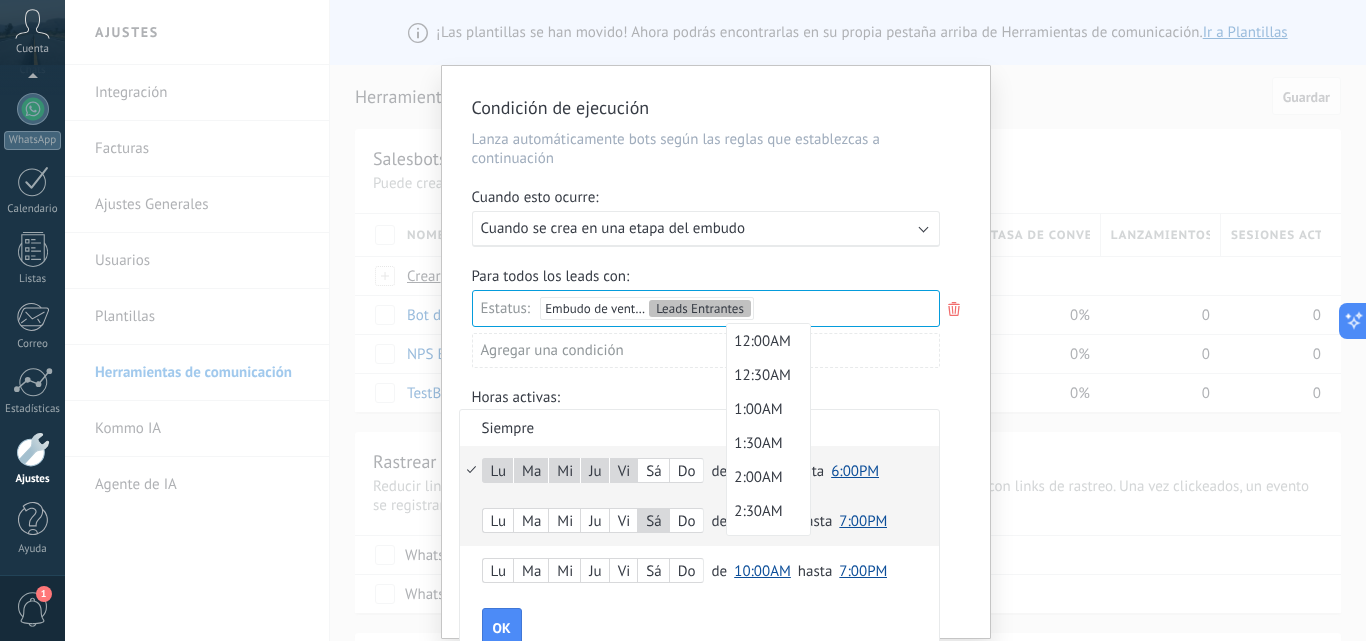 scroll, scrollTop: 594, scrollLeft: 0, axis: vertical 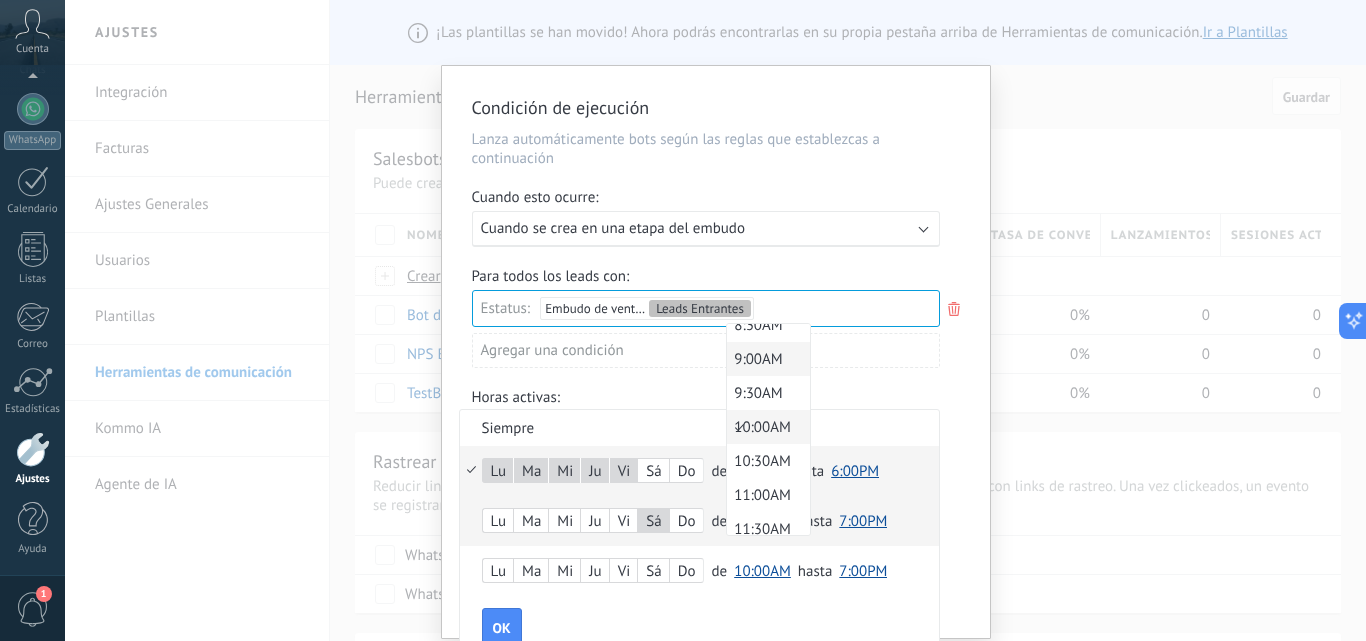 click on "9:00AM" at bounding box center (765, 359) 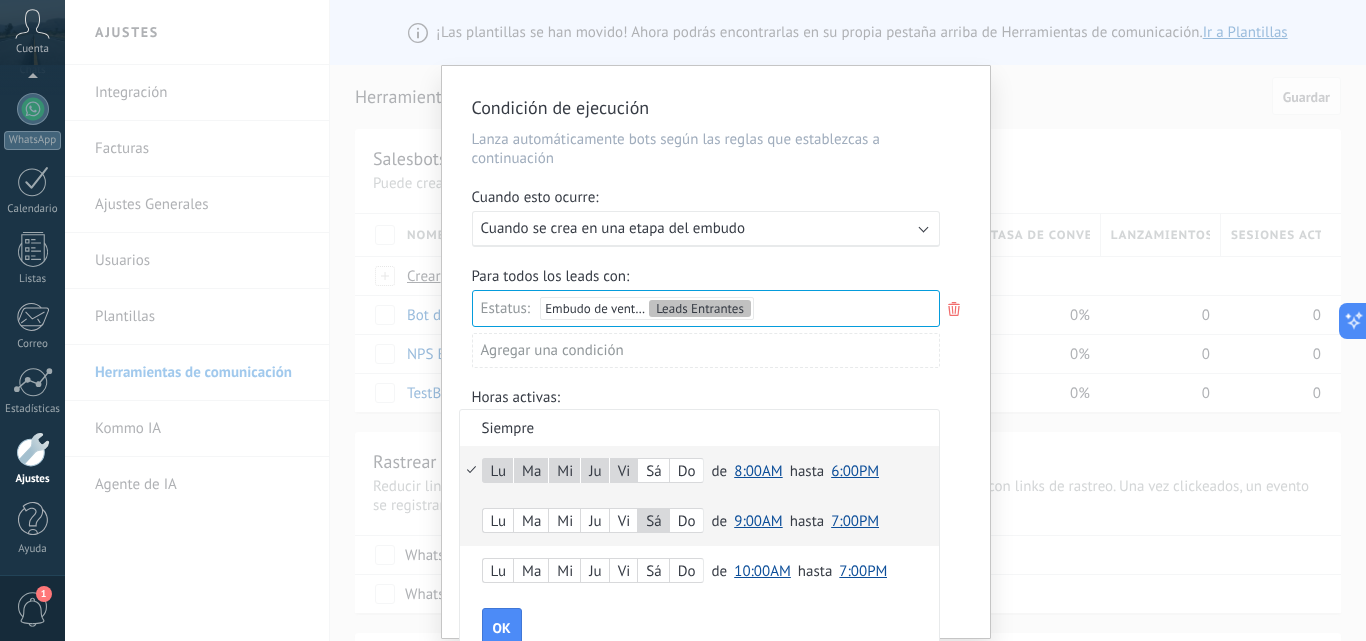 click on "7:00PM" at bounding box center (855, 521) 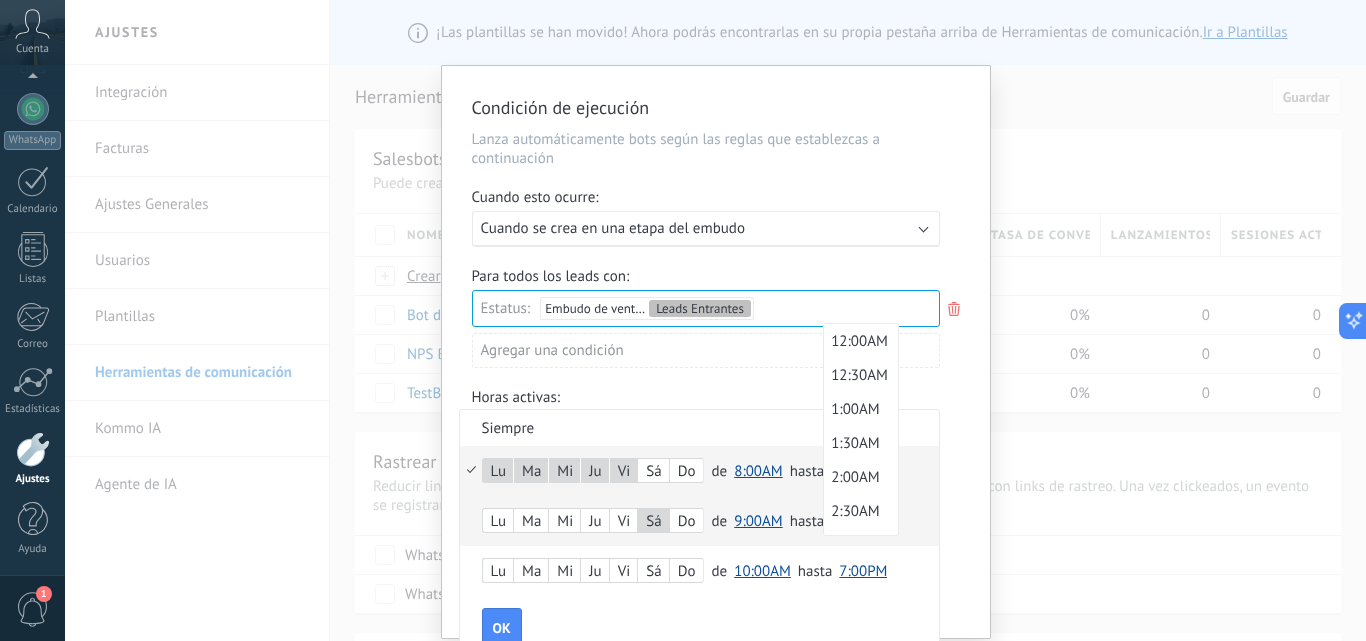 scroll, scrollTop: 1206, scrollLeft: 0, axis: vertical 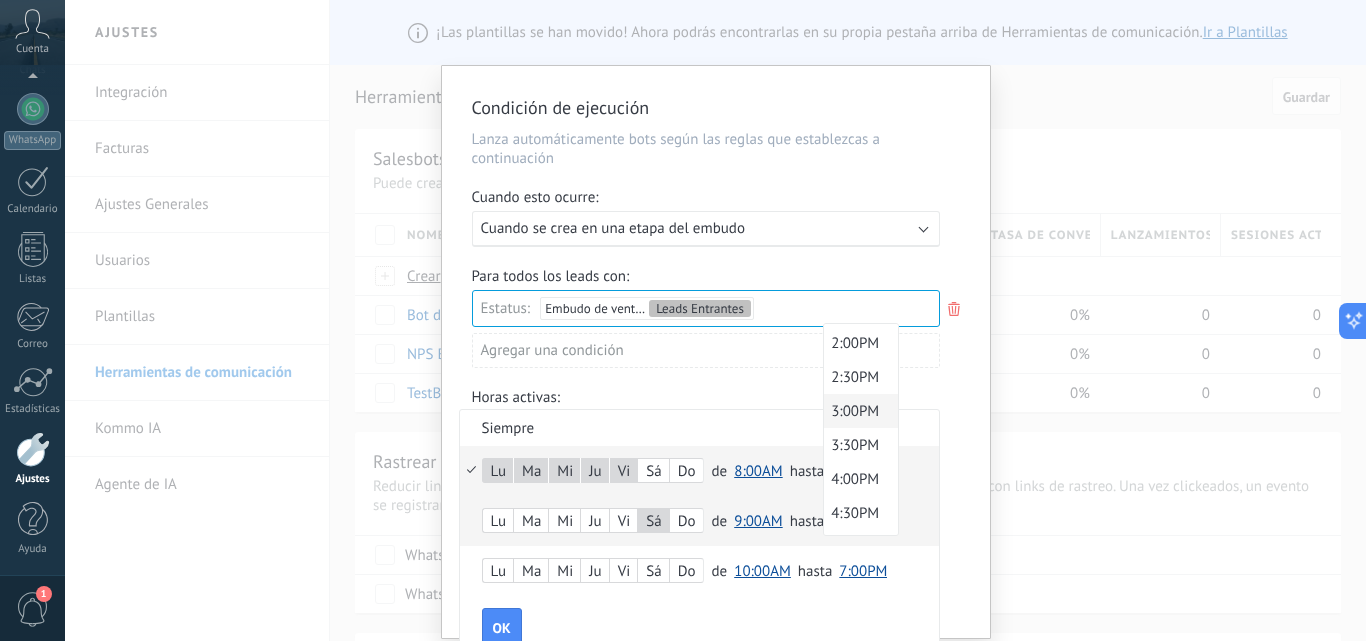 click on "3:00PM" at bounding box center [858, 411] 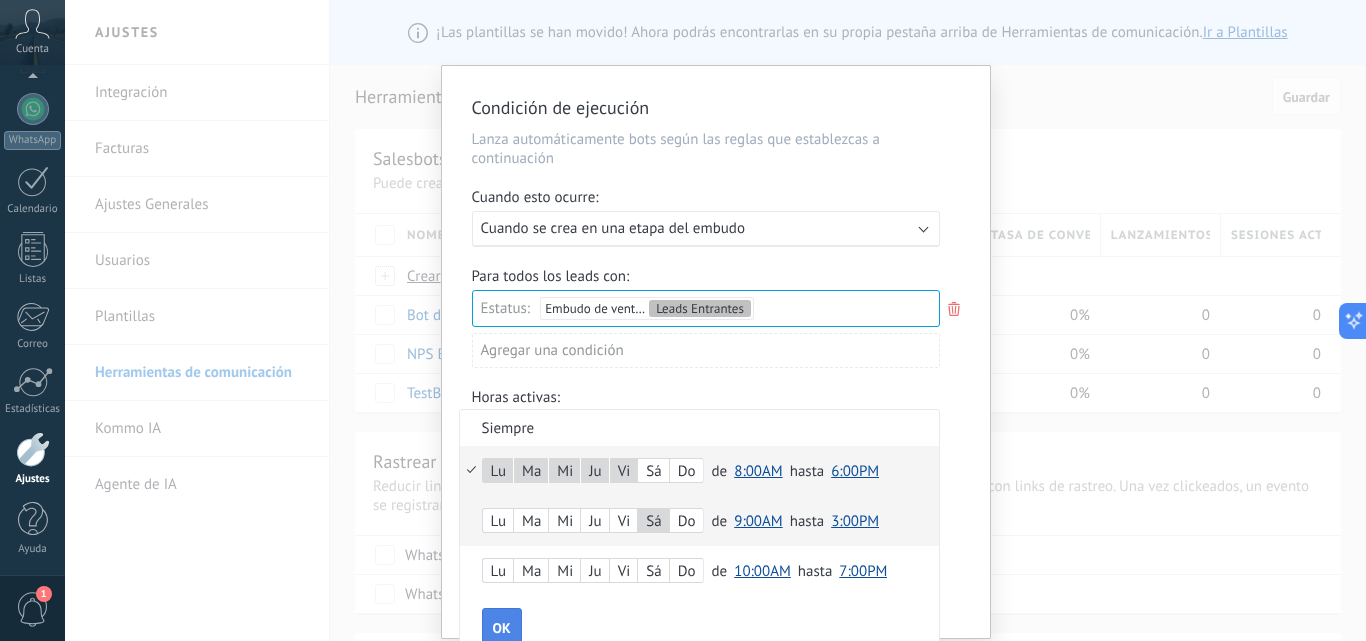 click on "OK" at bounding box center (502, 628) 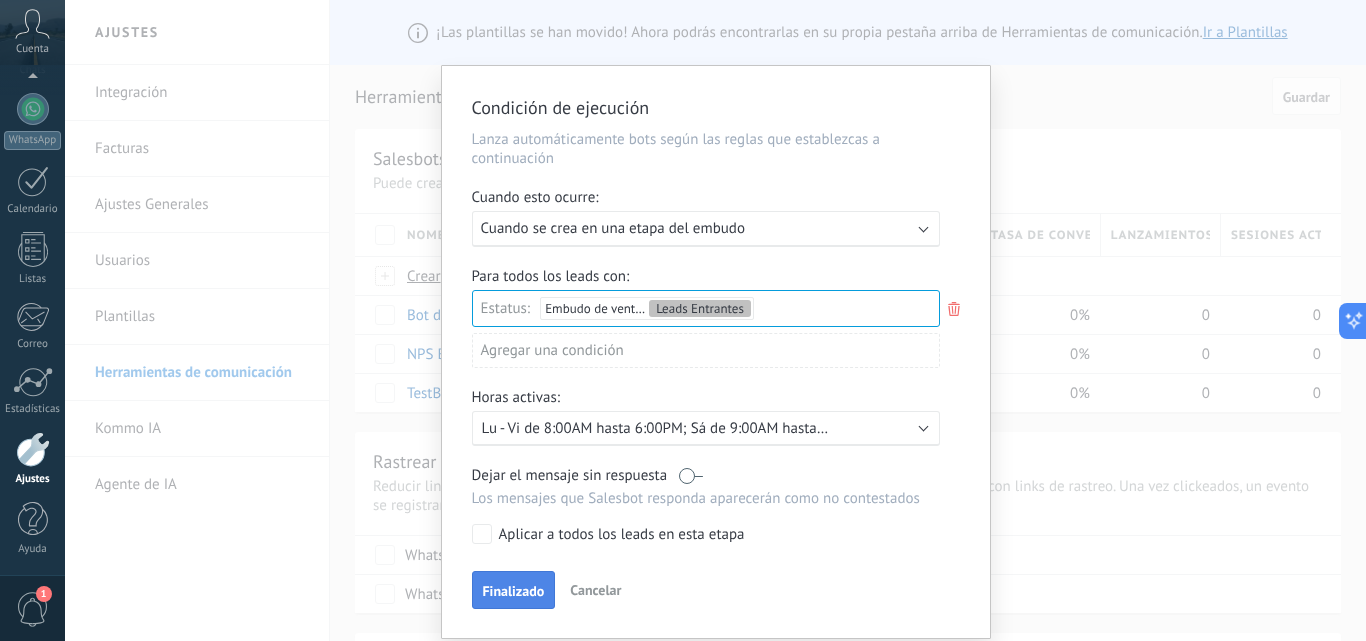click on "Finalizado" at bounding box center [514, 591] 